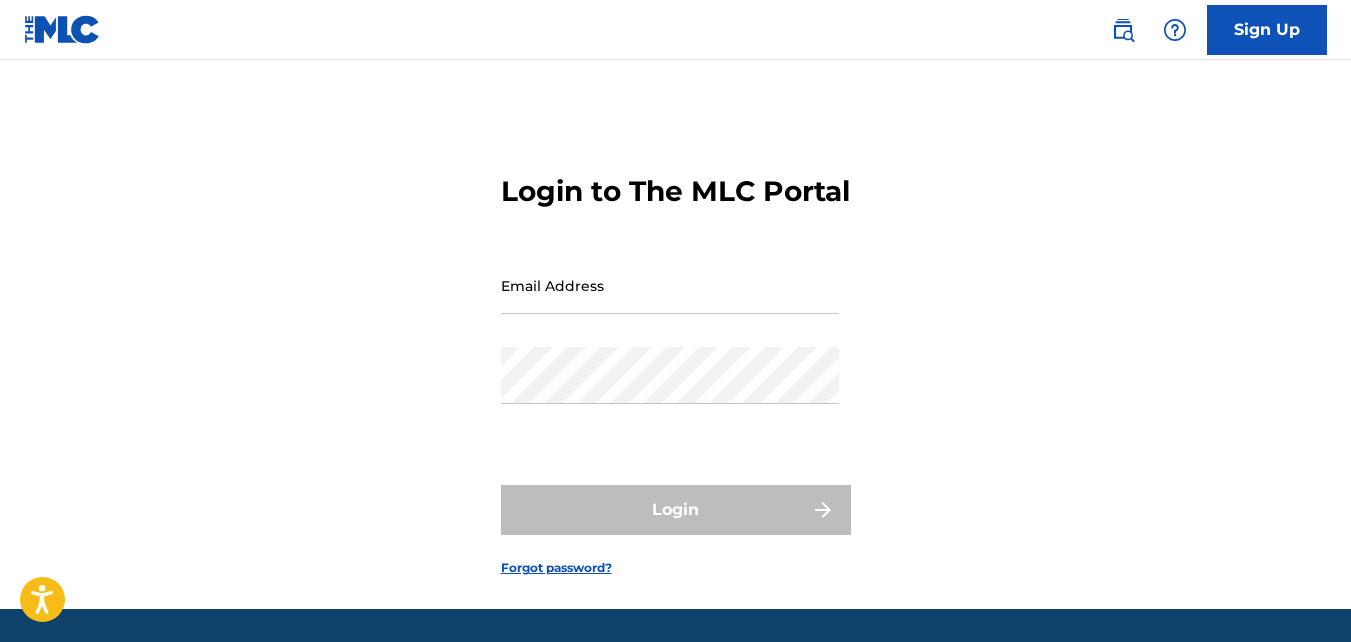 scroll, scrollTop: 0, scrollLeft: 0, axis: both 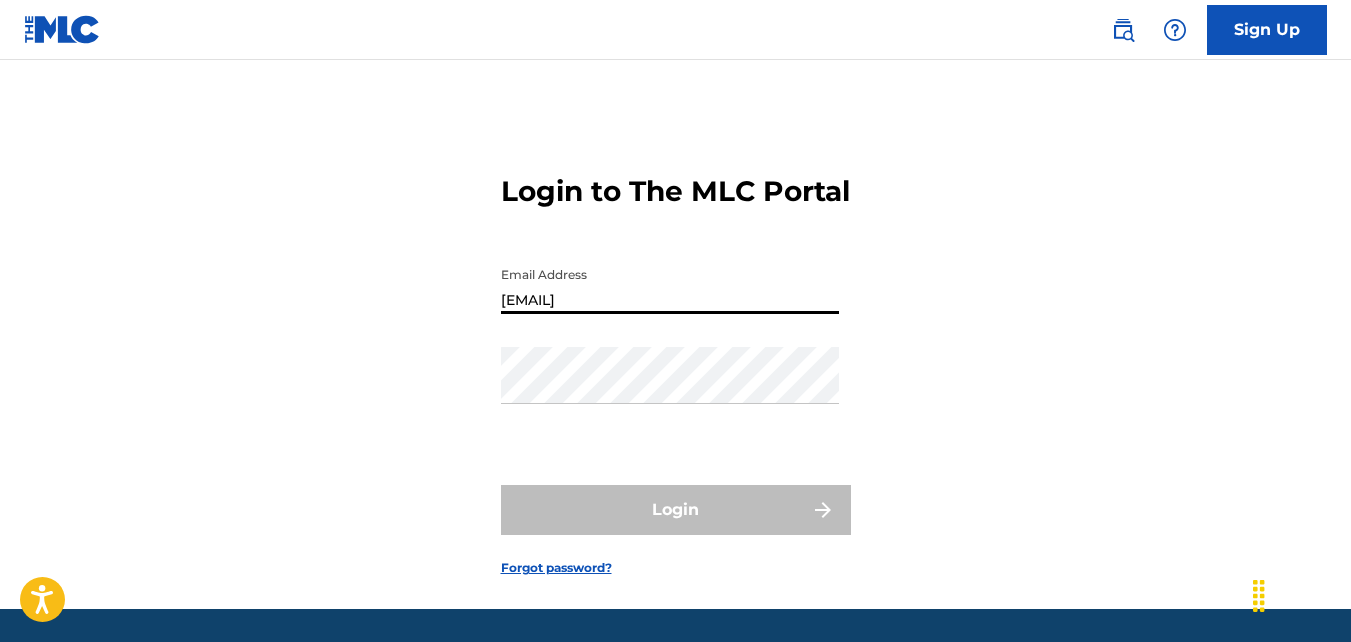 type on "[EMAIL]" 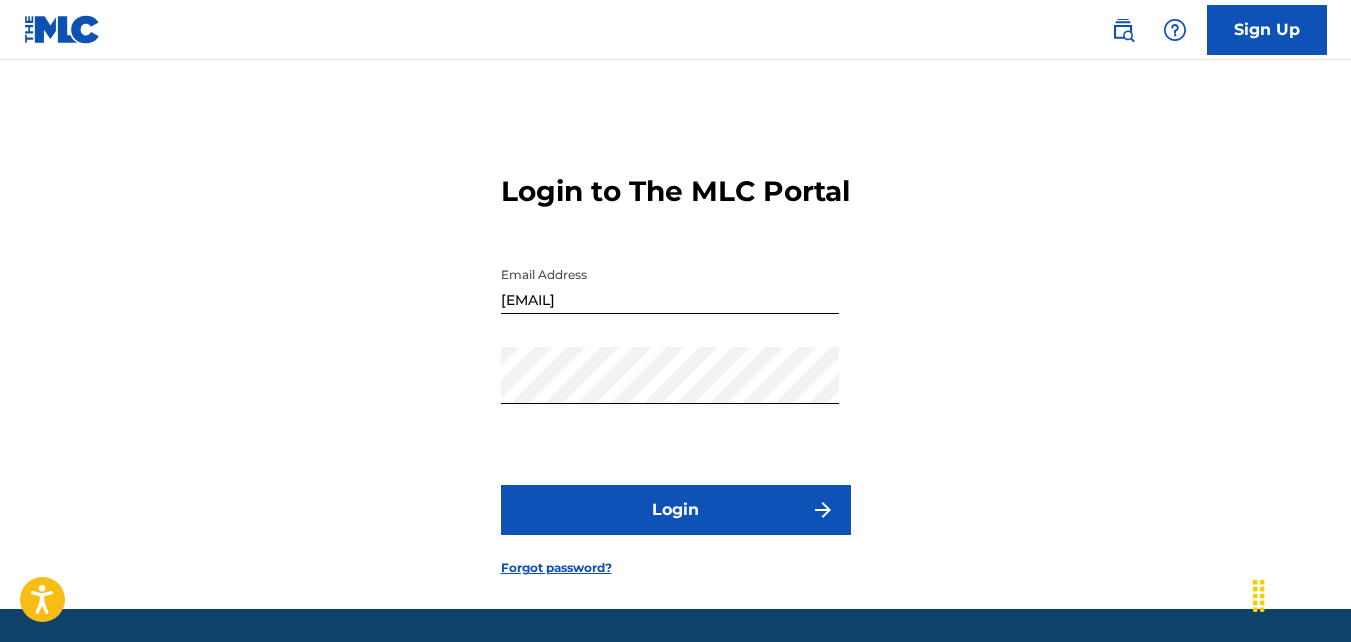 click on "Login" at bounding box center (676, 510) 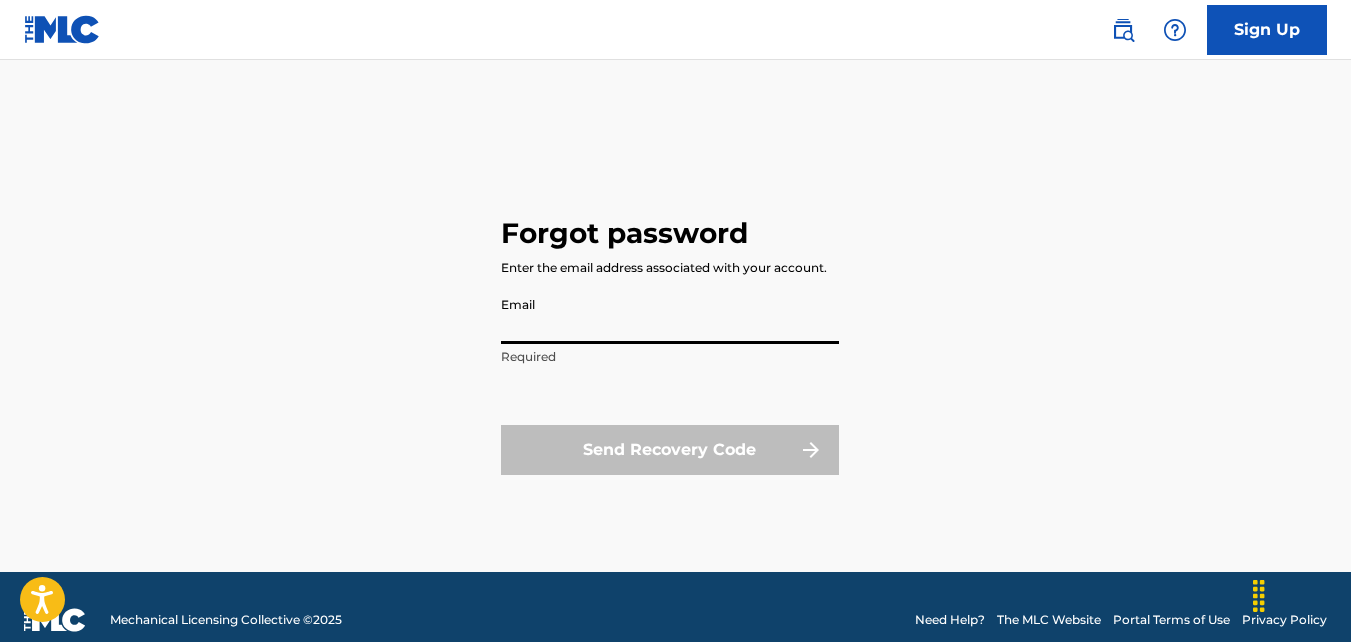 click on "Email" at bounding box center (670, 315) 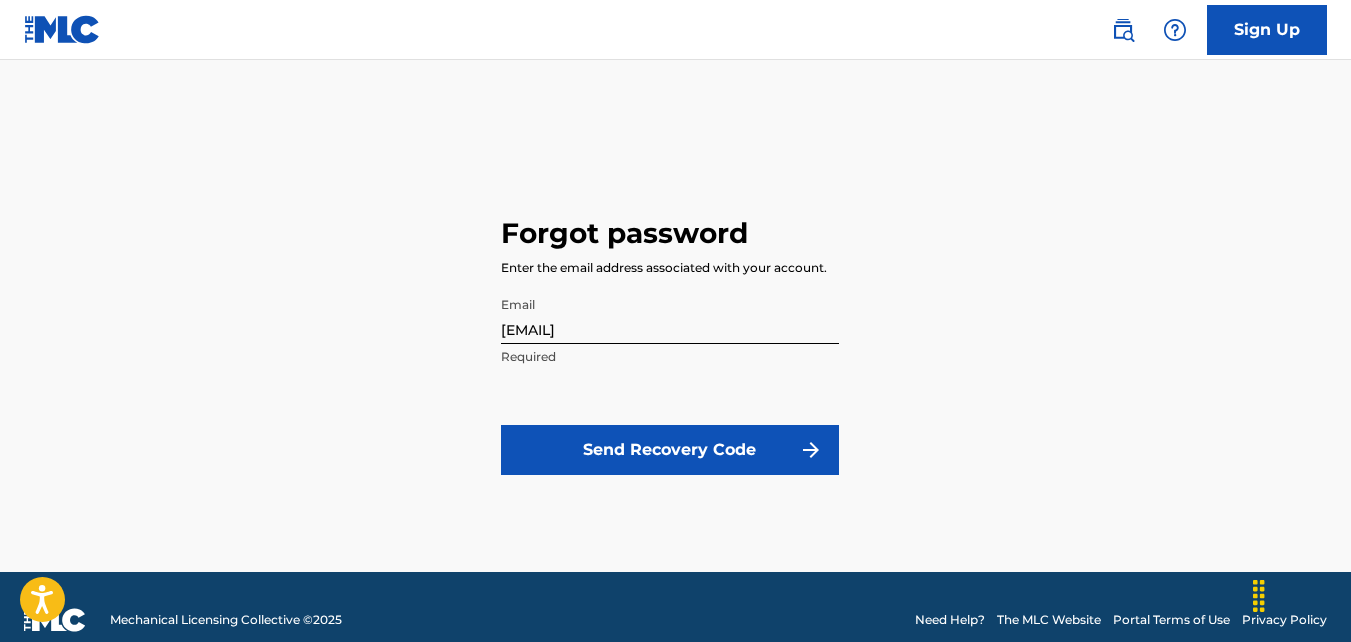 click on "Send Recovery Code" at bounding box center [670, 450] 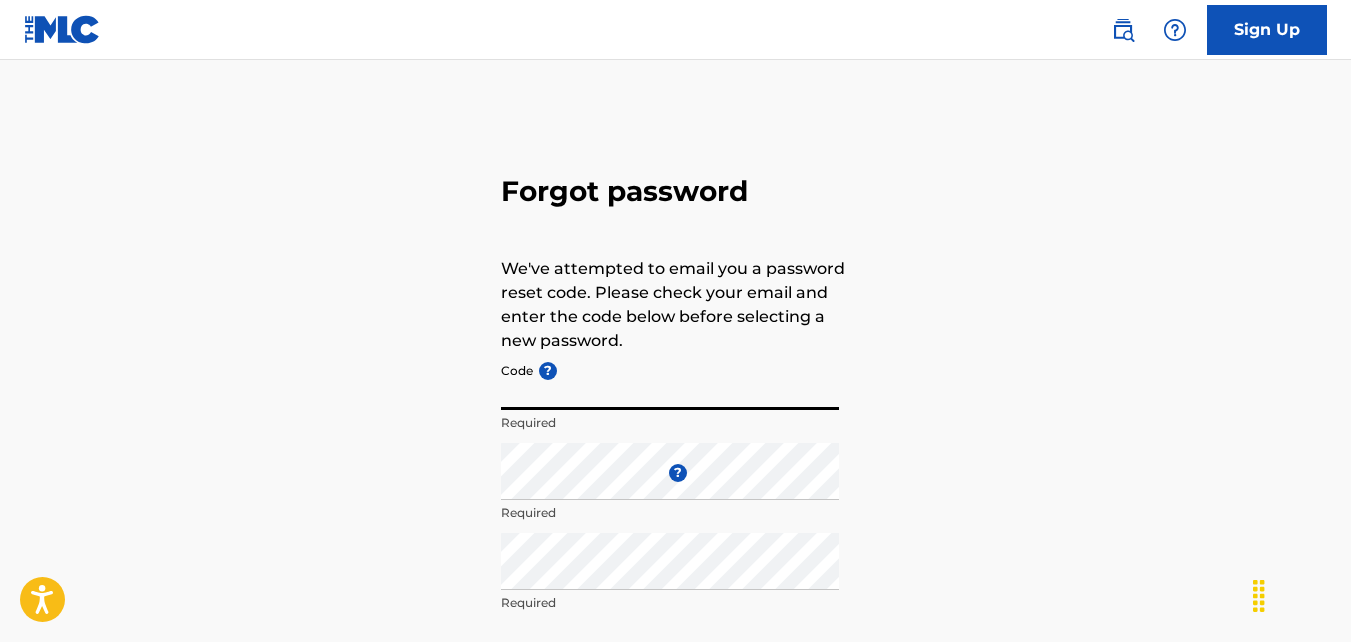 click on "Code ?" at bounding box center (670, 381) 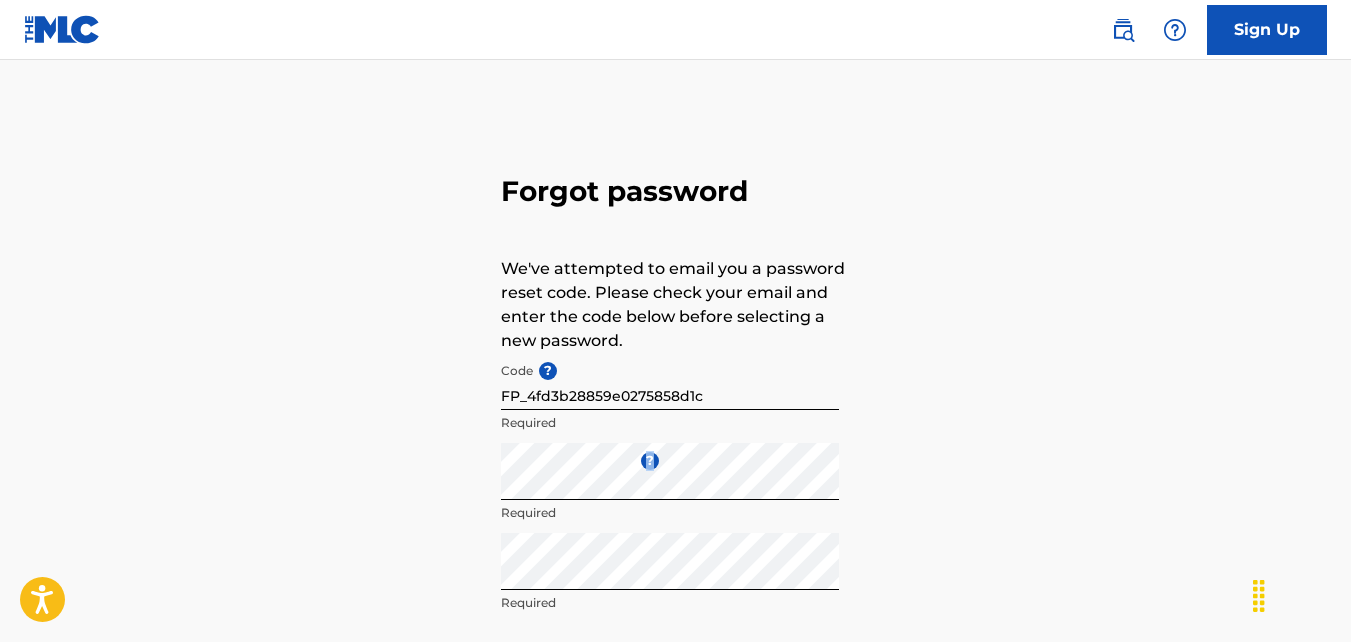 drag, startPoint x: 1350, startPoint y: 424, endPoint x: 1340, endPoint y: 488, distance: 64.77654 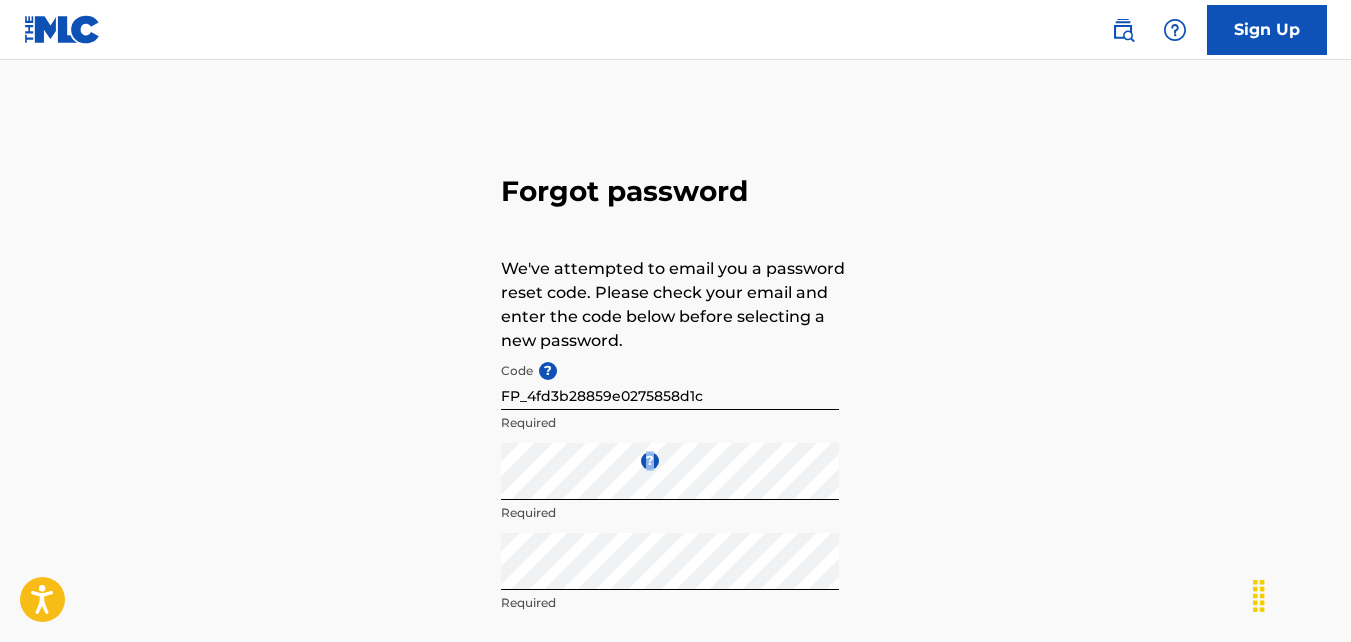 click on "Forgot password We've attempted to email you a password reset code. Please check your email and enter the code below before selecting a new password. Code ? FP_4fd3b28859e0275858d1c Required Enter a new password ? Required Repeat the password Required Confirm Password Reset" at bounding box center [675, 443] 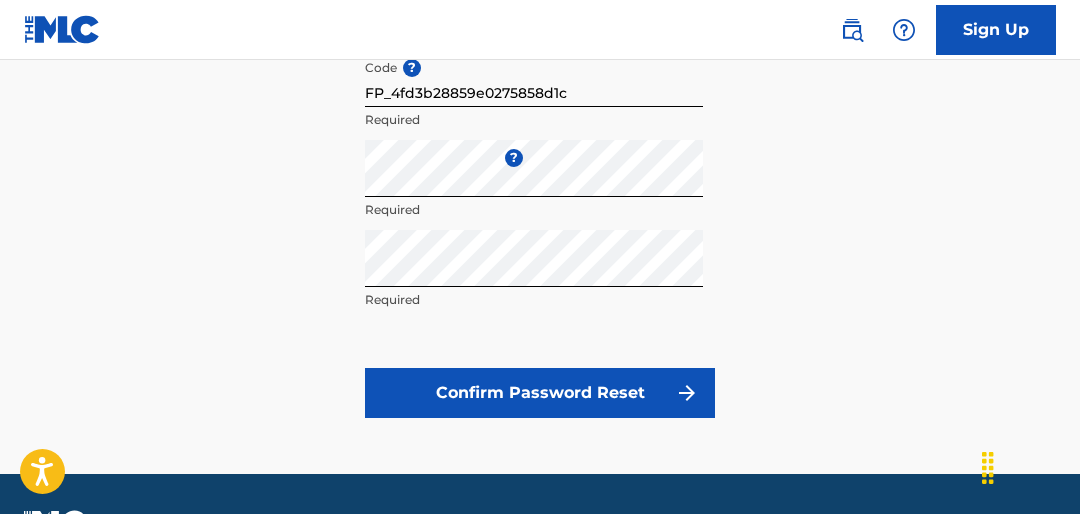 scroll, scrollTop: 307, scrollLeft: 0, axis: vertical 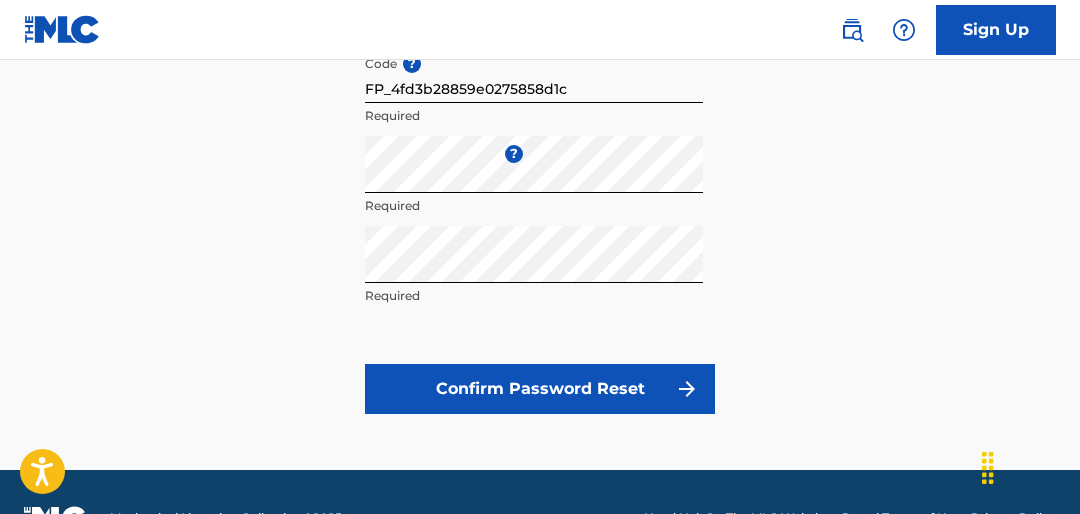 click on "Confirm Password Reset" at bounding box center [540, 389] 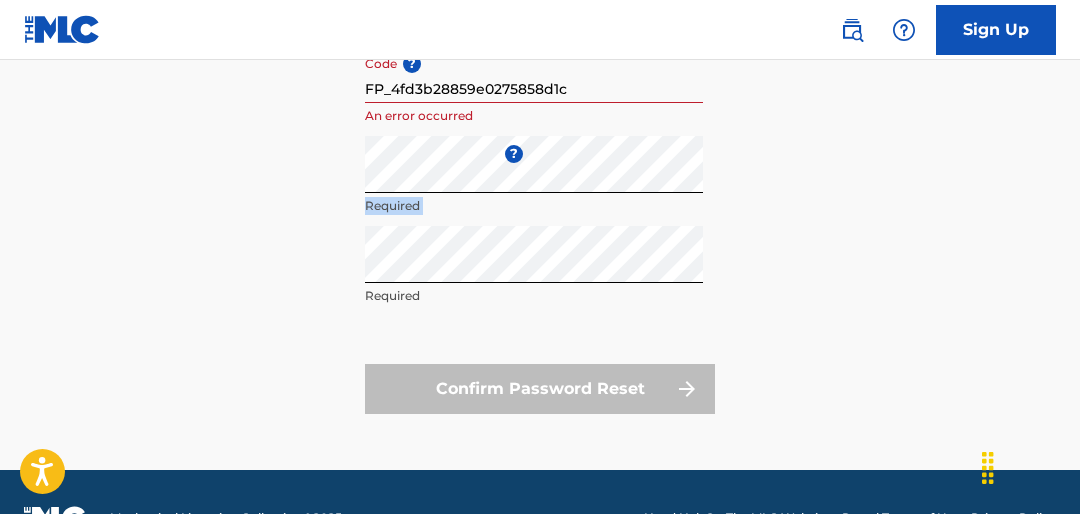 drag, startPoint x: 1079, startPoint y: 247, endPoint x: 1072, endPoint y: 182, distance: 65.37584 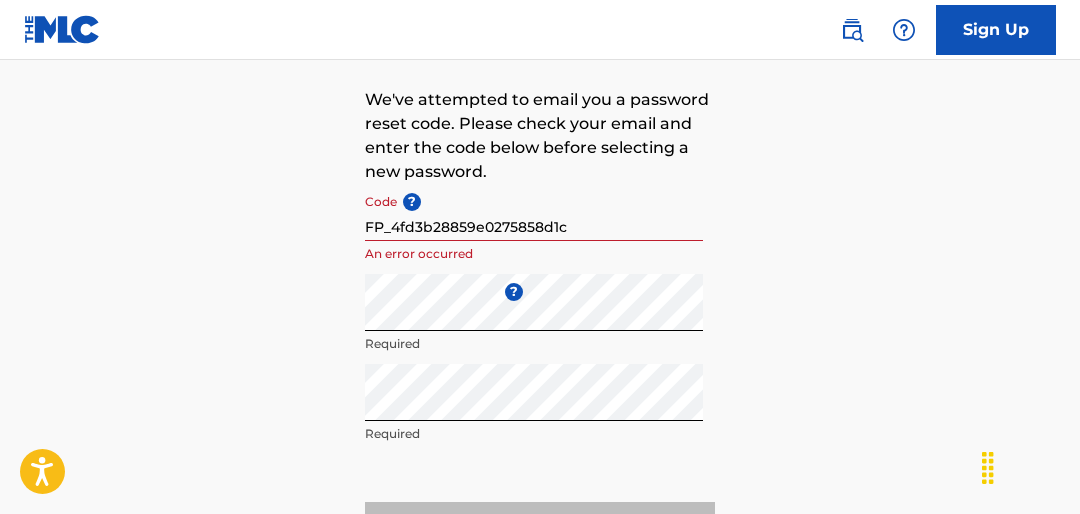 scroll, scrollTop: 168, scrollLeft: 0, axis: vertical 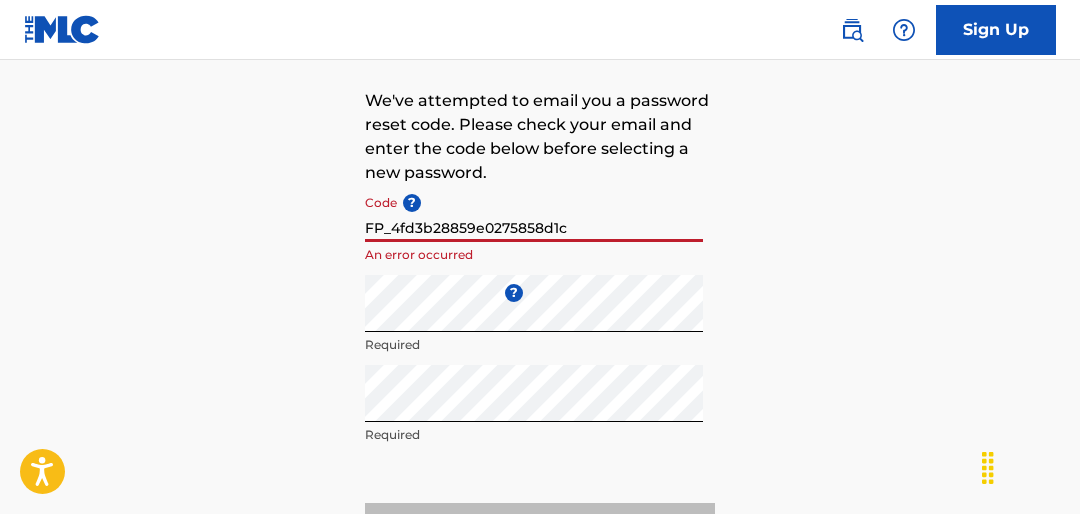 click on "FP_4fd3b28859e0275858d1c" at bounding box center [534, 213] 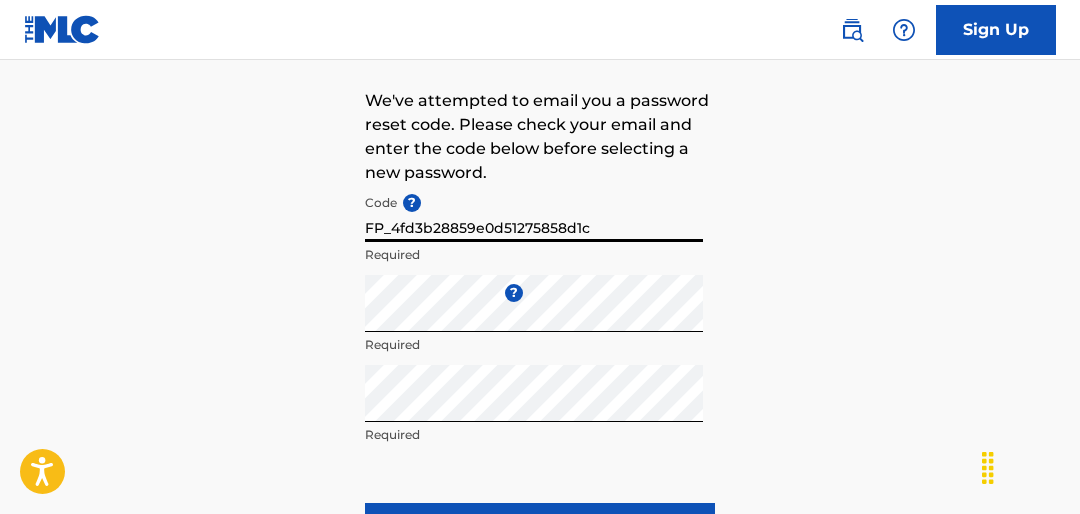click on "FP_4fd3b28859e0d51275858d1c" at bounding box center [534, 213] 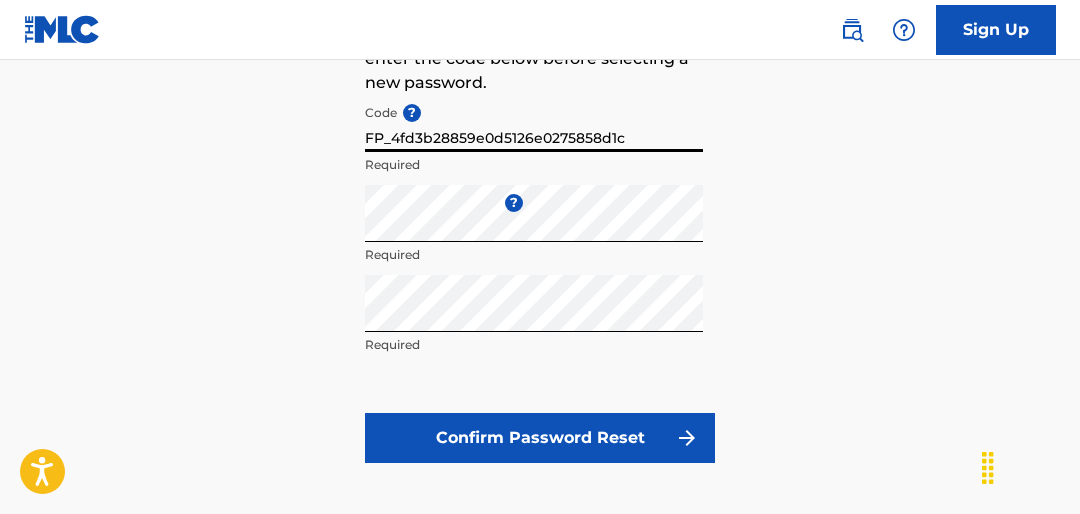 scroll, scrollTop: 260, scrollLeft: 0, axis: vertical 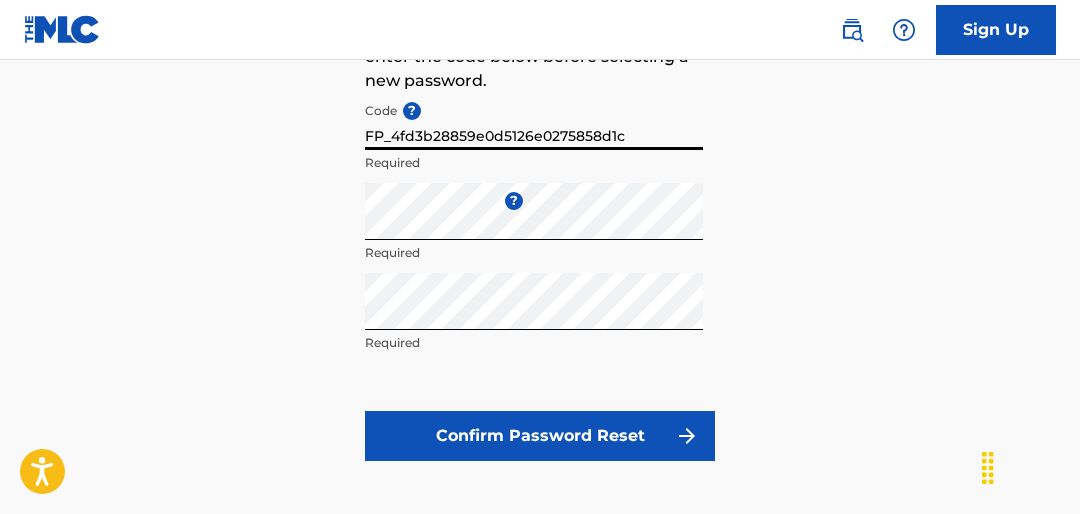 type on "FP_4fd3b28859e0d5126e0275858d1c" 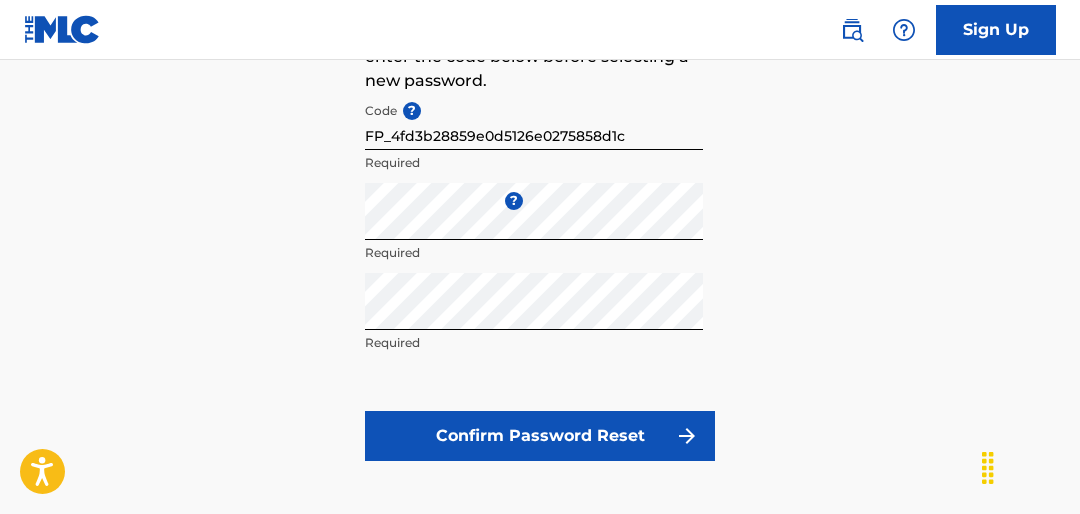 click on "Confirm Password Reset" at bounding box center [540, 436] 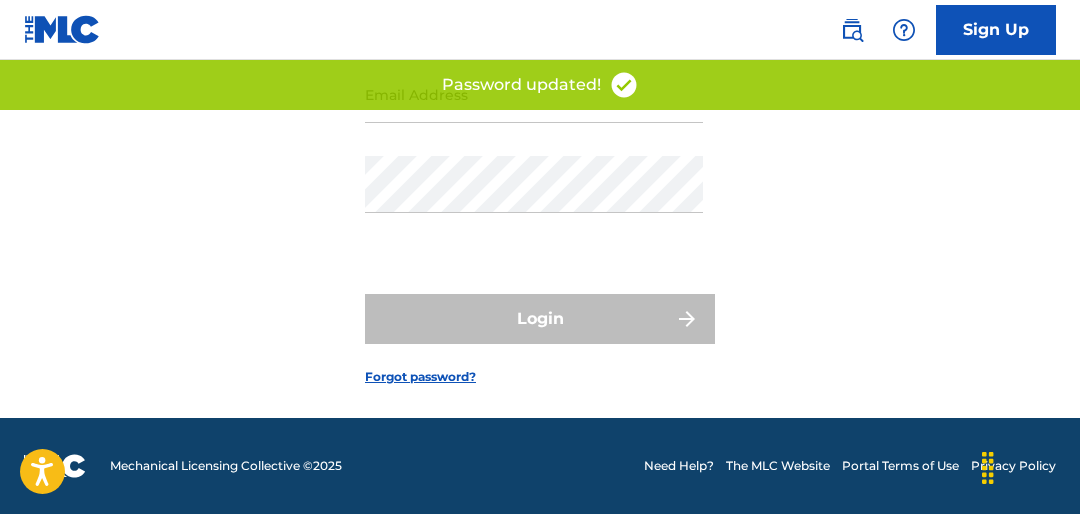 scroll, scrollTop: 0, scrollLeft: 0, axis: both 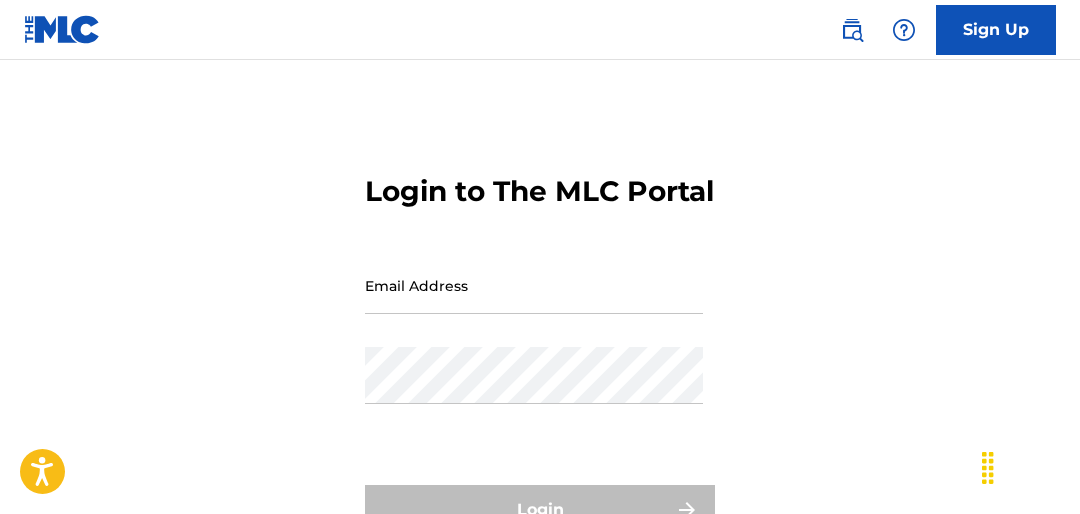 type on "[EMAIL]" 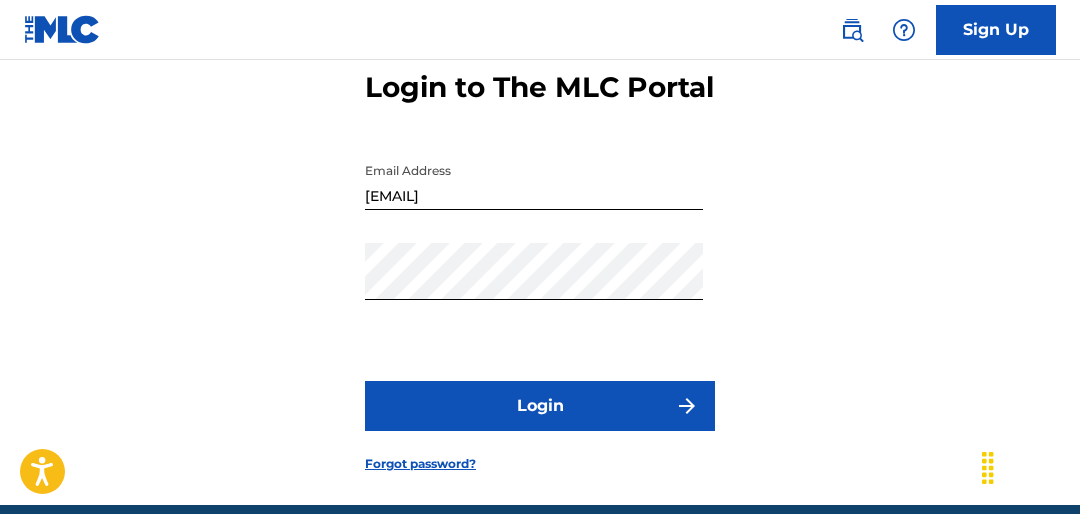 scroll, scrollTop: 112, scrollLeft: 0, axis: vertical 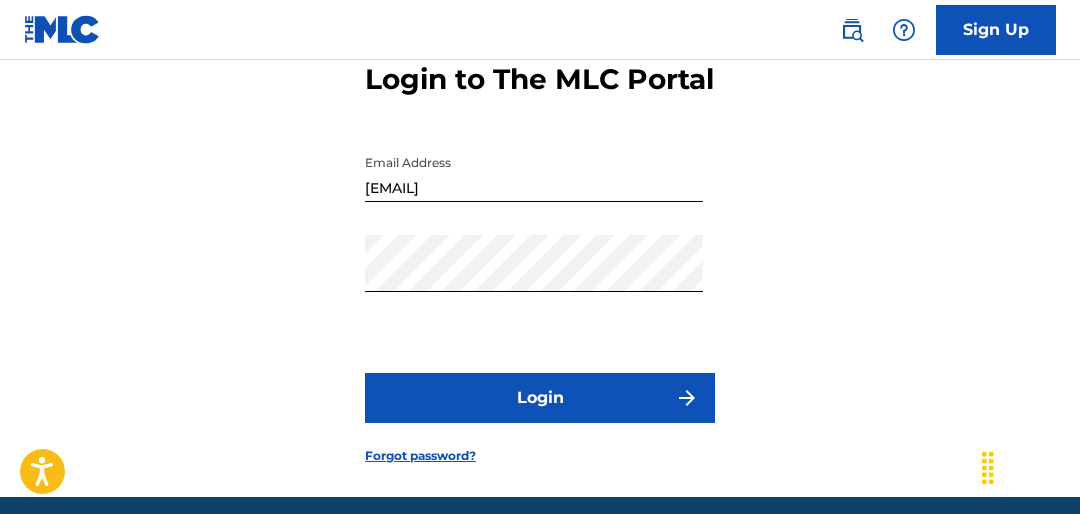 click on "Login" at bounding box center (540, 398) 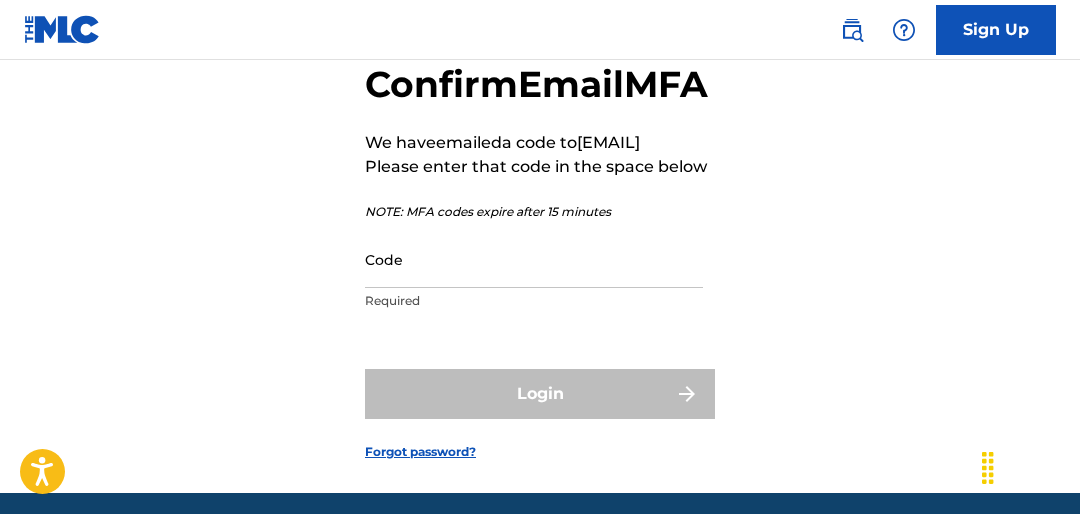 scroll, scrollTop: 142, scrollLeft: 0, axis: vertical 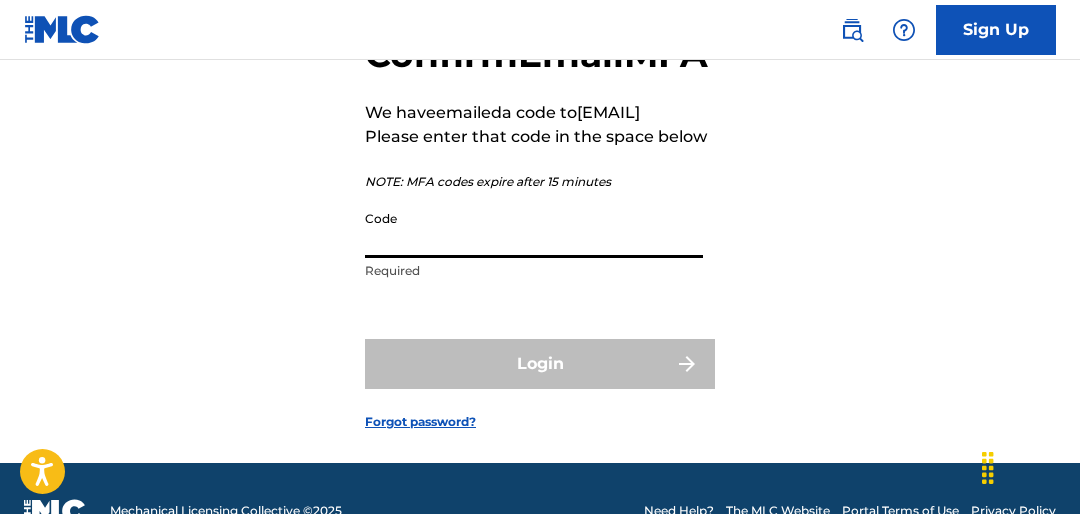 click on "Code" at bounding box center (534, 229) 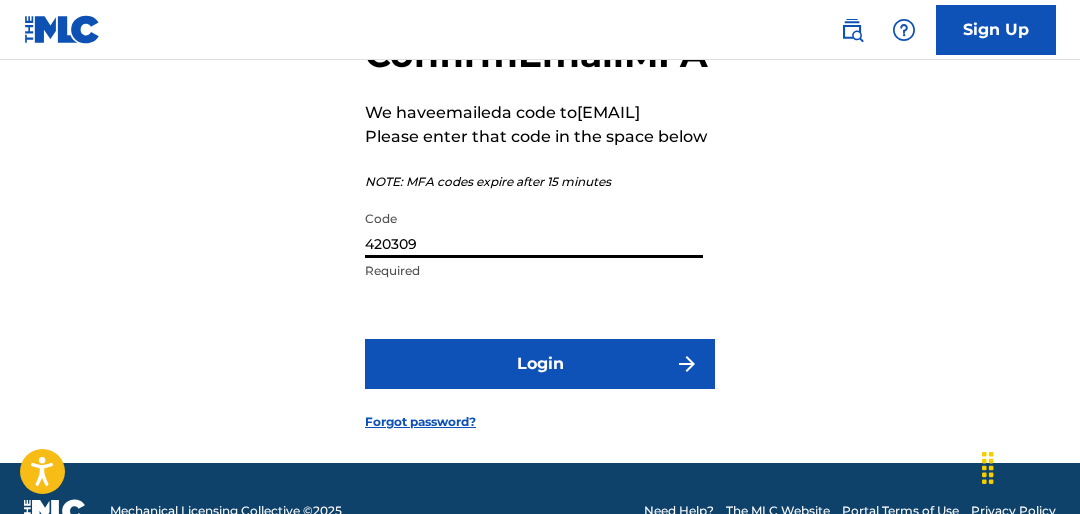 type on "420309" 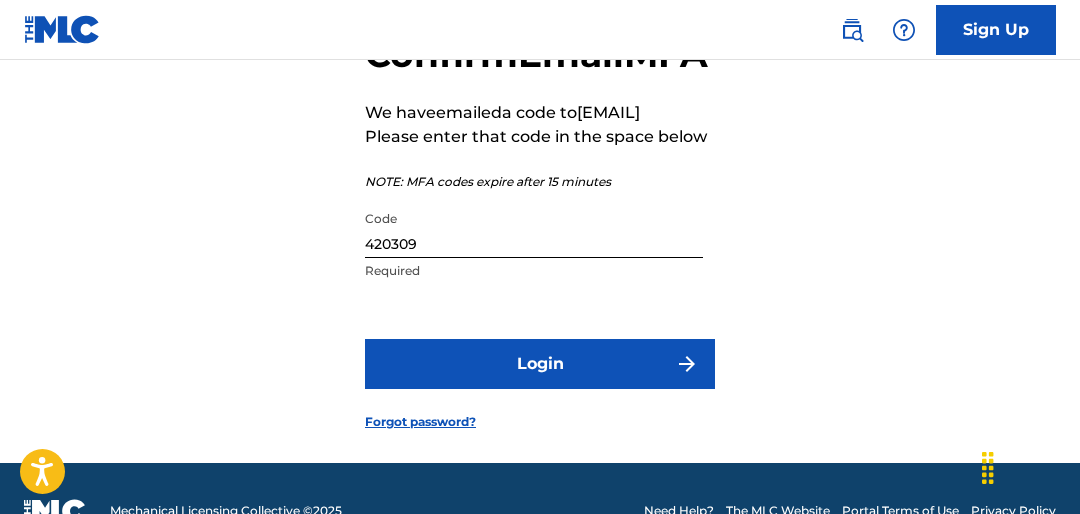 click on "Login" at bounding box center [540, 364] 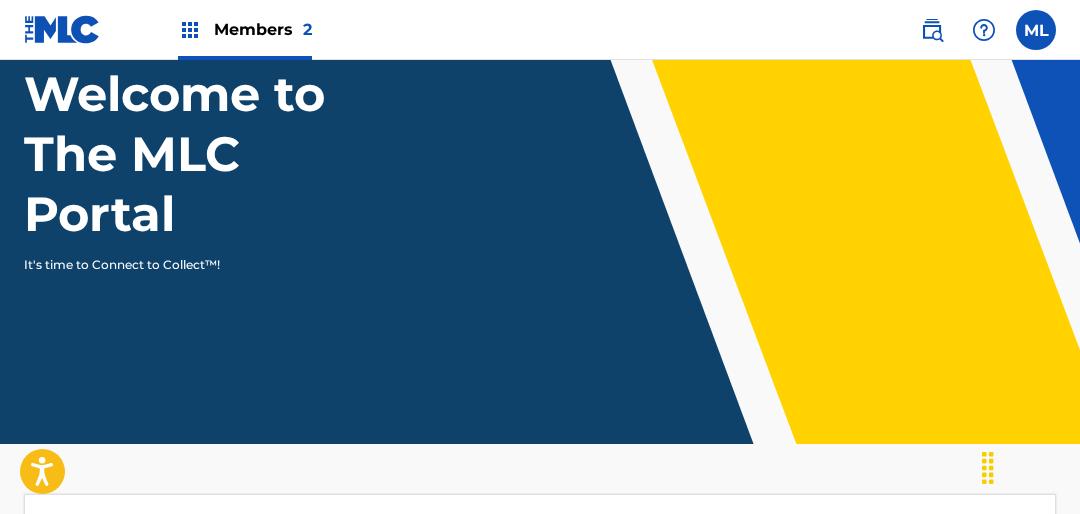 scroll, scrollTop: 0, scrollLeft: 0, axis: both 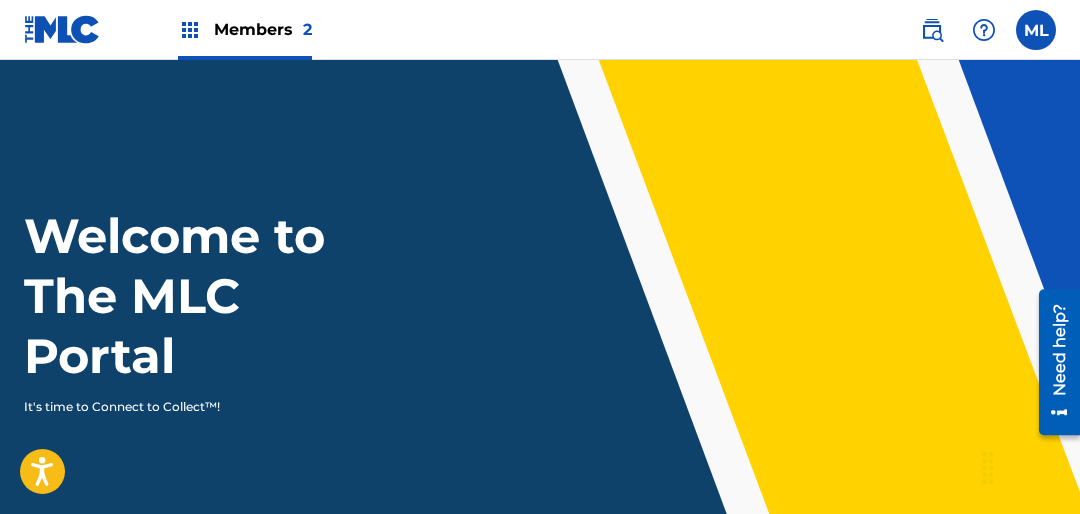 click on "Members    2" at bounding box center (263, 29) 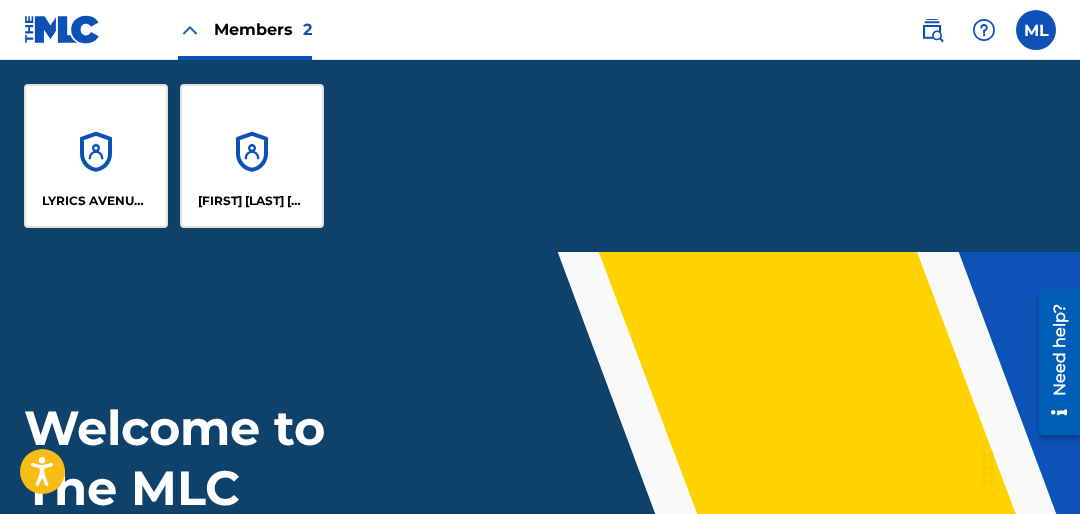 click on "LYRICS AVENUE CREATIVE GROUP" at bounding box center [96, 156] 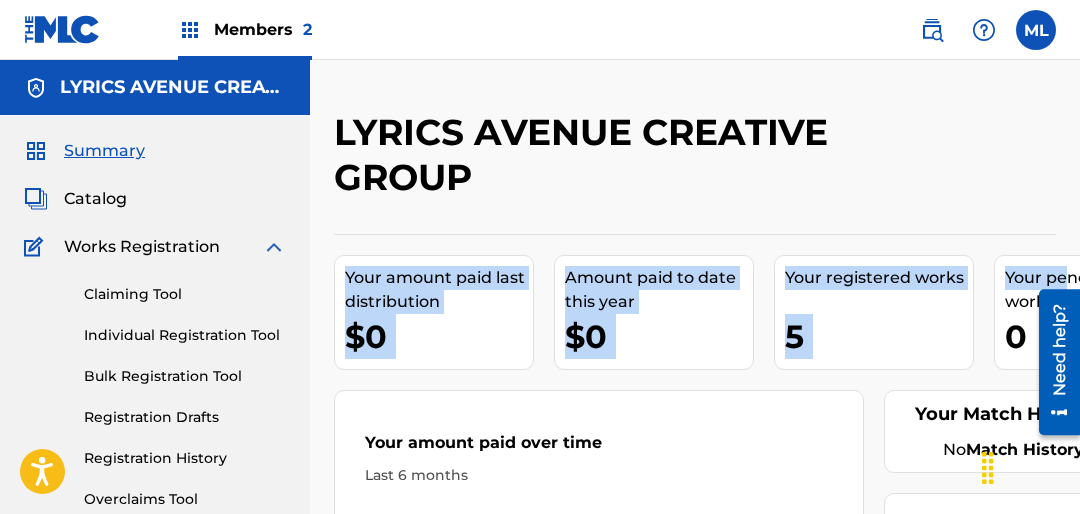 drag, startPoint x: 1079, startPoint y: 171, endPoint x: 1065, endPoint y: 236, distance: 66.4906 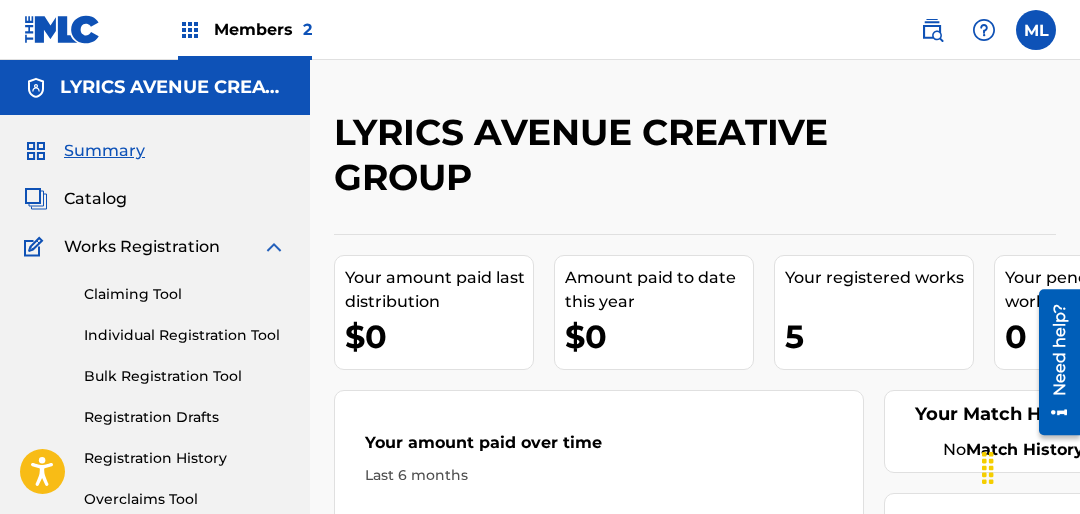 click on "LYRICS AVENUE CREATIVE GROUP" at bounding box center (612, 155) 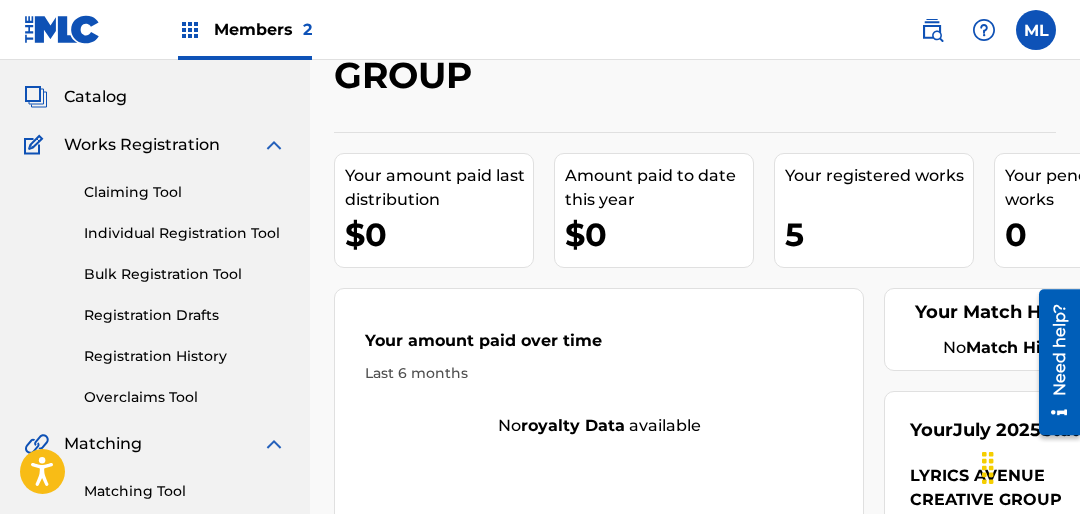 scroll, scrollTop: 96, scrollLeft: 0, axis: vertical 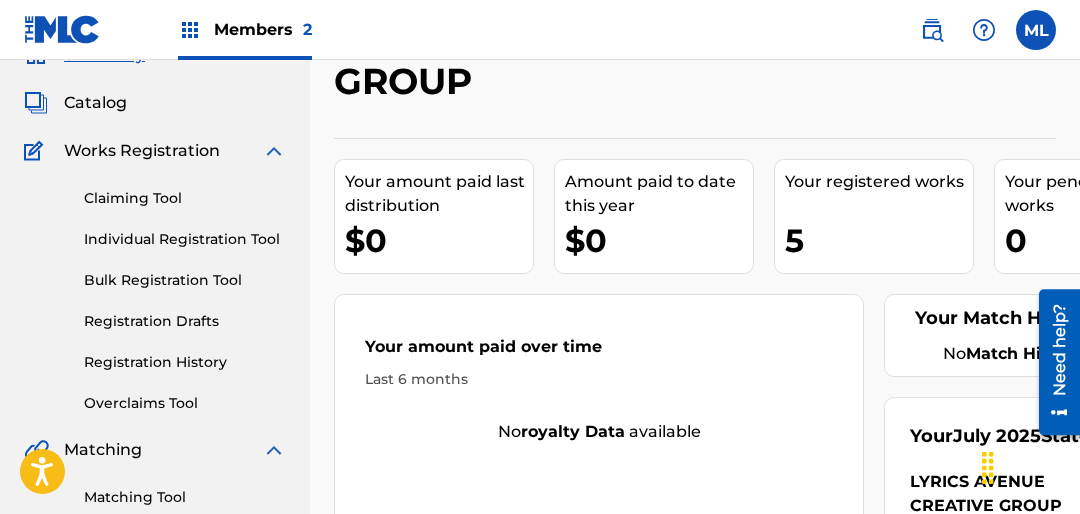 click on "Claiming Tool" at bounding box center (185, 198) 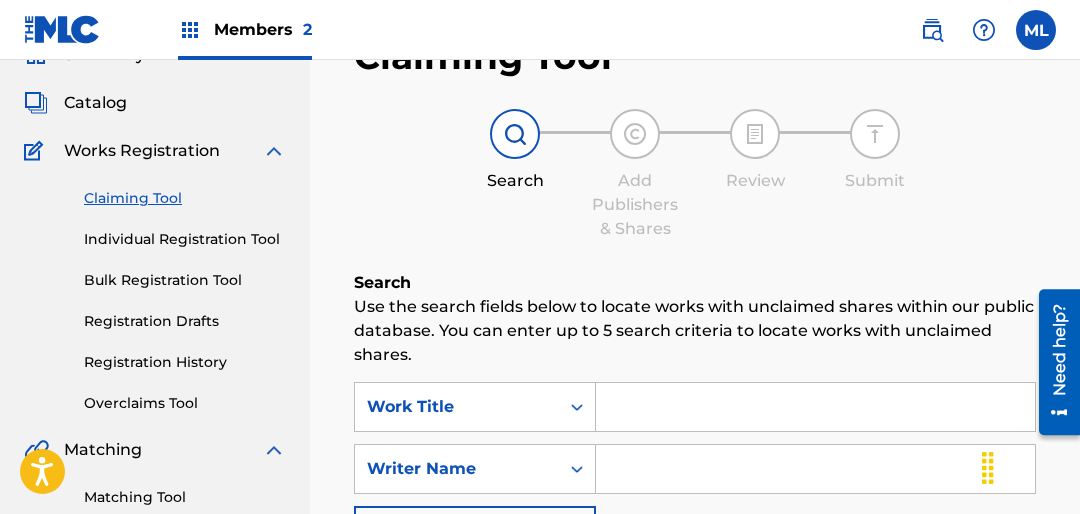 scroll, scrollTop: 0, scrollLeft: 0, axis: both 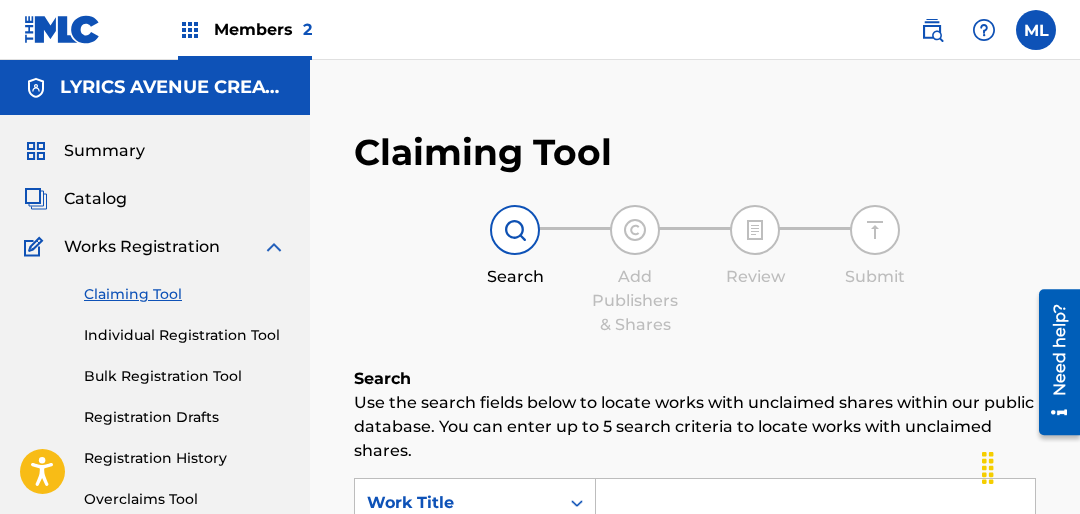 drag, startPoint x: 1079, startPoint y: 108, endPoint x: 1079, endPoint y: 170, distance: 62 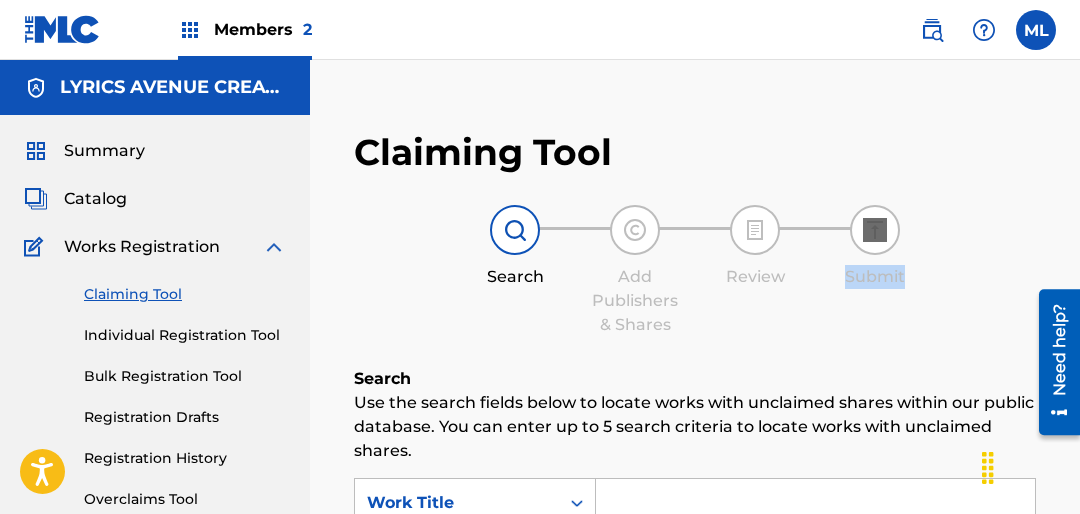 drag, startPoint x: 1079, startPoint y: 170, endPoint x: 992, endPoint y: 196, distance: 90.80198 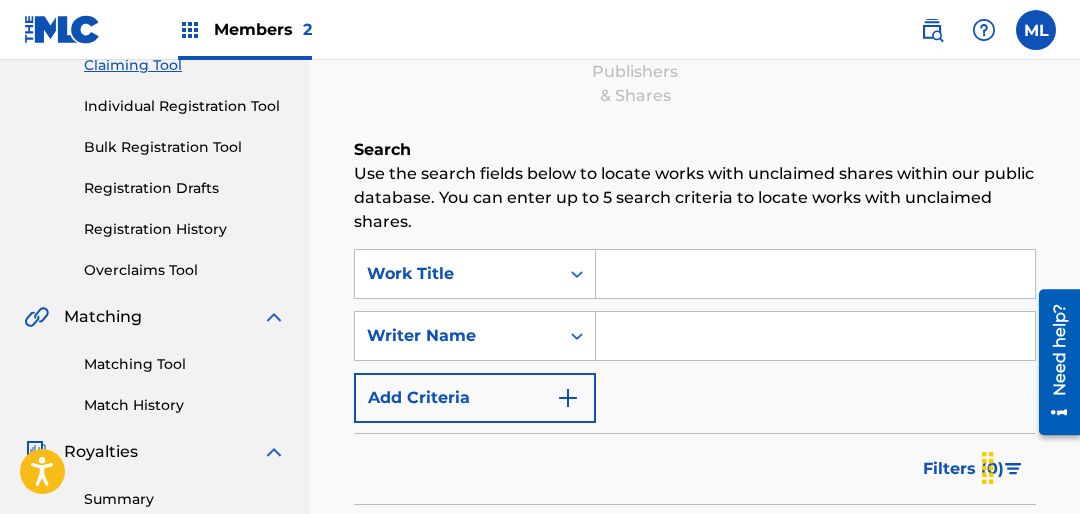 scroll, scrollTop: 249, scrollLeft: 0, axis: vertical 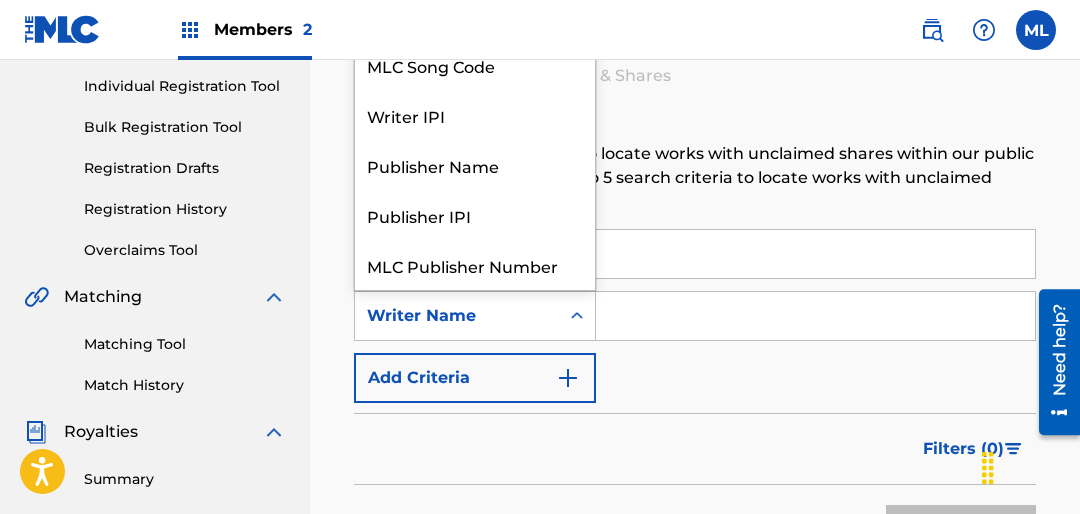 click 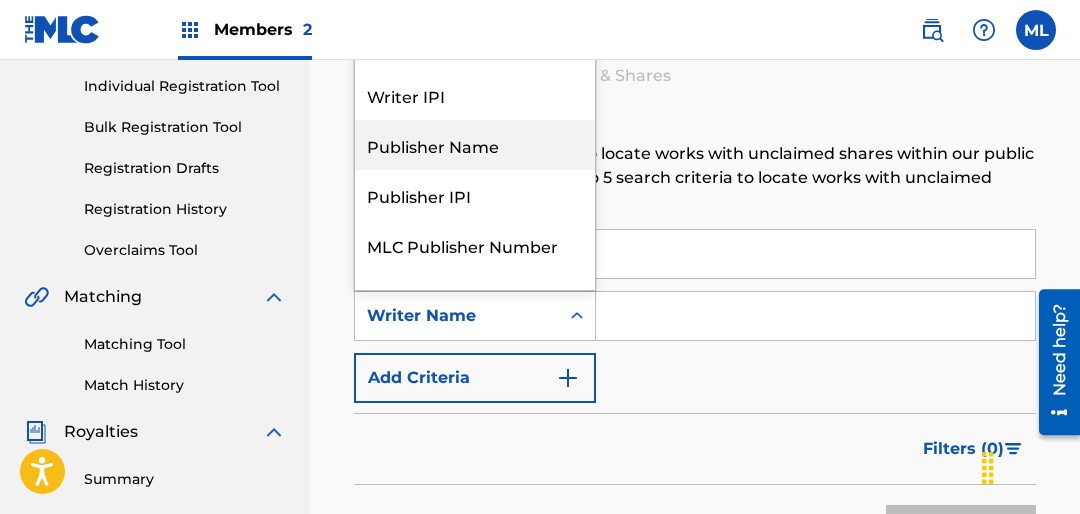 scroll, scrollTop: 0, scrollLeft: 0, axis: both 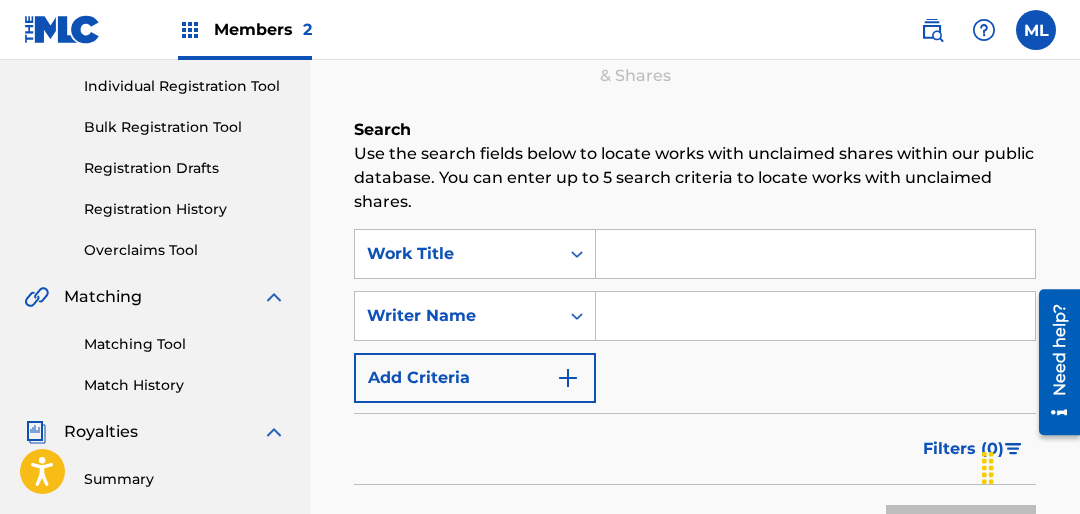 click at bounding box center [568, 378] 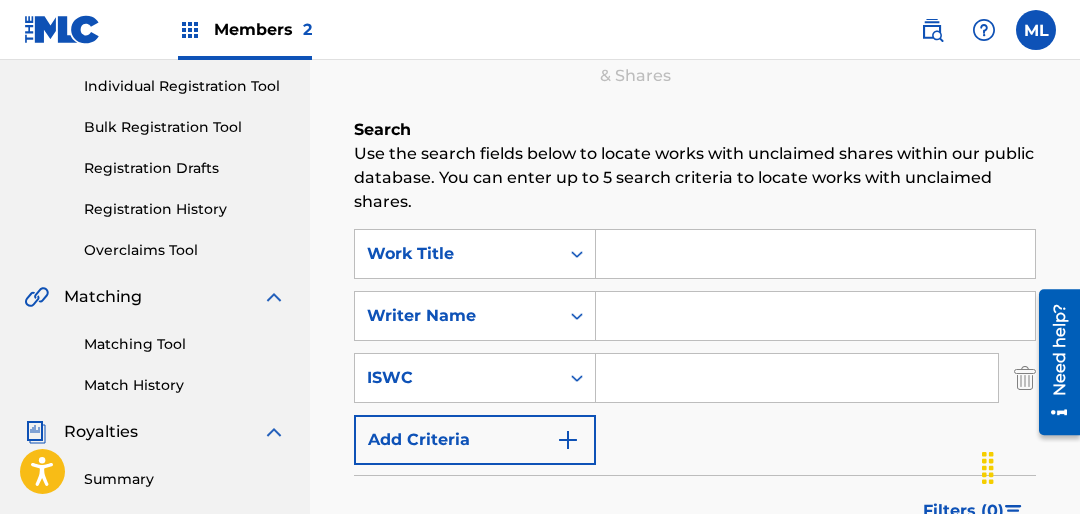 click on "Add Criteria" at bounding box center [475, 440] 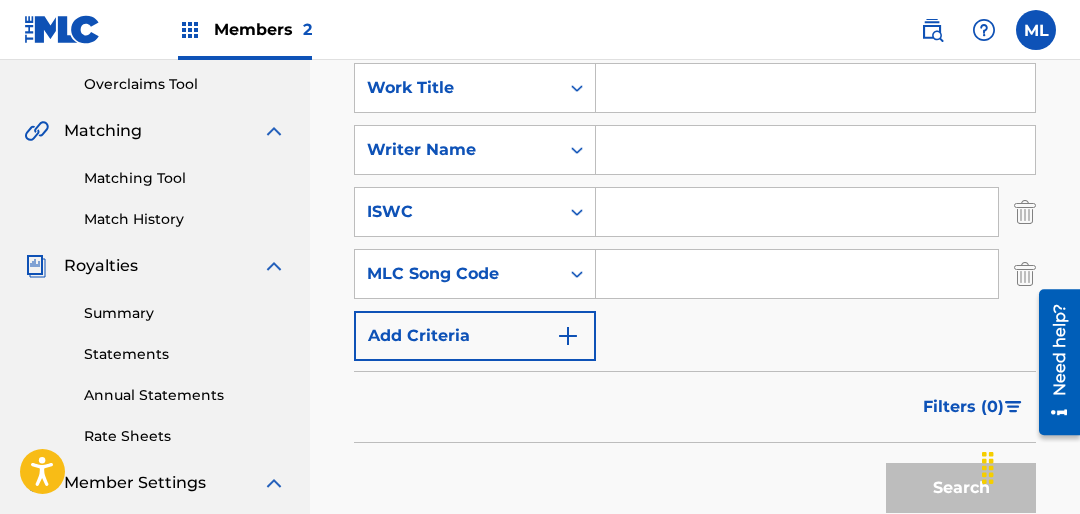 scroll, scrollTop: 417, scrollLeft: 0, axis: vertical 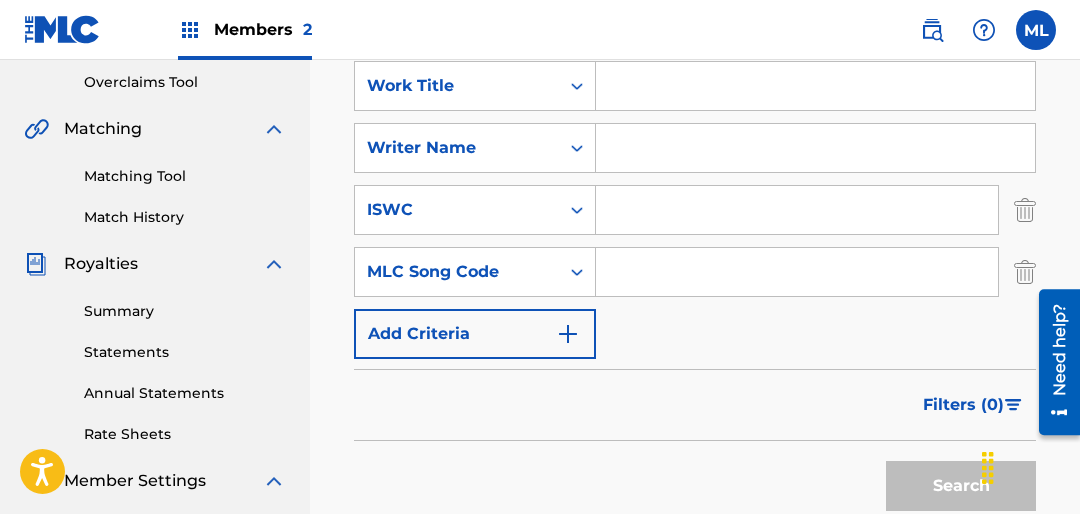 click at bounding box center (1025, 272) 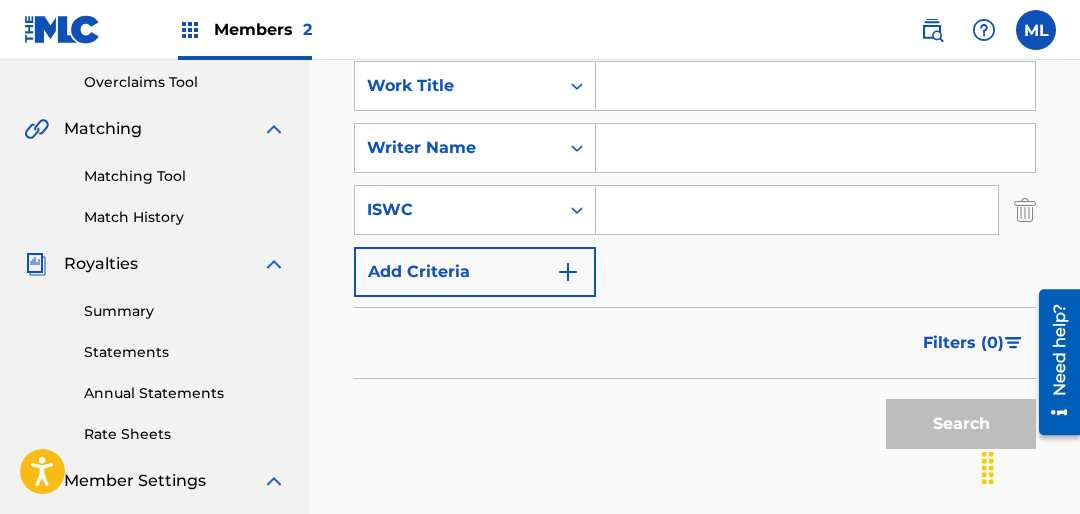 click at bounding box center (815, 148) 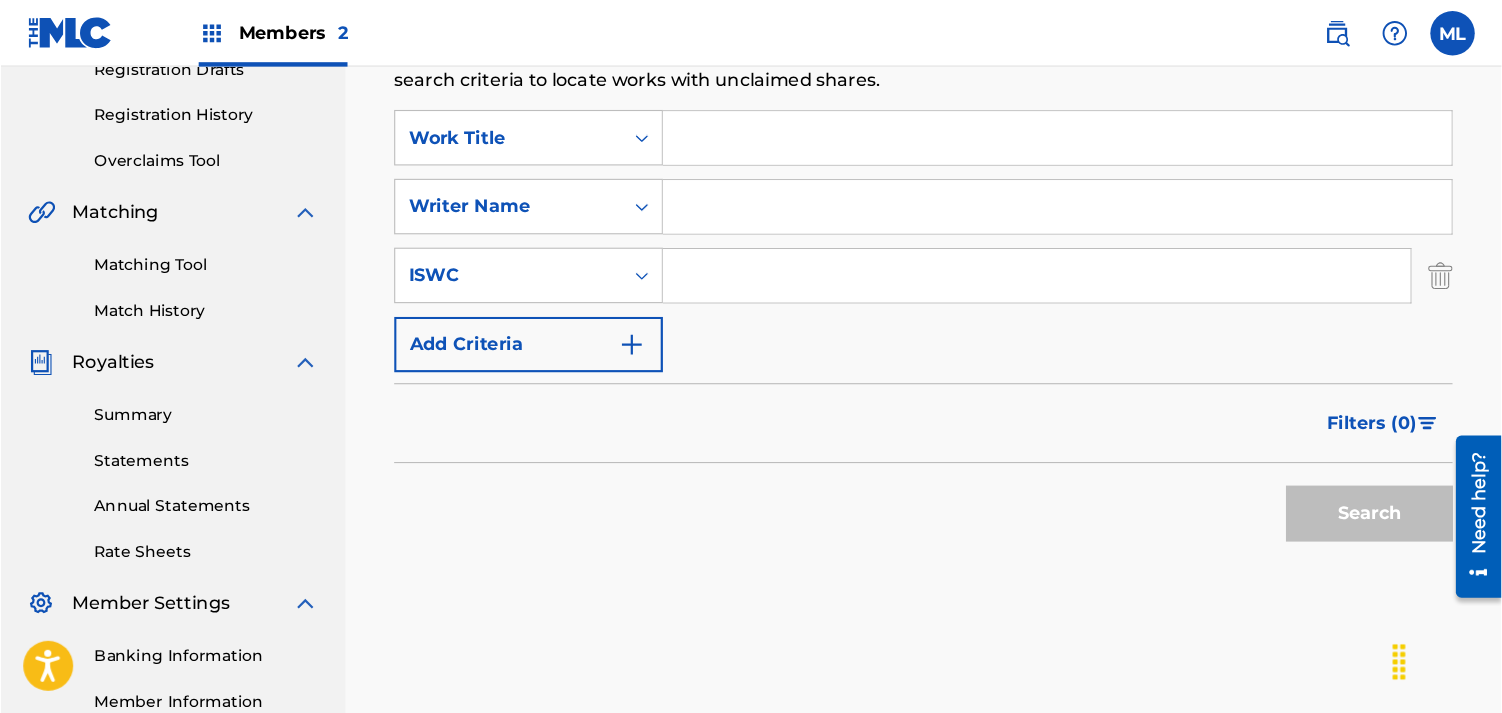 scroll, scrollTop: 355, scrollLeft: 0, axis: vertical 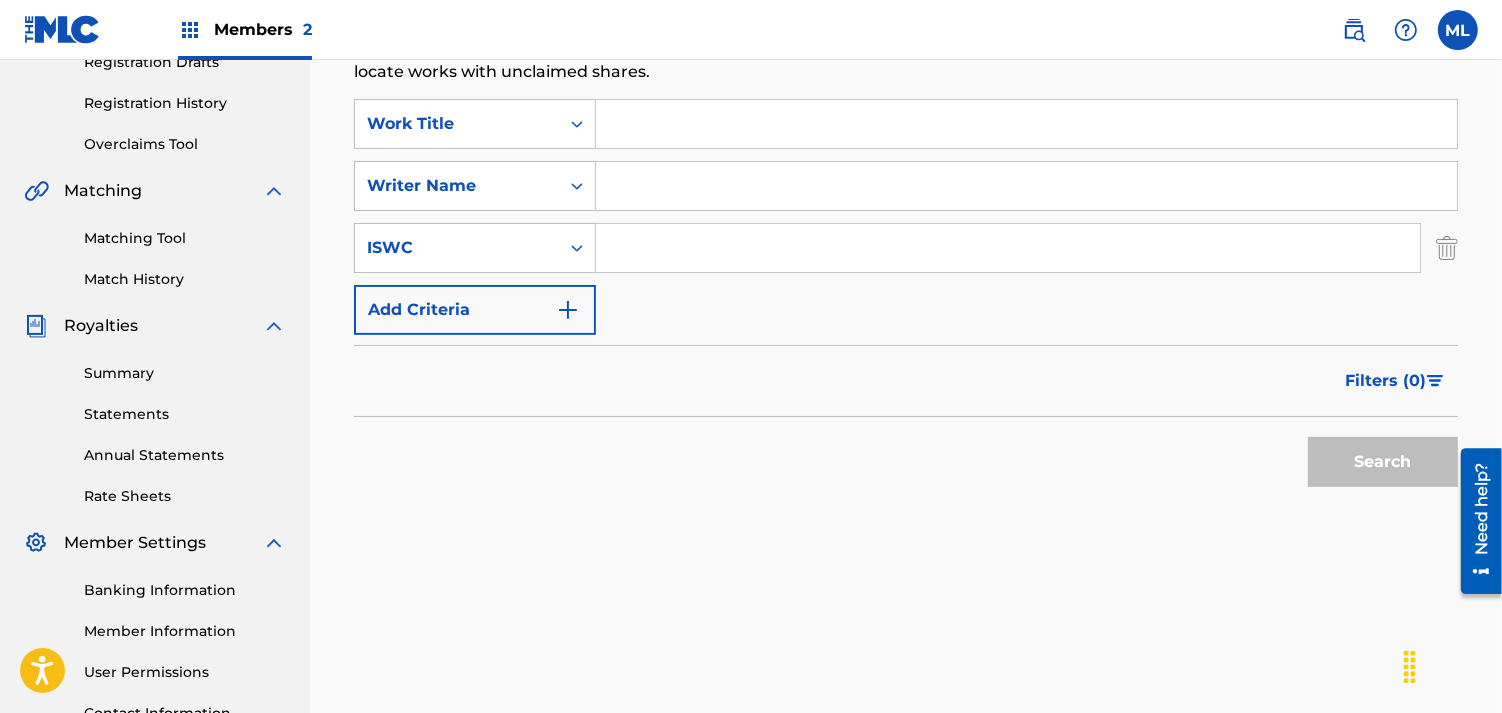 click on "Matching Tool" at bounding box center (185, 238) 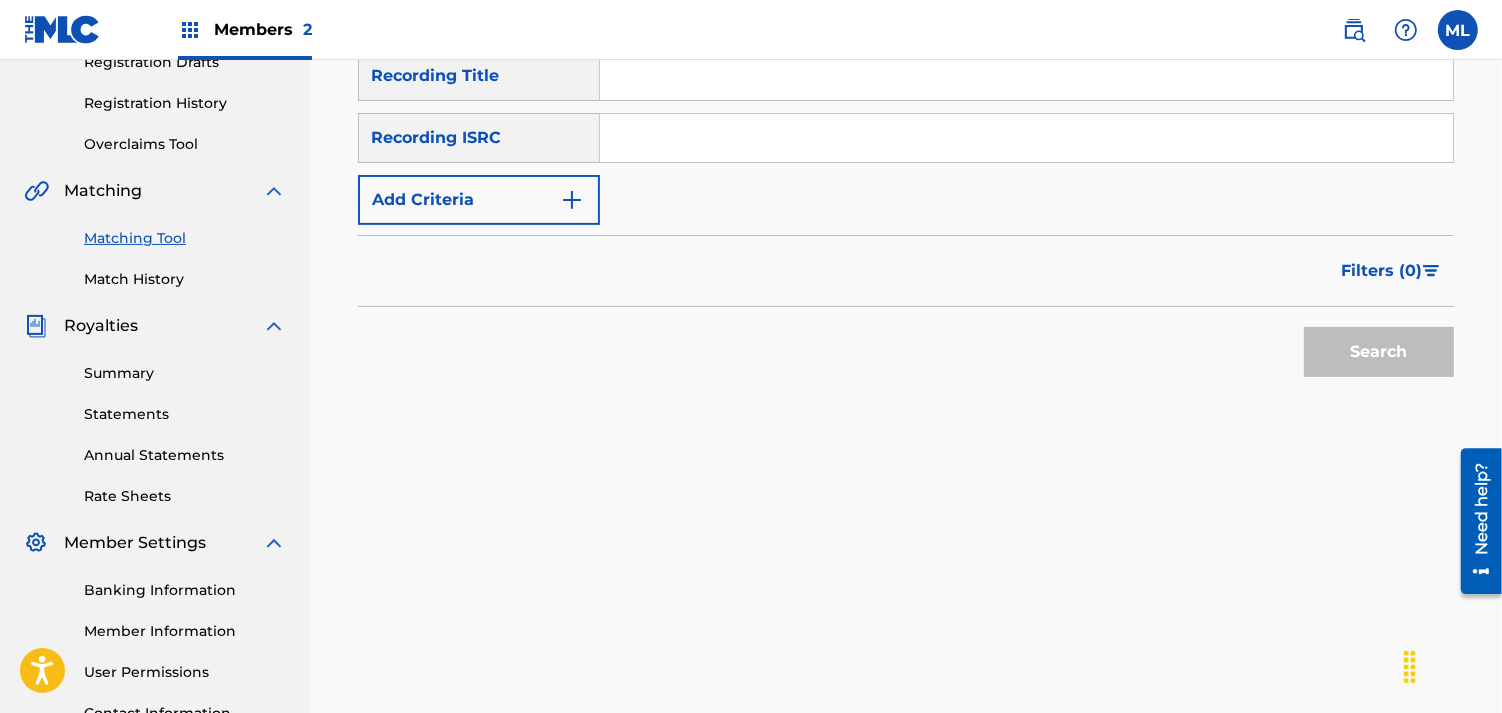 scroll, scrollTop: 0, scrollLeft: 0, axis: both 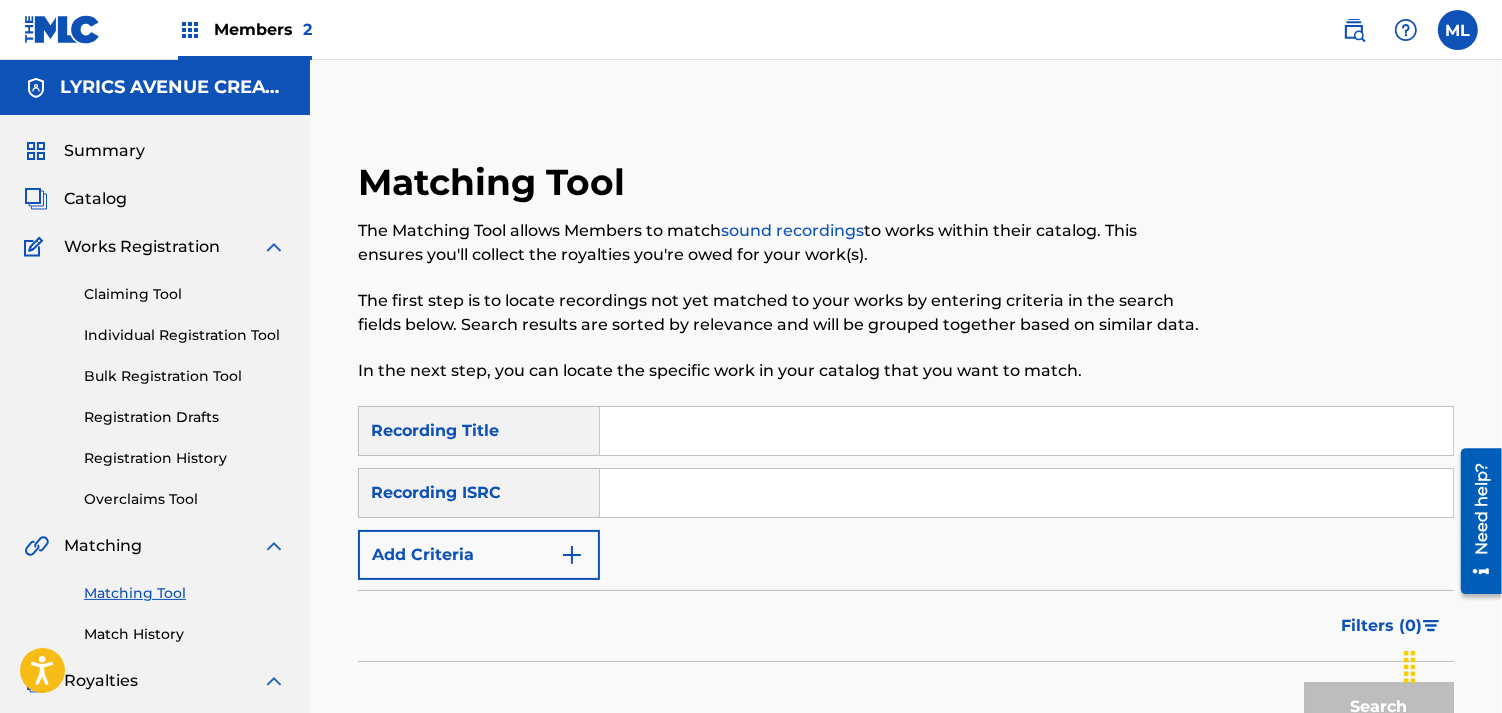 click on "Members    2" at bounding box center [263, 29] 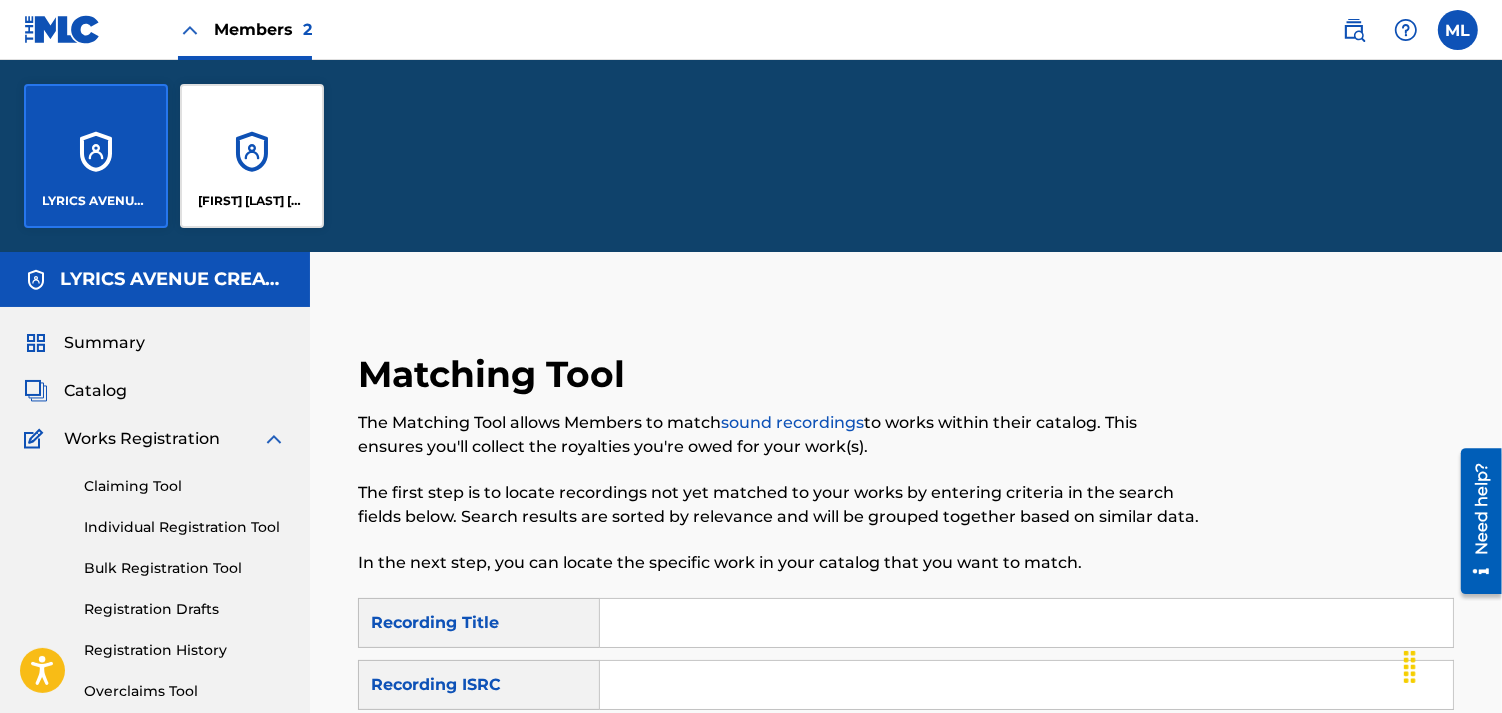 click on "[FIRST] [LAST] [LAST]" at bounding box center (252, 156) 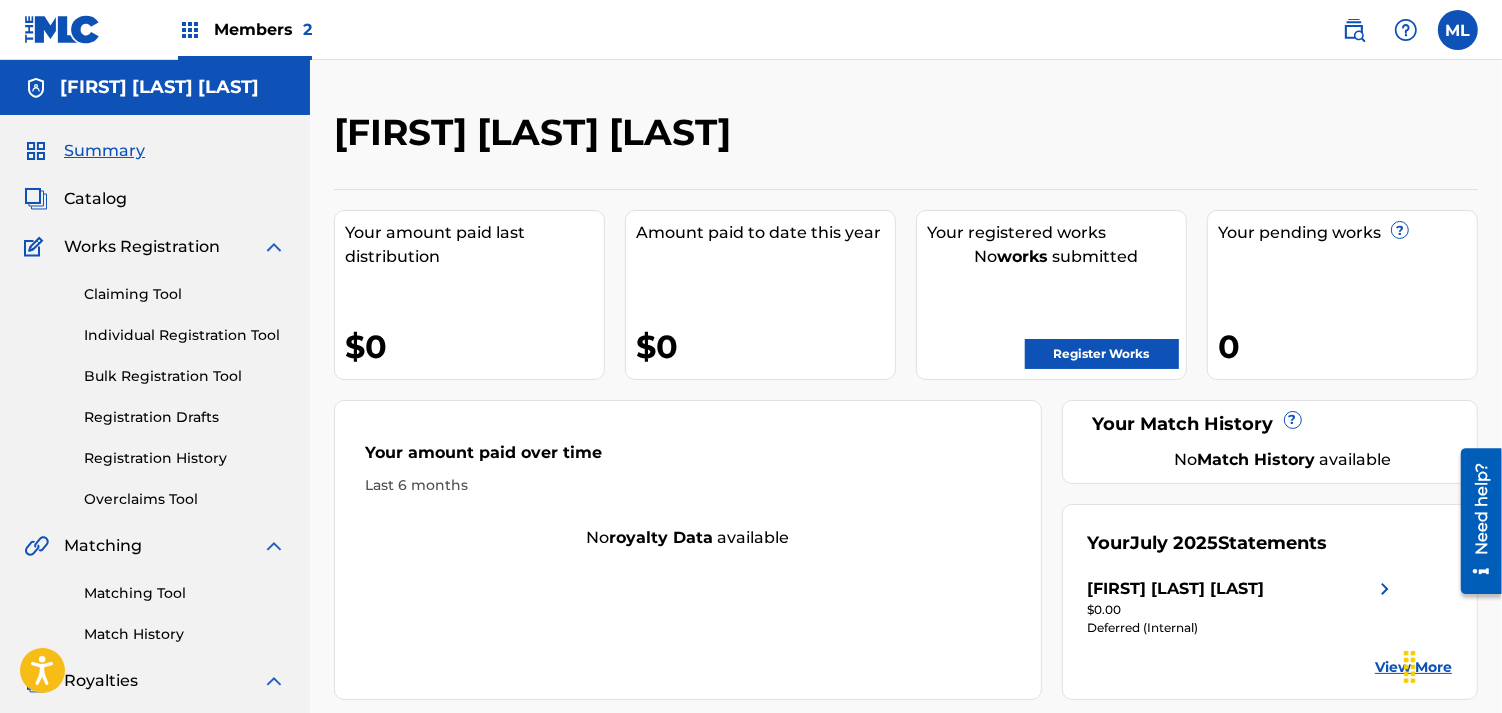 click on "Claiming Tool" at bounding box center [185, 294] 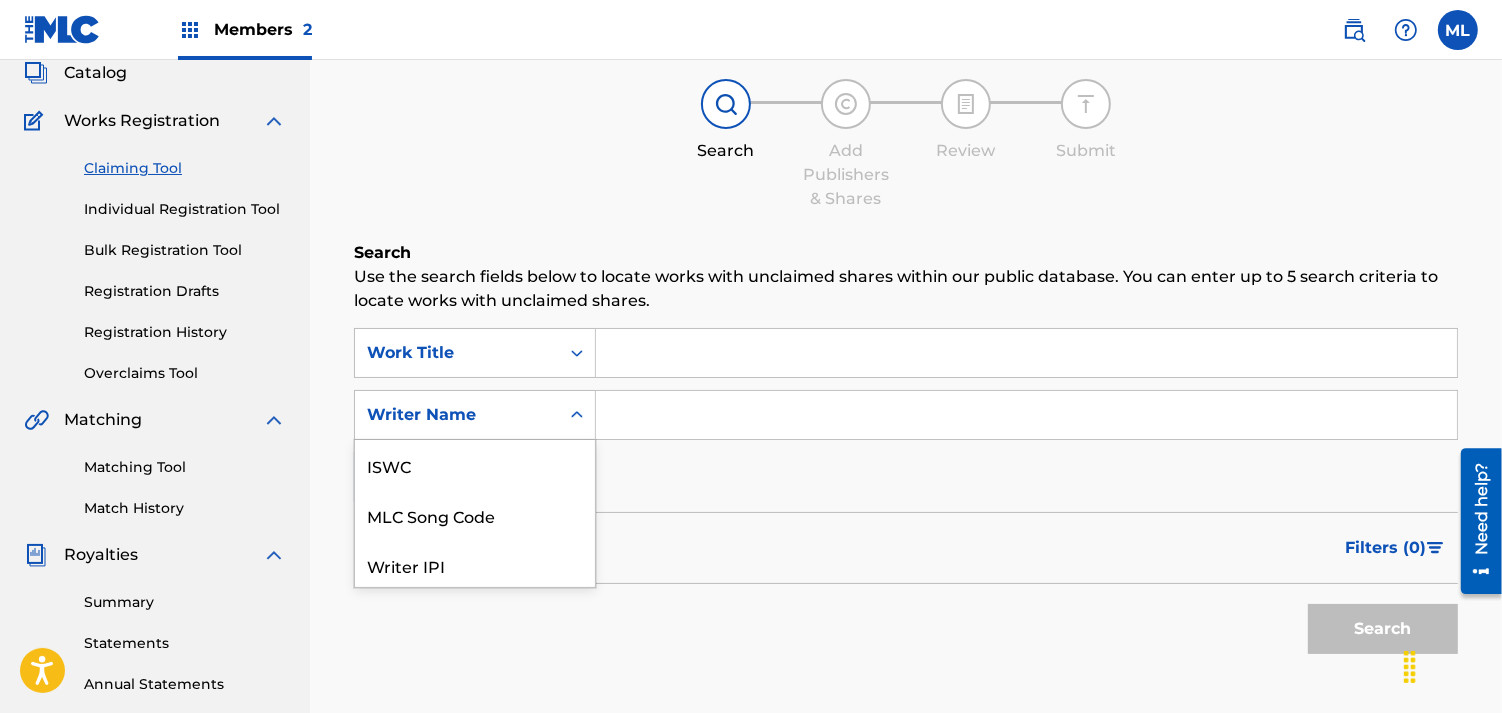 click on "7 results available. Use Up and Down to choose options, press Enter to select the currently focused option, press Escape to exit the menu, press Tab to select the option and exit the menu. Writer Name ISWC MLC Song Code Writer IPI Publisher Name Publisher IPI MLC Publisher Number Writer Name" at bounding box center [475, 415] 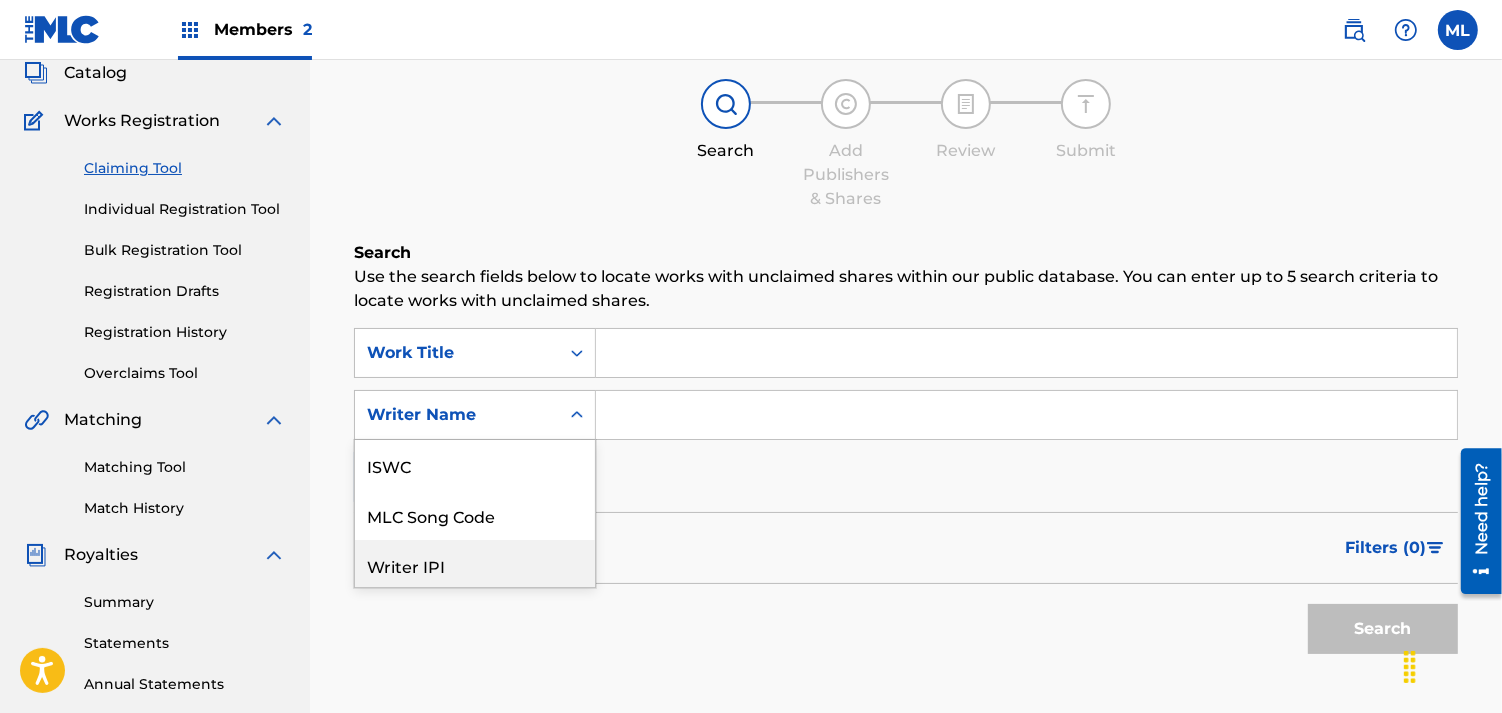 scroll, scrollTop: 153, scrollLeft: 0, axis: vertical 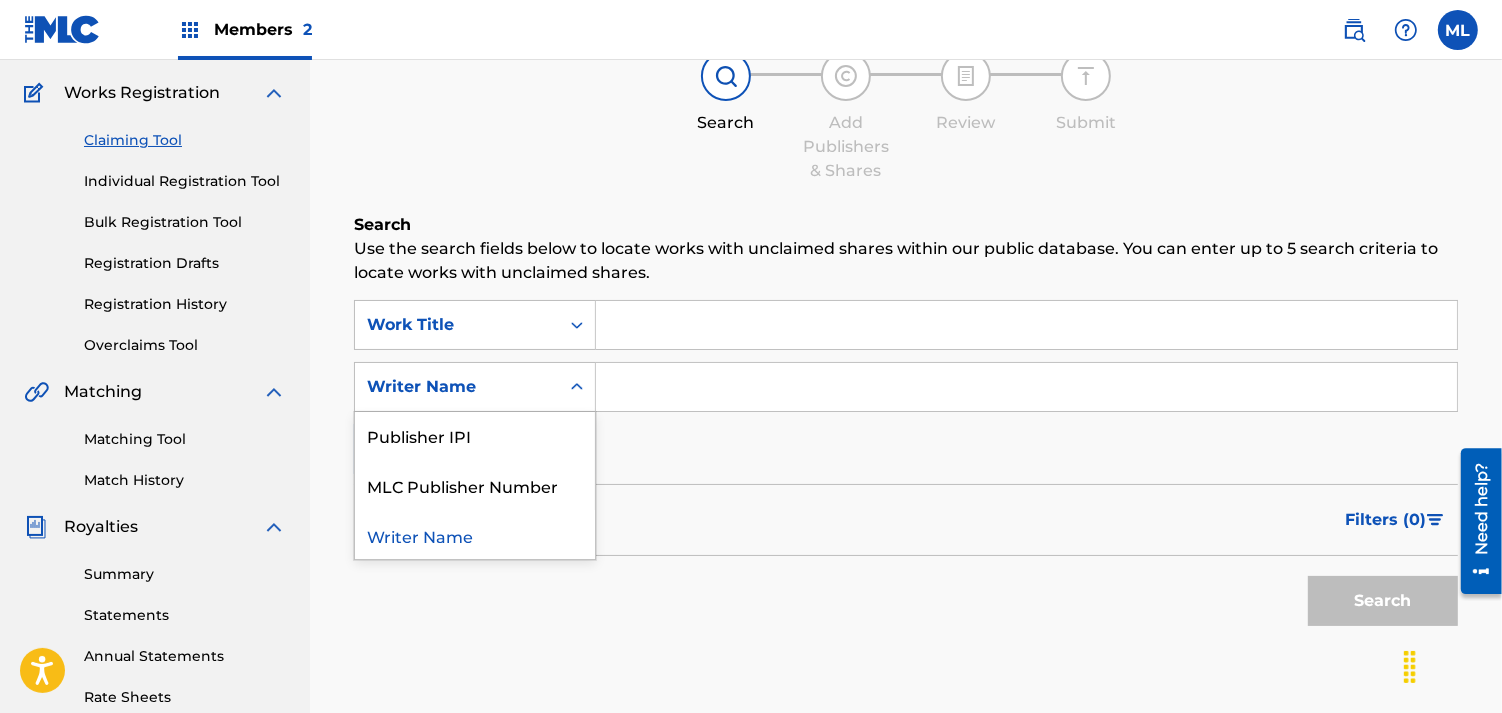 click at bounding box center [1026, 387] 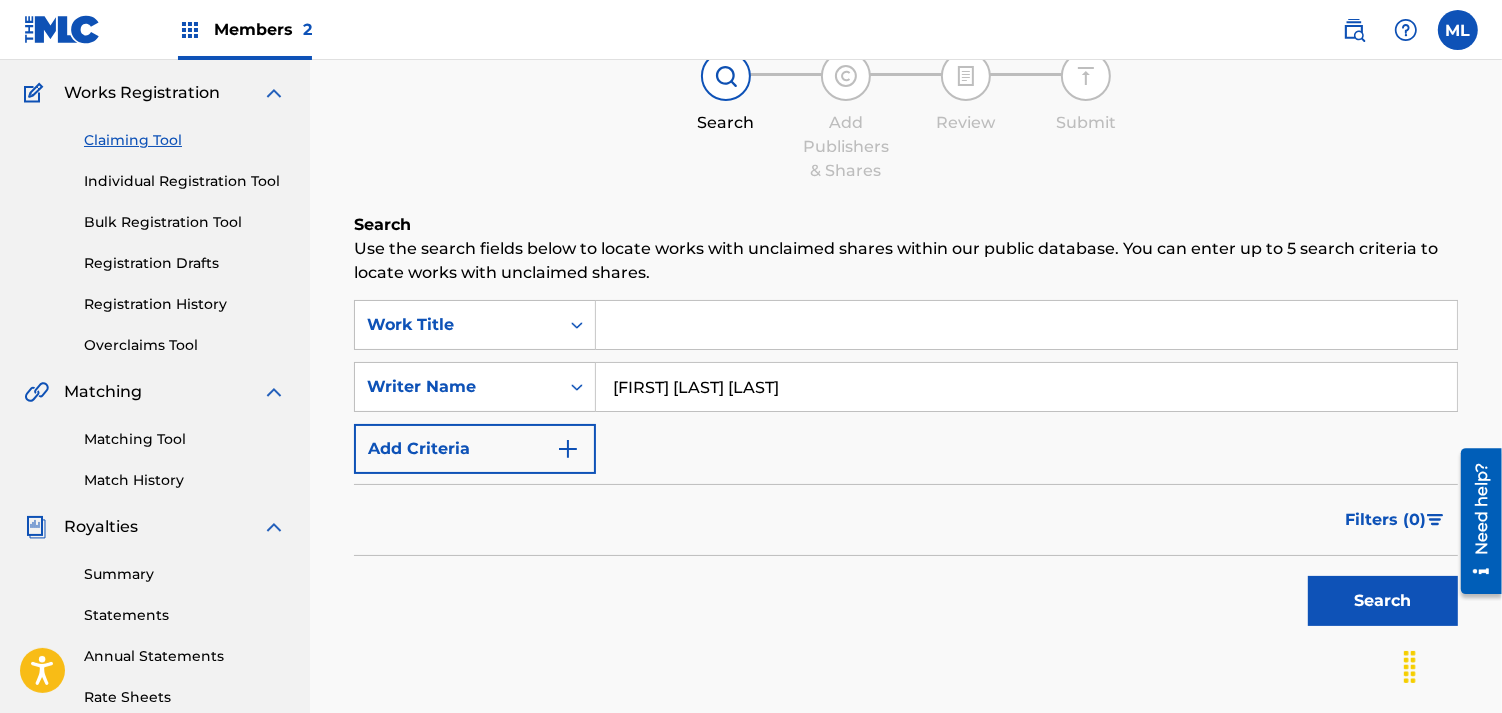 type on "[FIRST] [LAST] [LAST]" 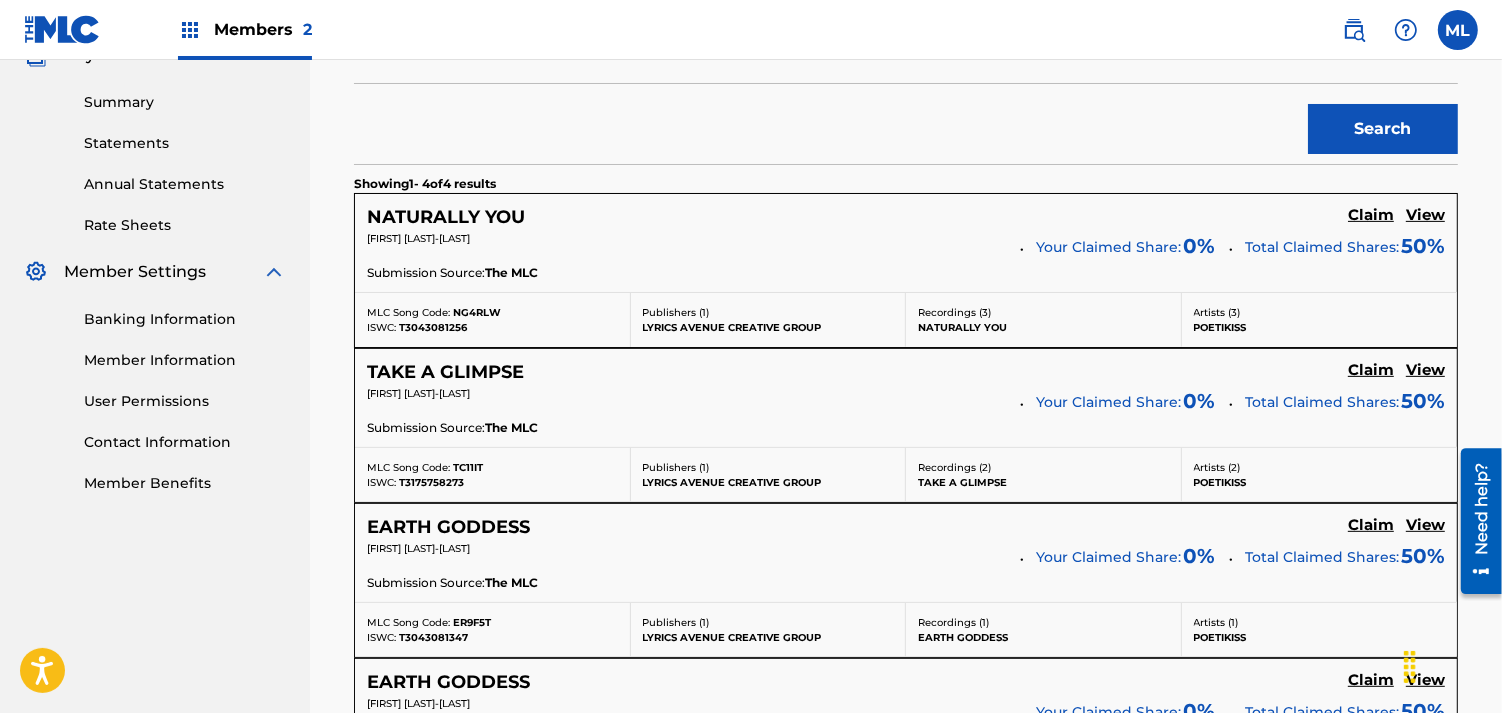 scroll, scrollTop: 631, scrollLeft: 0, axis: vertical 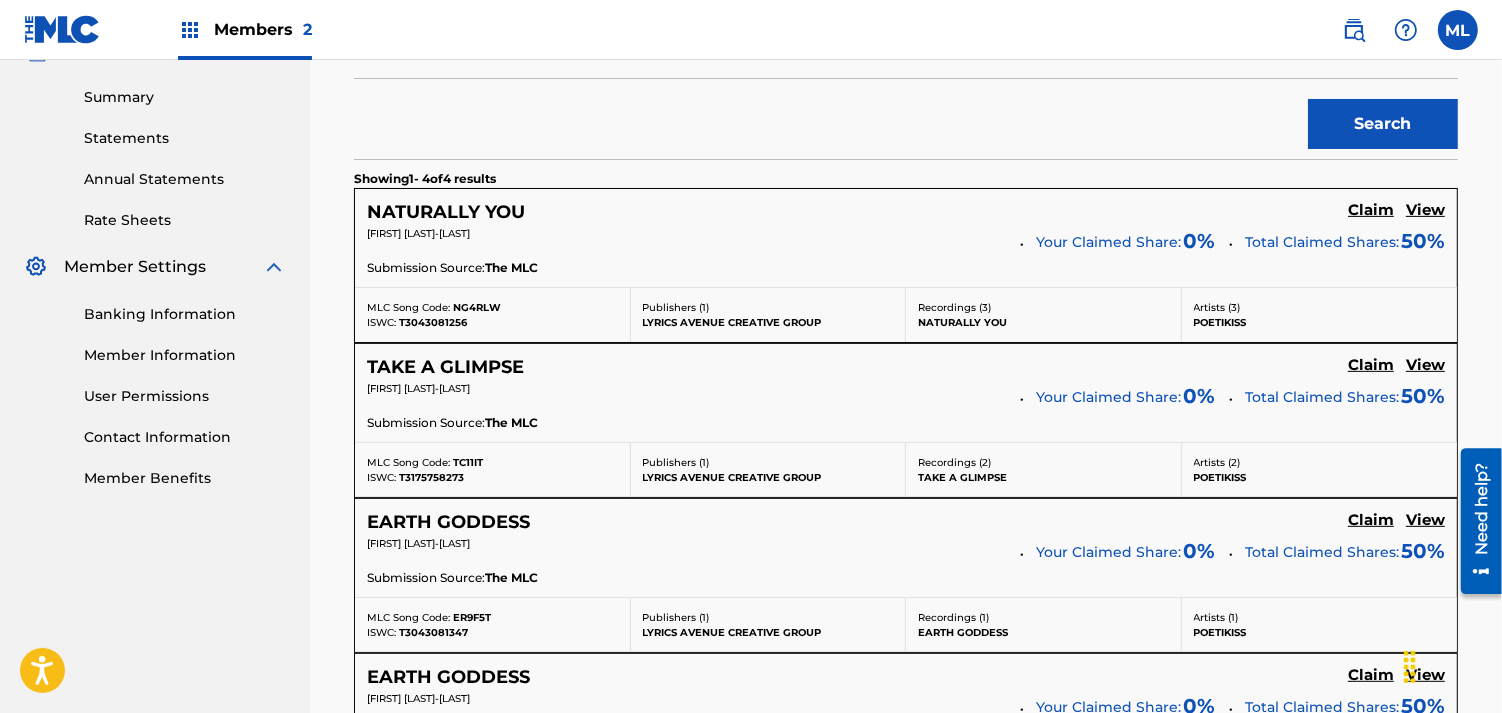 click on "Claim" at bounding box center [1371, 210] 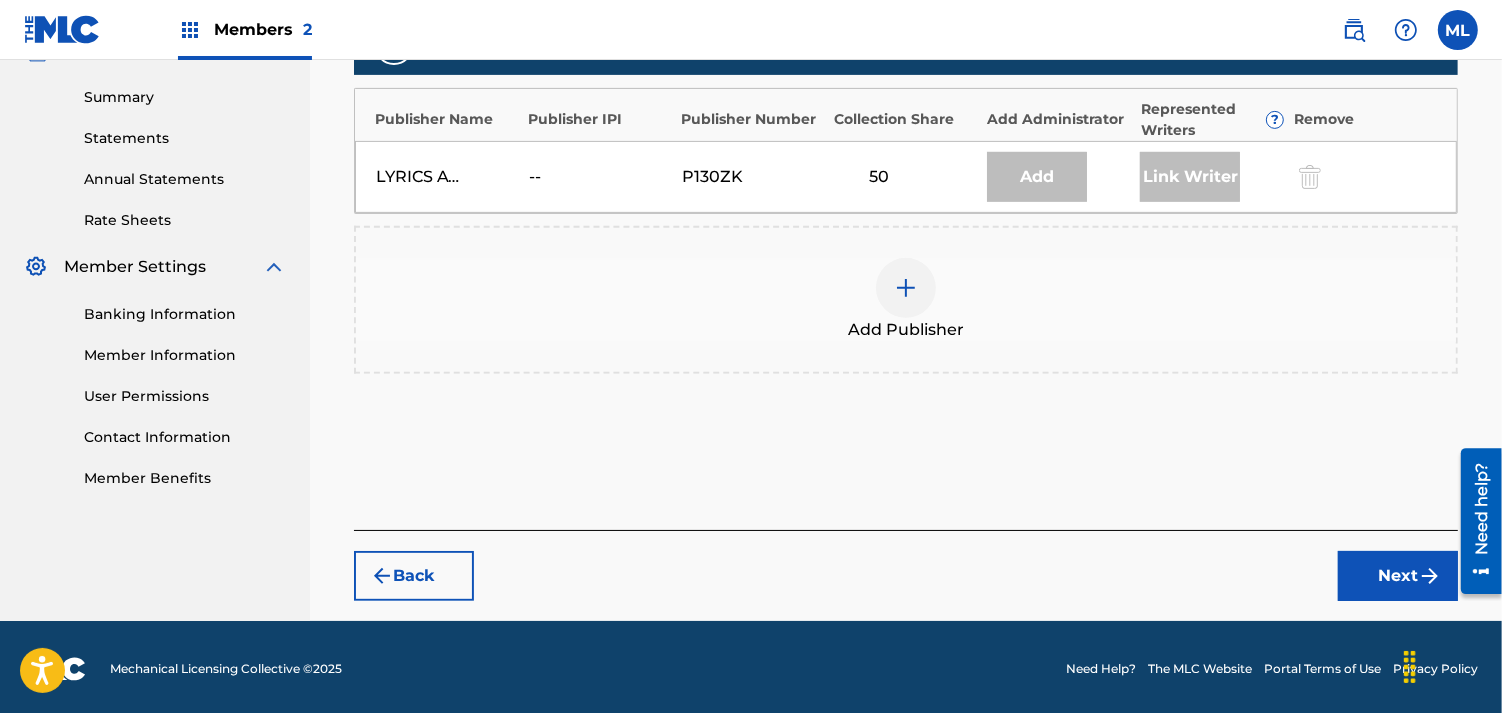 drag, startPoint x: 1500, startPoint y: 382, endPoint x: 1497, endPoint y: 311, distance: 71.063354 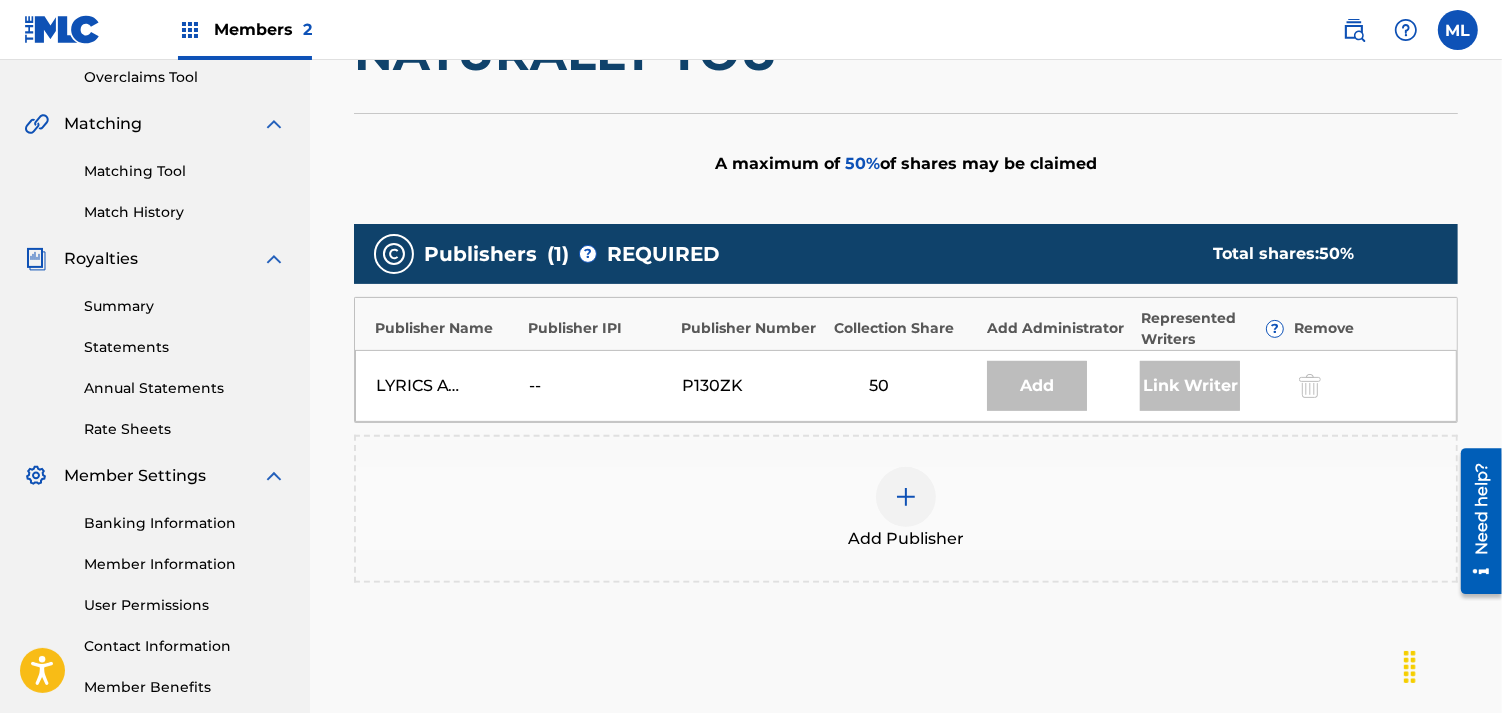 scroll, scrollTop: 461, scrollLeft: 0, axis: vertical 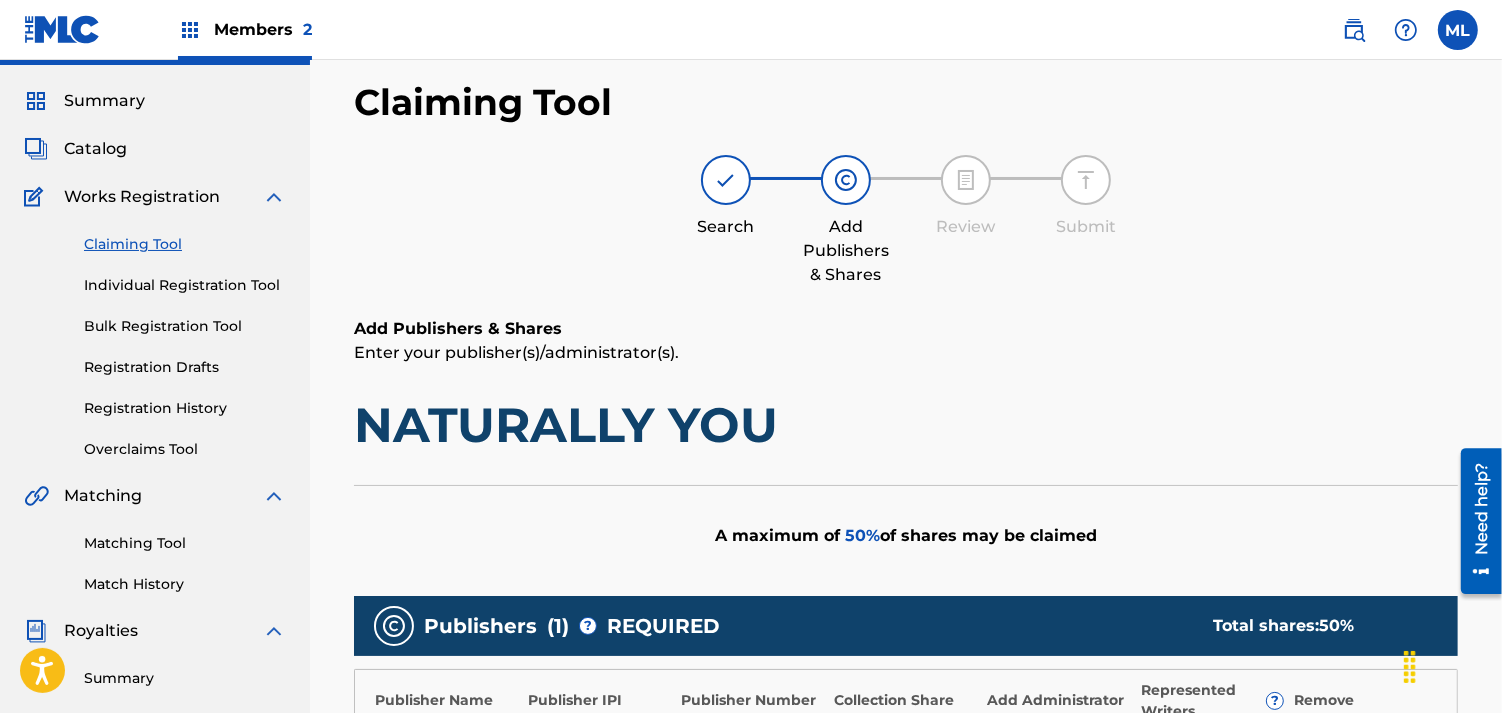 click on "Members    2" at bounding box center (263, 29) 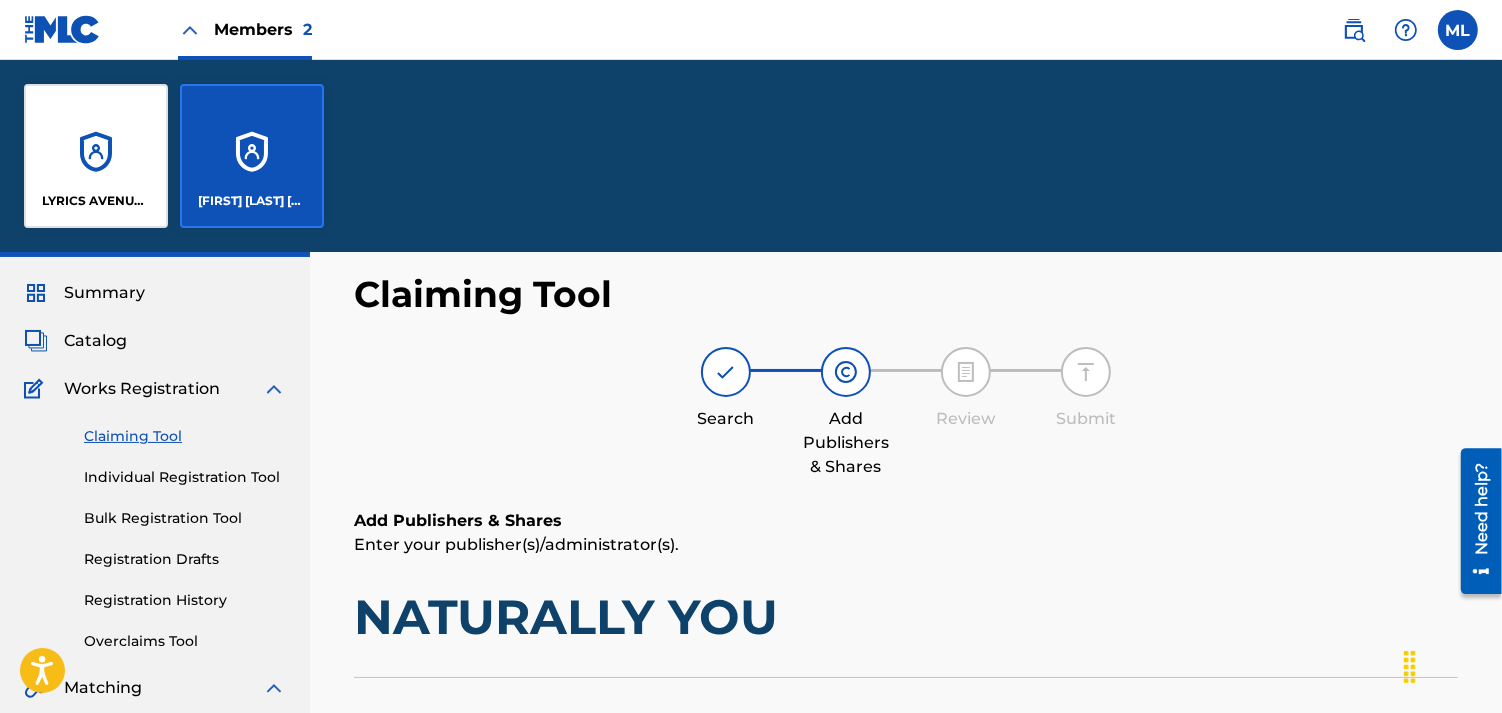 scroll, scrollTop: 242, scrollLeft: 0, axis: vertical 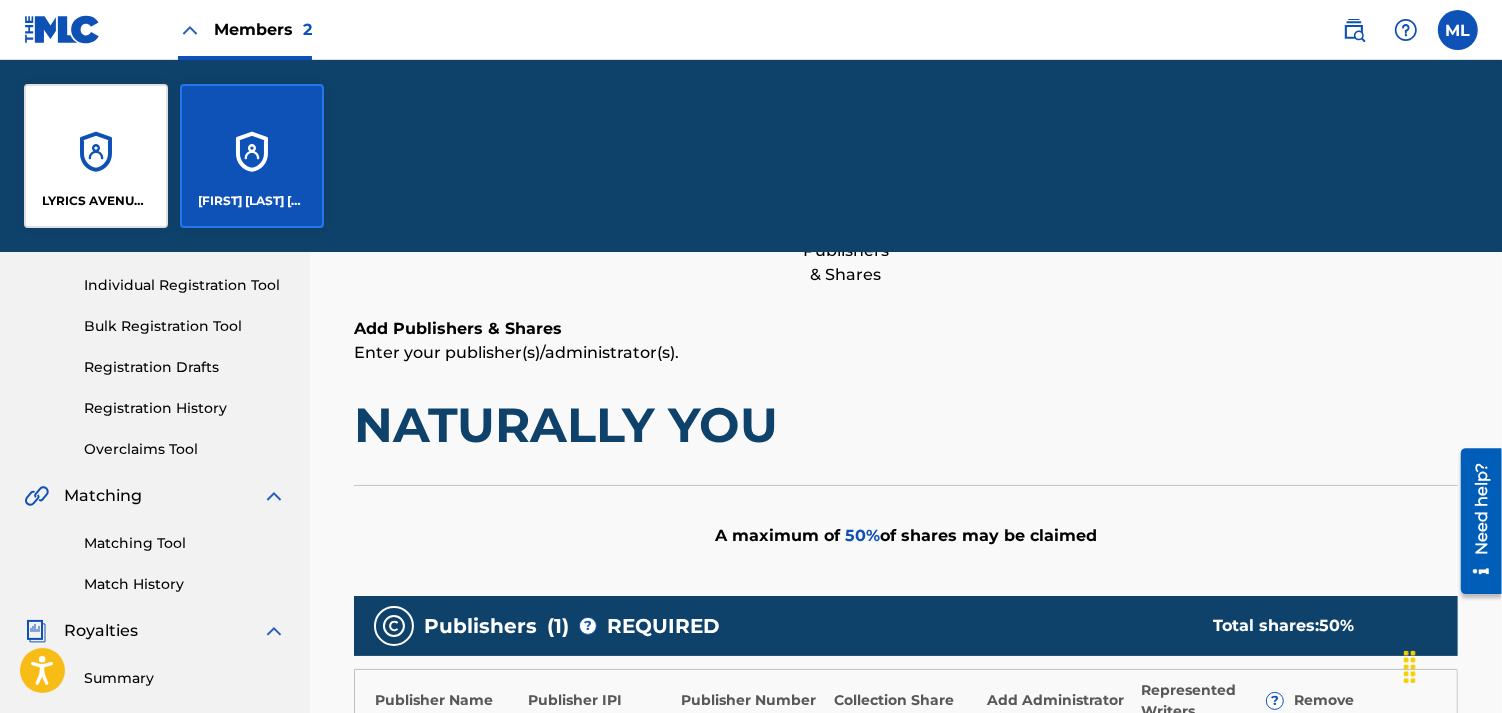 click on "LYRICS AVENUE CREATIVE GROUP" at bounding box center (96, 156) 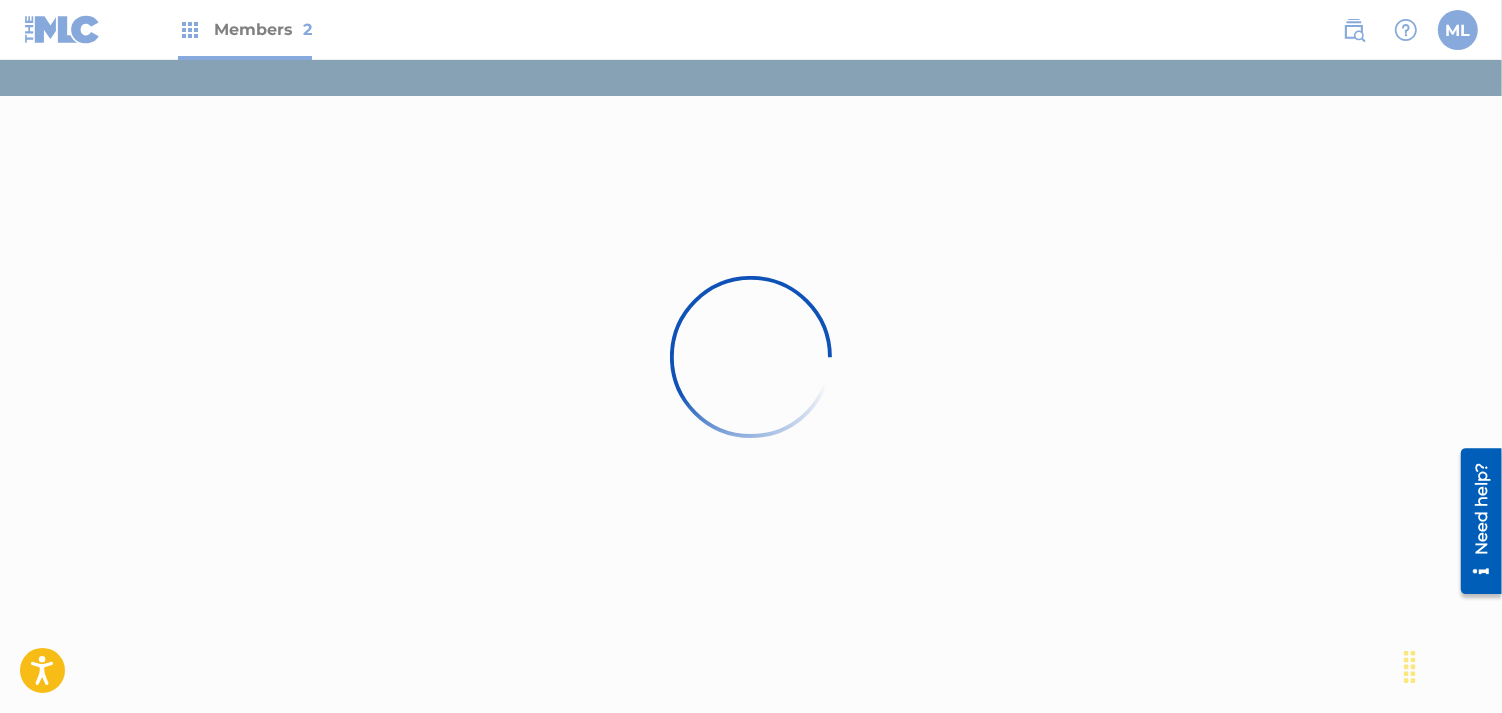 scroll, scrollTop: 0, scrollLeft: 0, axis: both 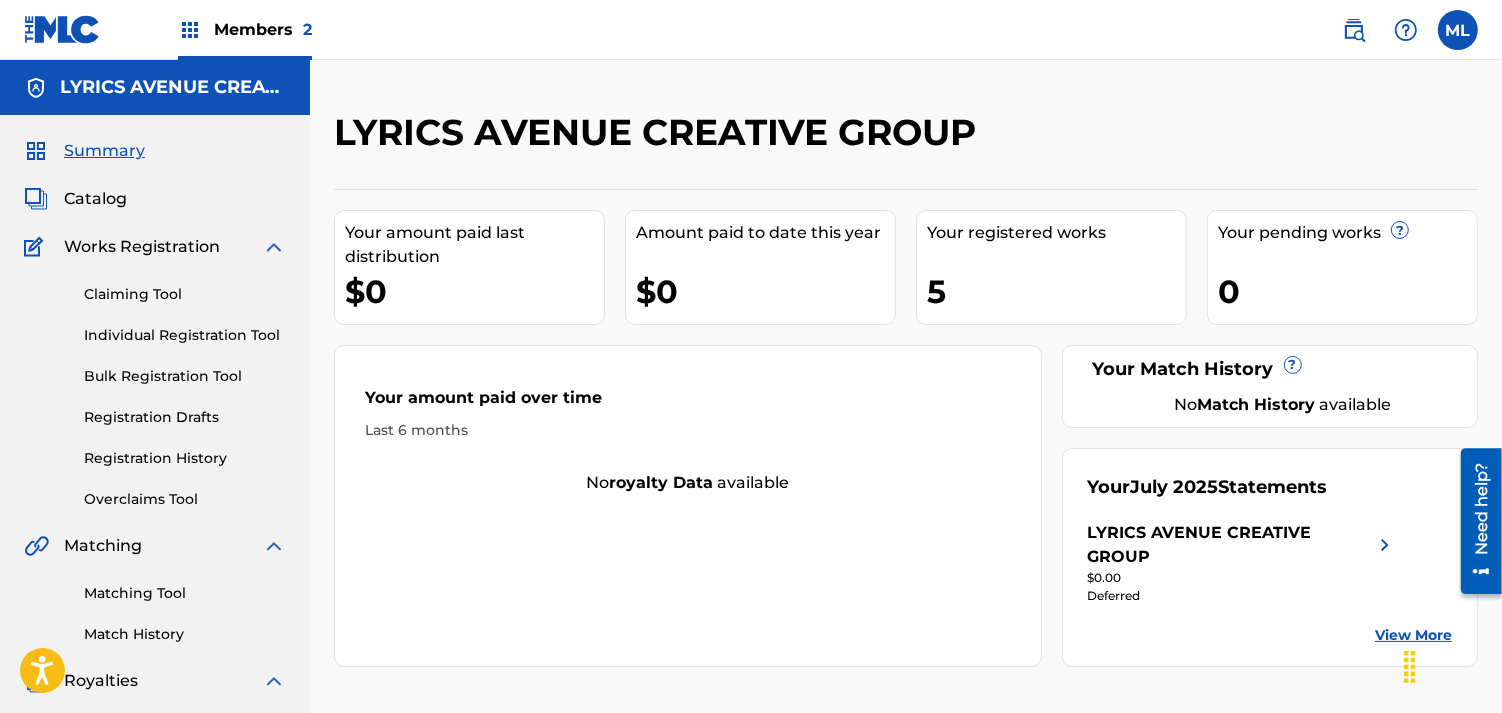 click on "Summary" at bounding box center [104, 151] 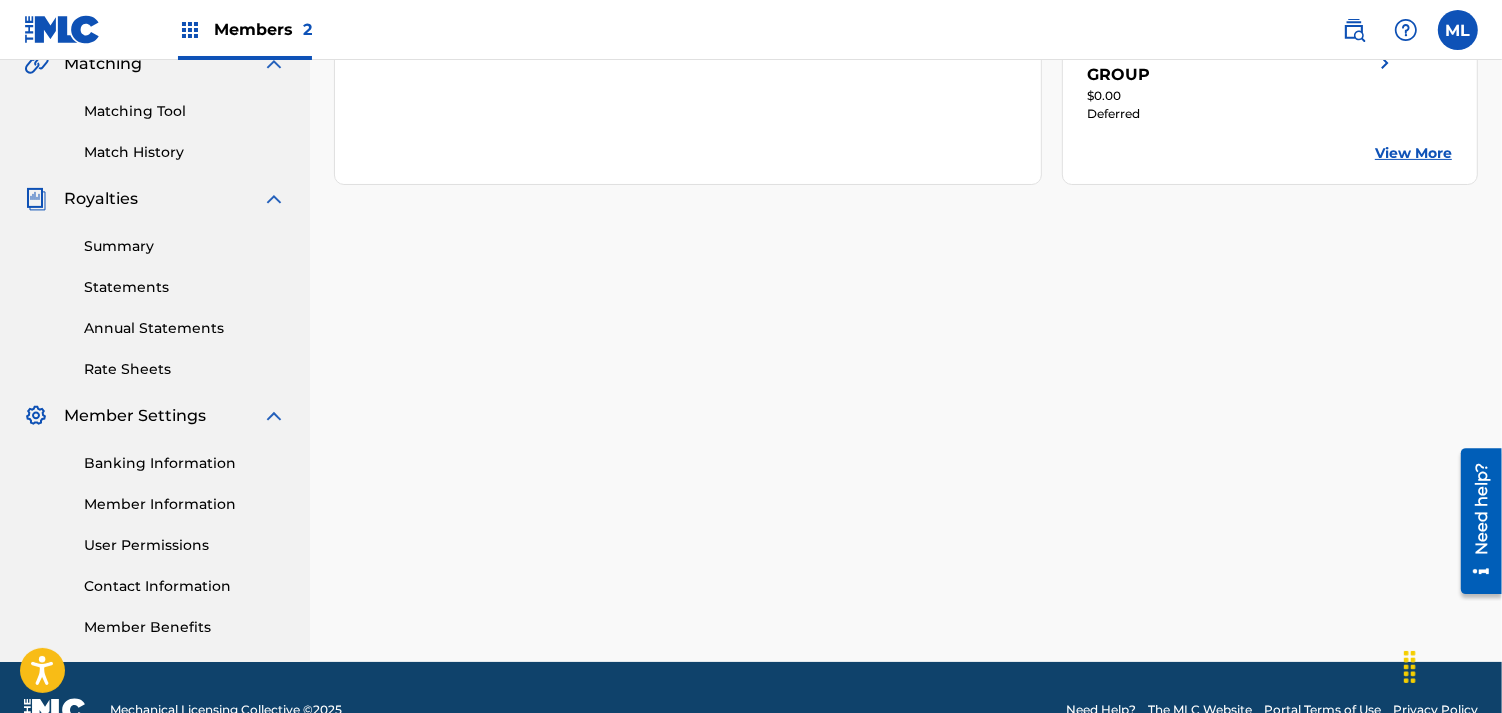 scroll, scrollTop: 526, scrollLeft: 0, axis: vertical 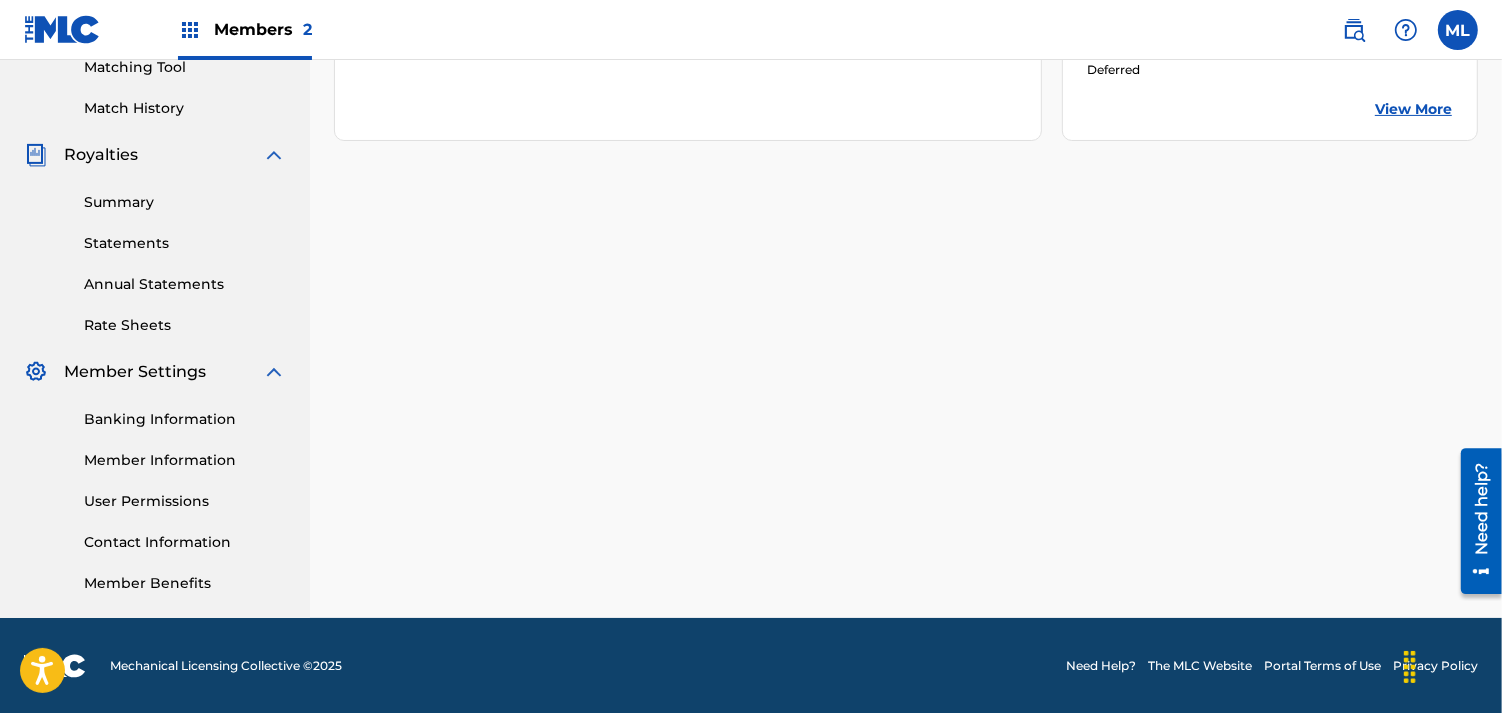 click on "Member Information" at bounding box center [185, 460] 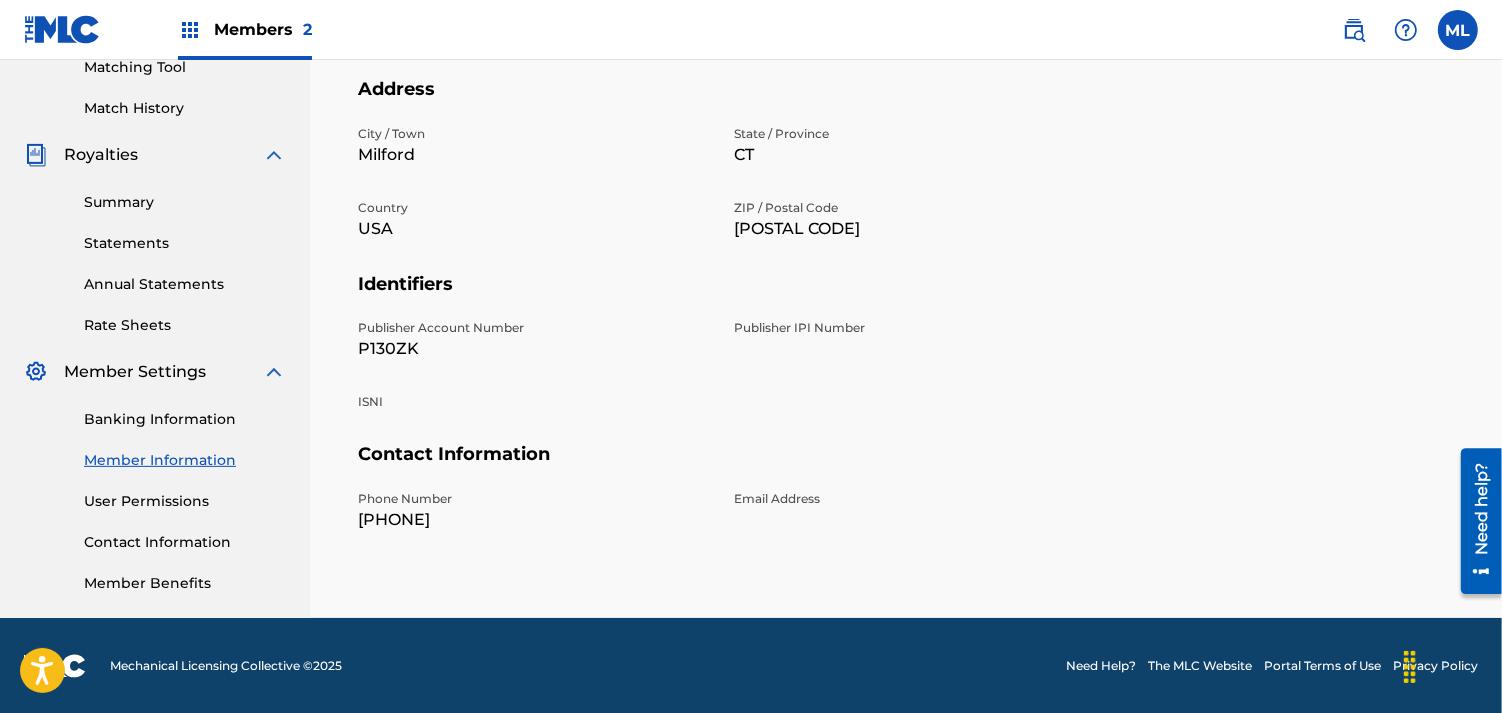 scroll, scrollTop: 0, scrollLeft: 0, axis: both 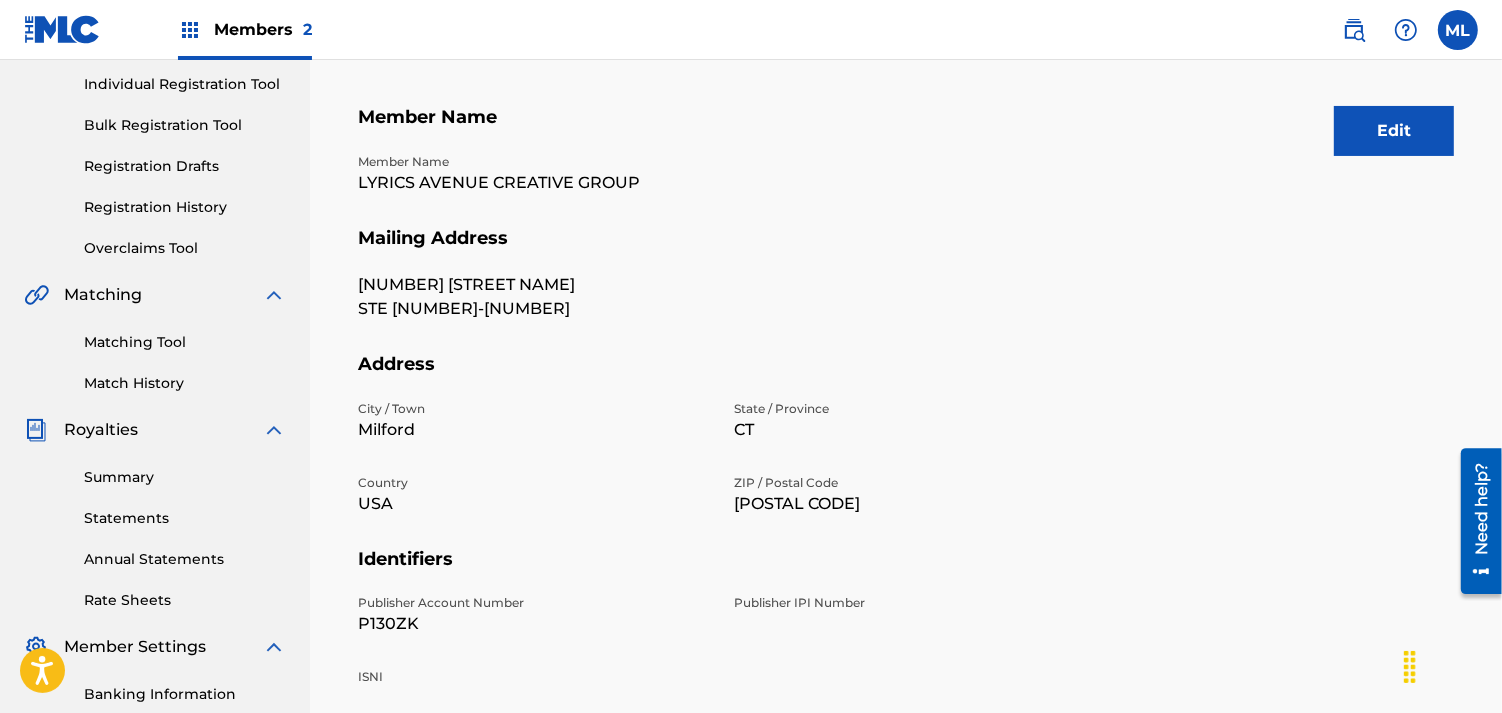 click on "Edit" at bounding box center (1394, 131) 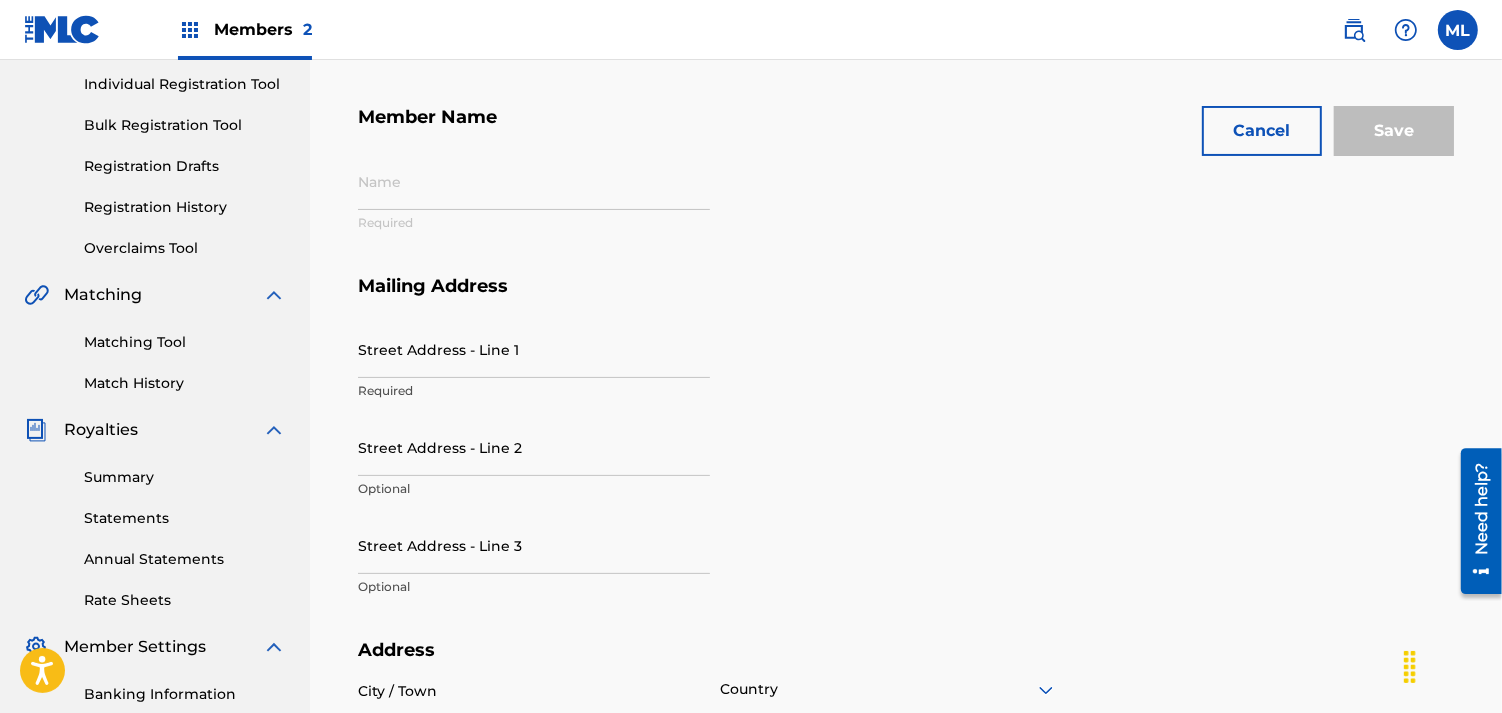 type on "LYRICS AVENUE CREATIVE GROUP" 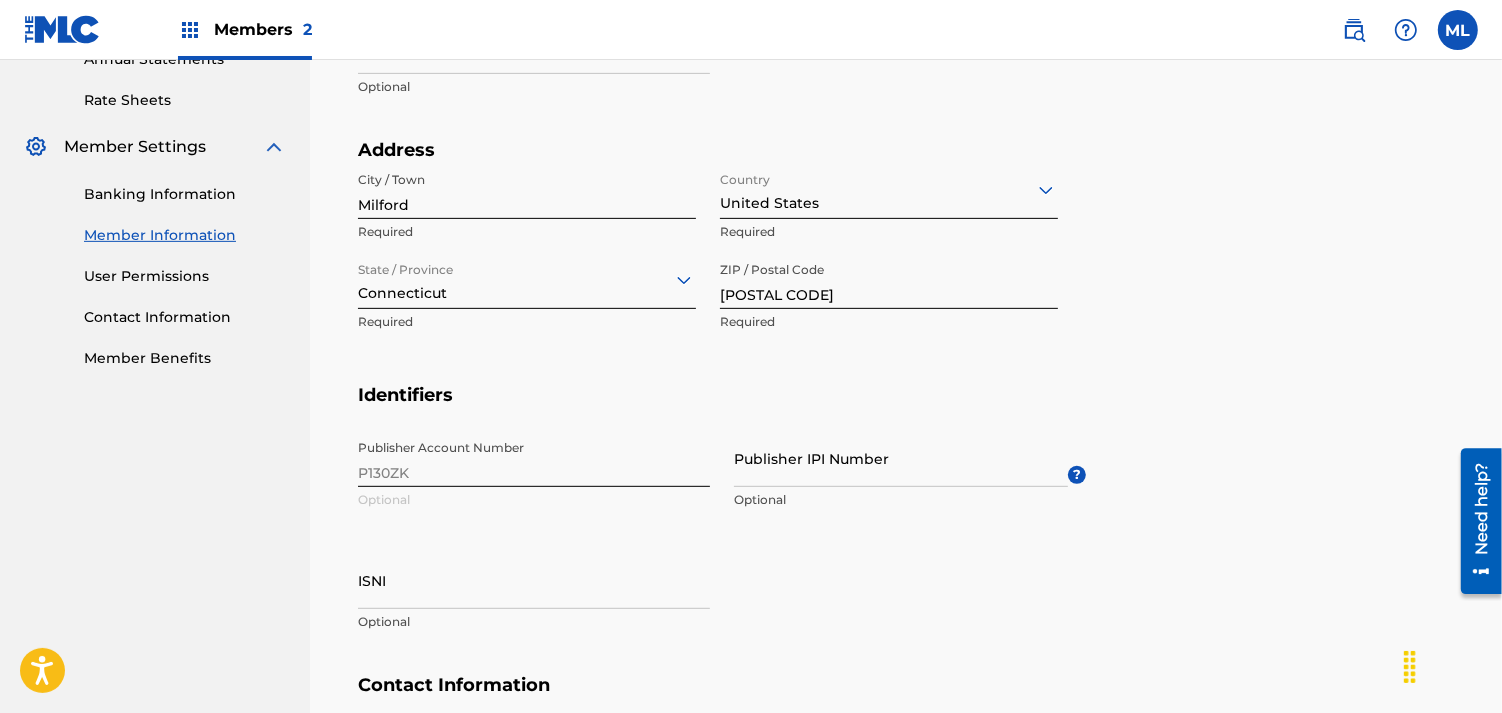 scroll, scrollTop: 762, scrollLeft: 0, axis: vertical 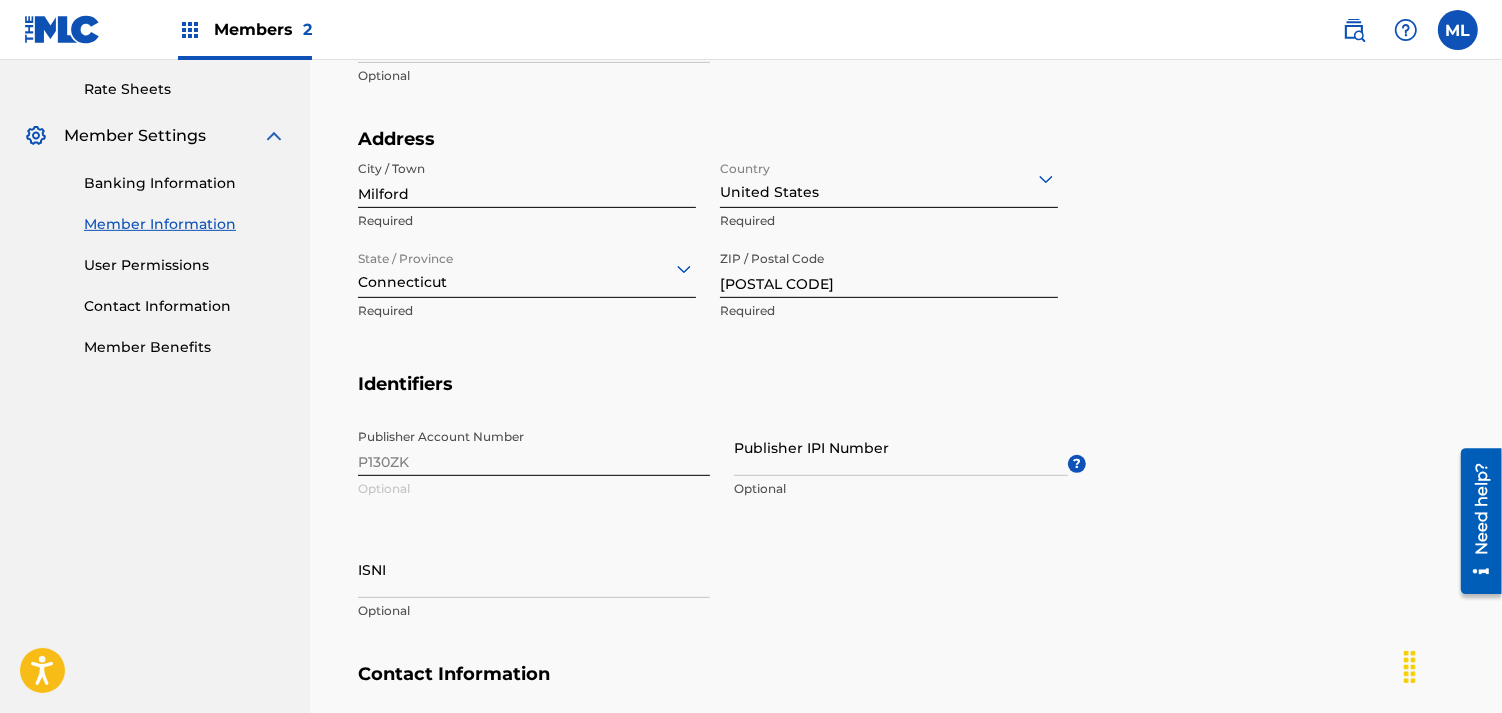 click on "Publisher IPI Number" at bounding box center (901, 447) 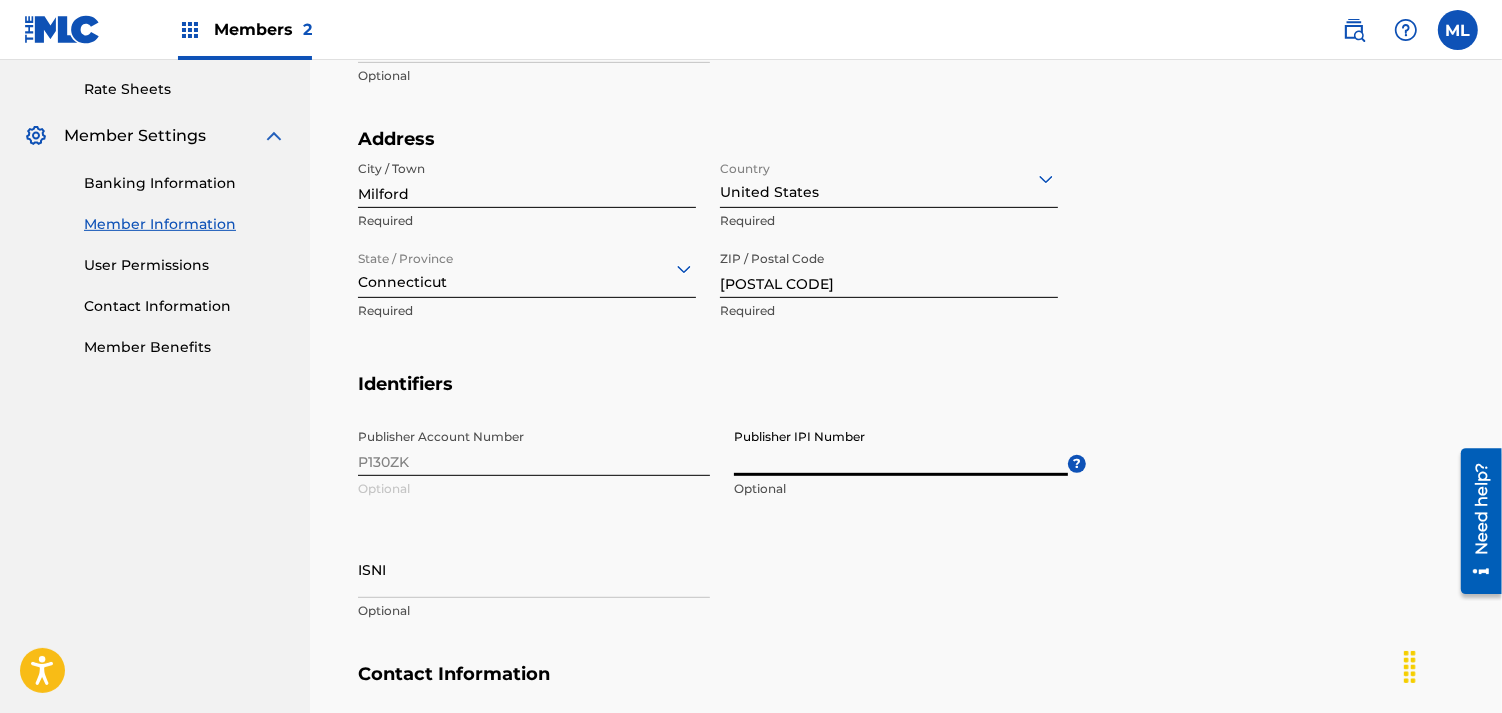 drag, startPoint x: 1300, startPoint y: 16, endPoint x: 613, endPoint y: 410, distance: 791.96277 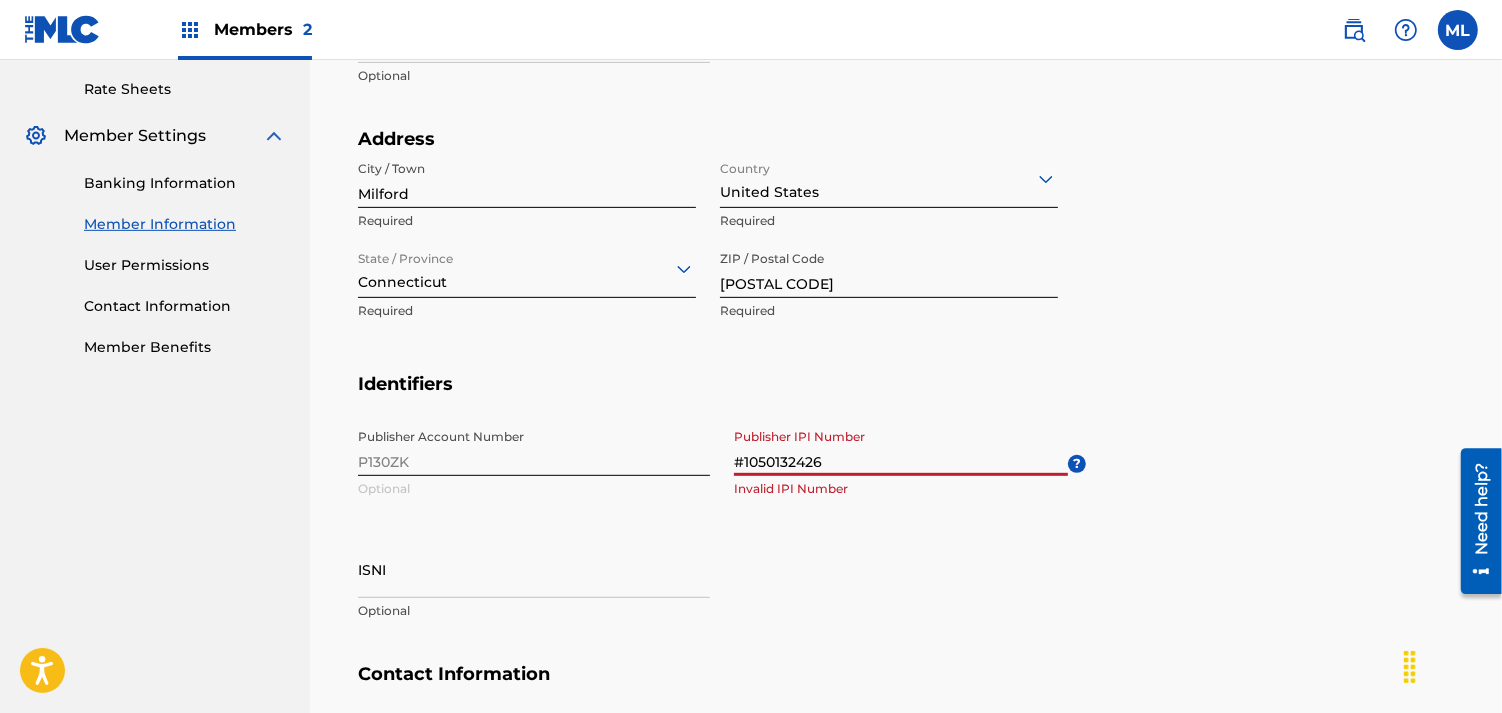 drag, startPoint x: 904, startPoint y: 532, endPoint x: 744, endPoint y: 465, distance: 173.4618 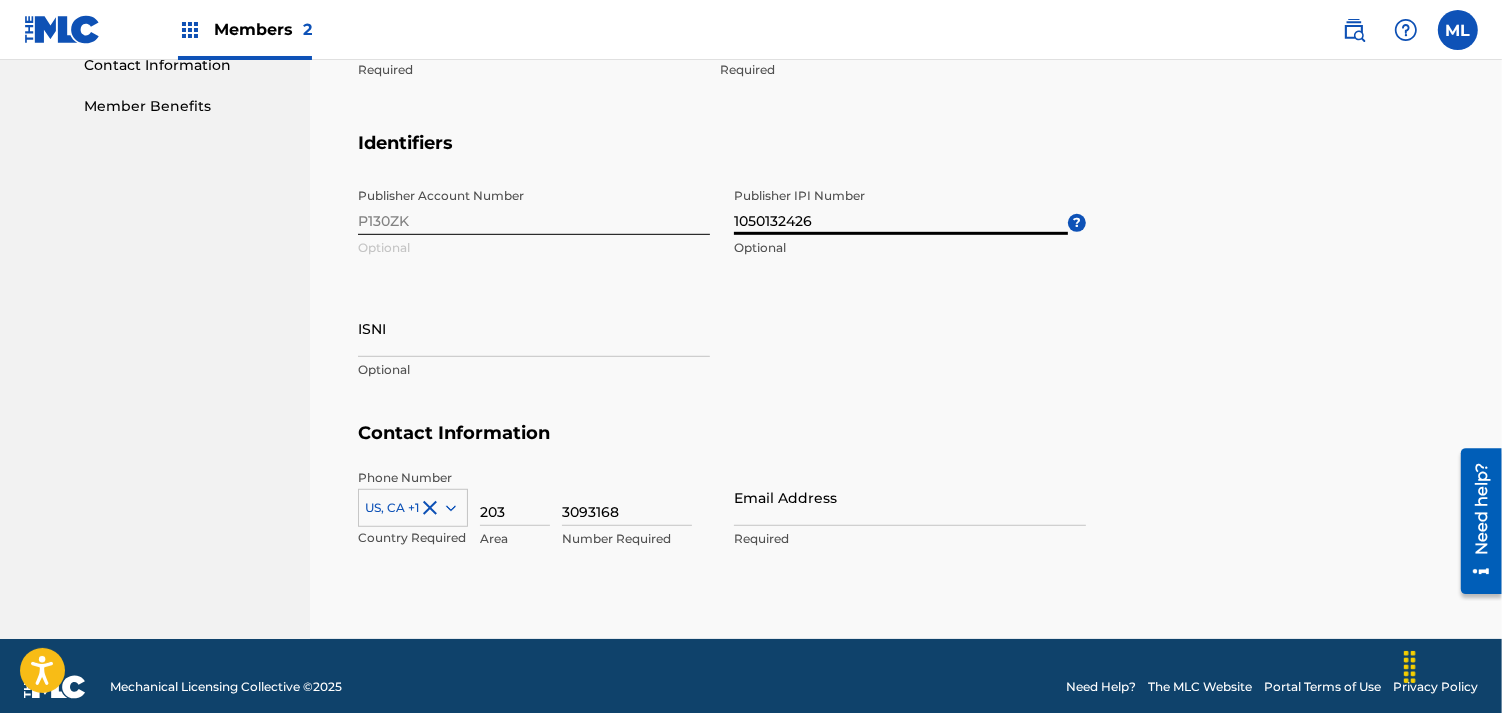 scroll, scrollTop: 1024, scrollLeft: 0, axis: vertical 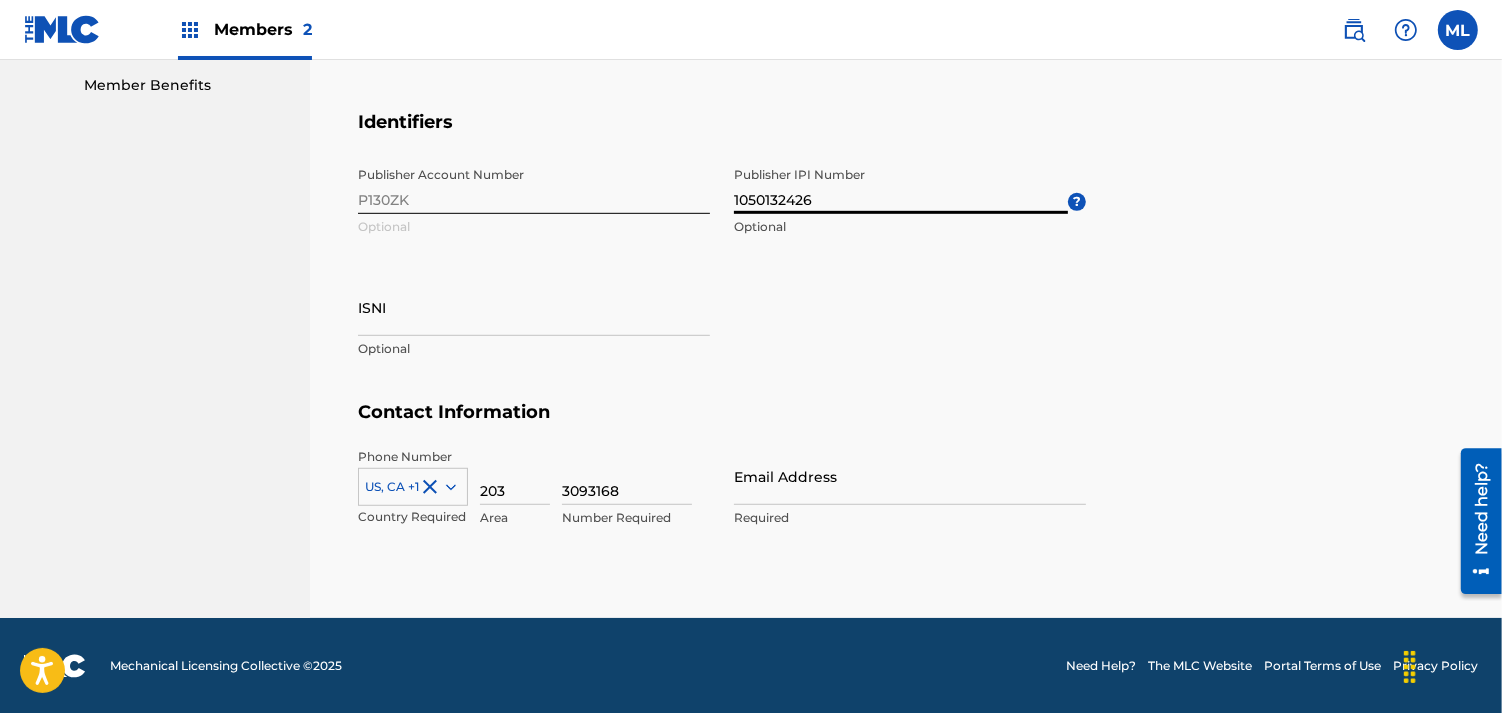 type on "1050132426" 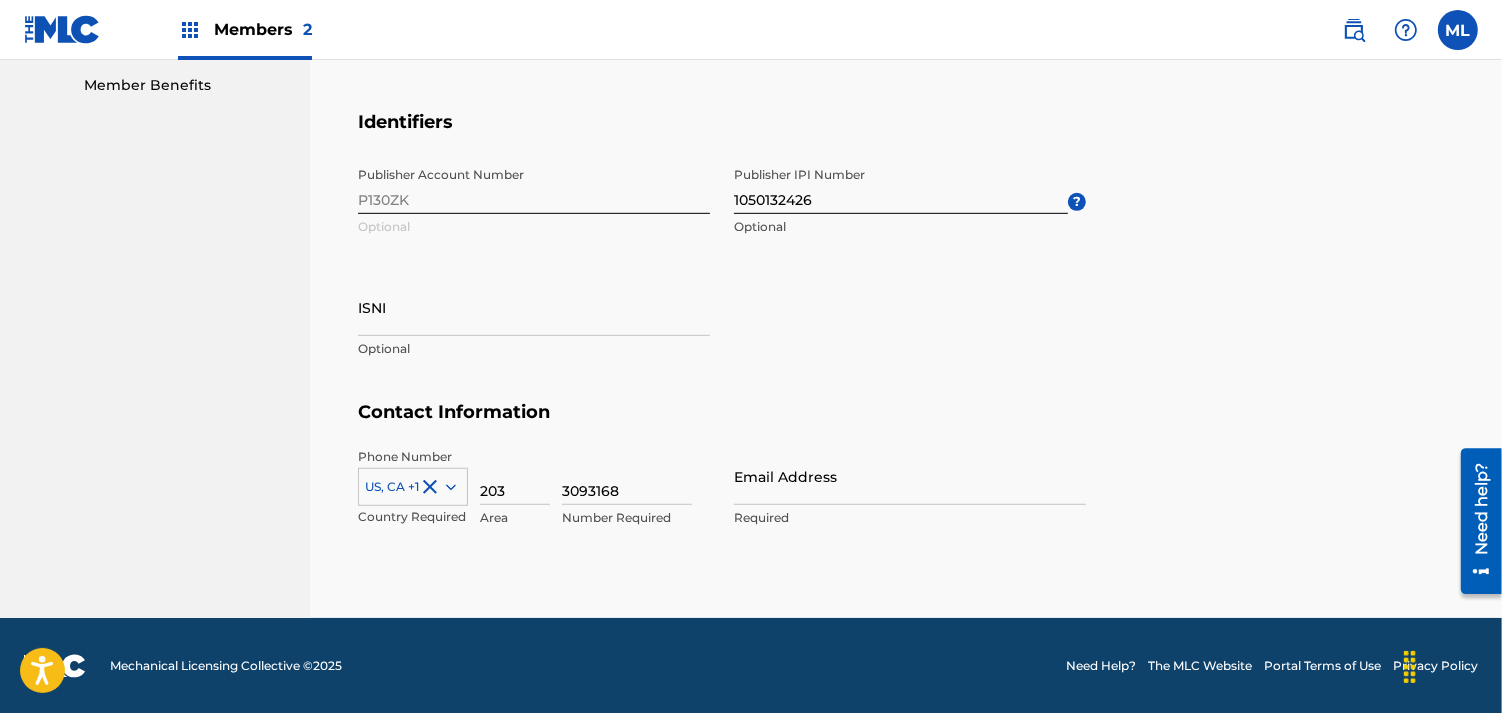 drag, startPoint x: 801, startPoint y: 494, endPoint x: 795, endPoint y: 512, distance: 18.973665 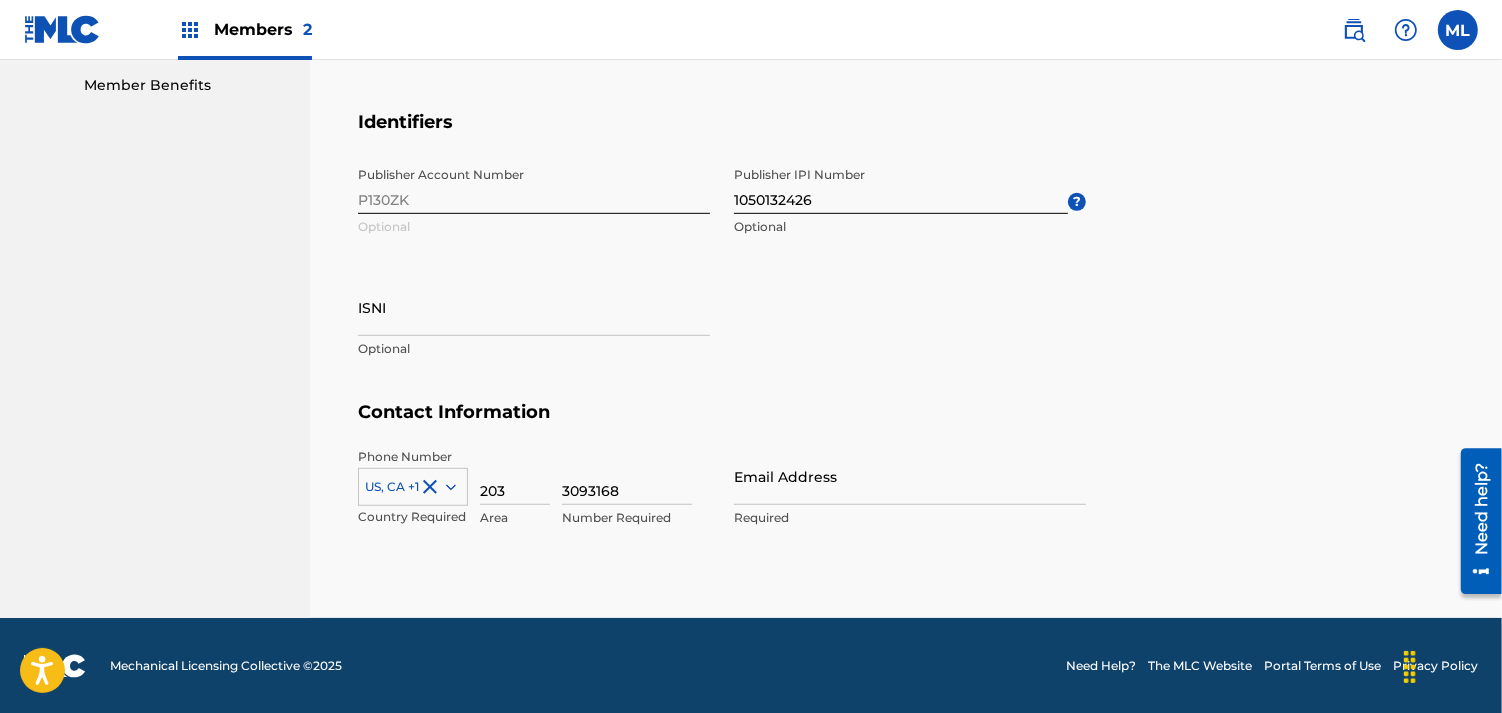 click on "Email Address" at bounding box center [910, 476] 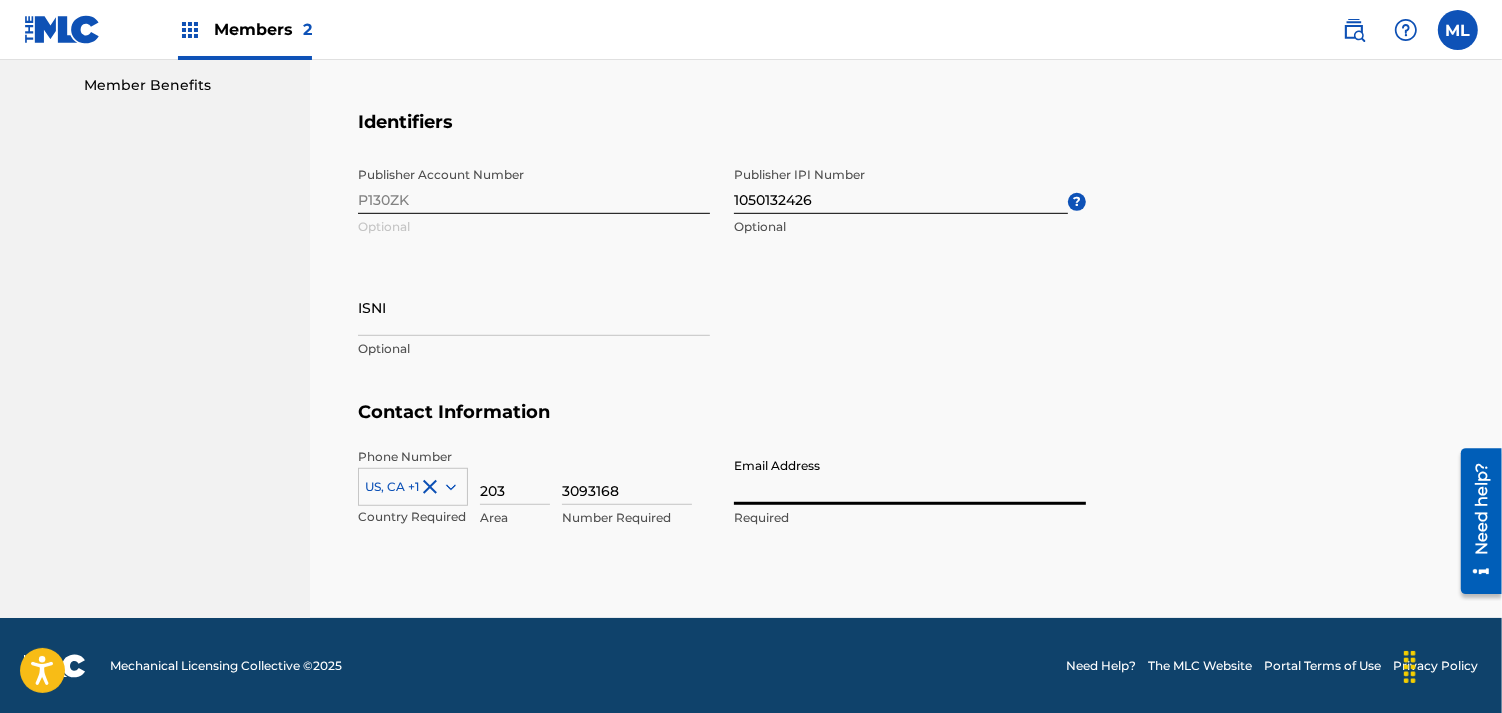type on "[EMAIL]" 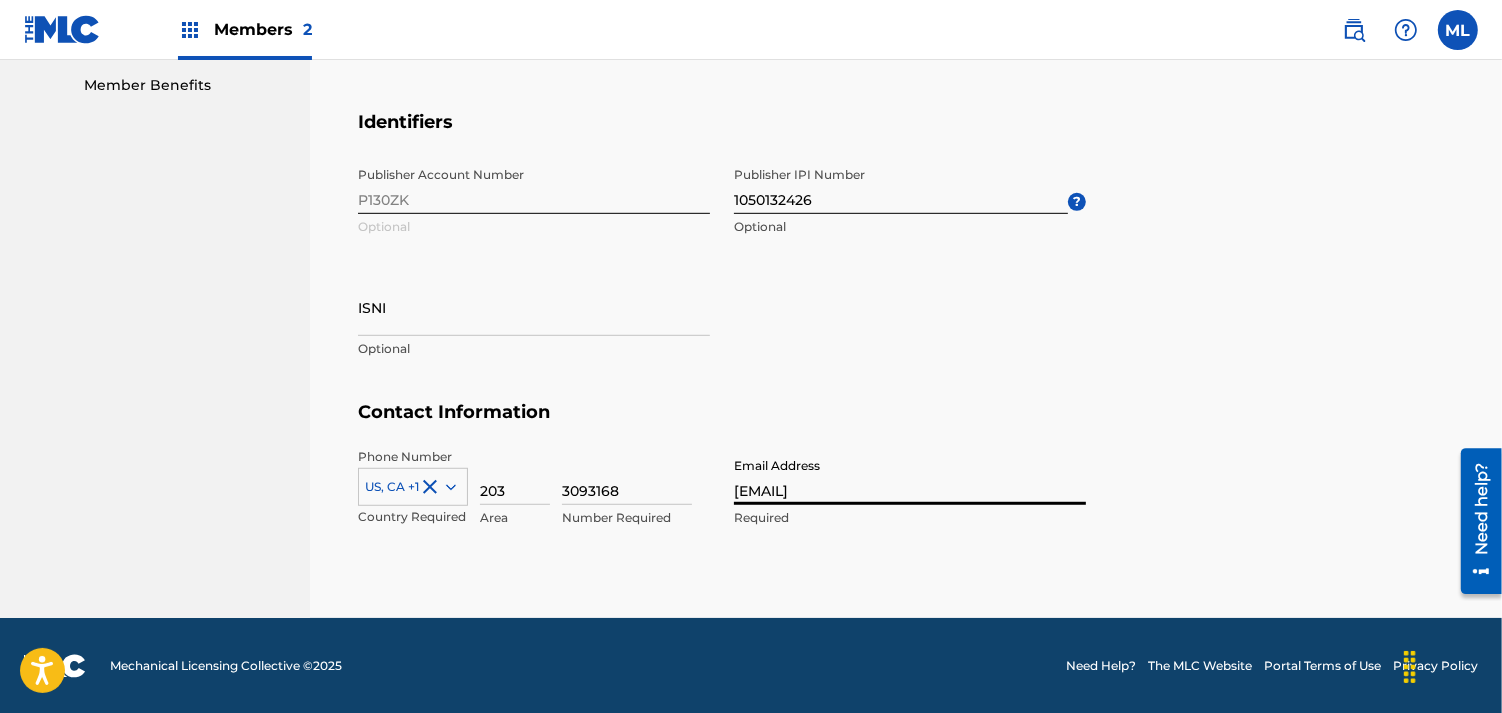 type on "United States" 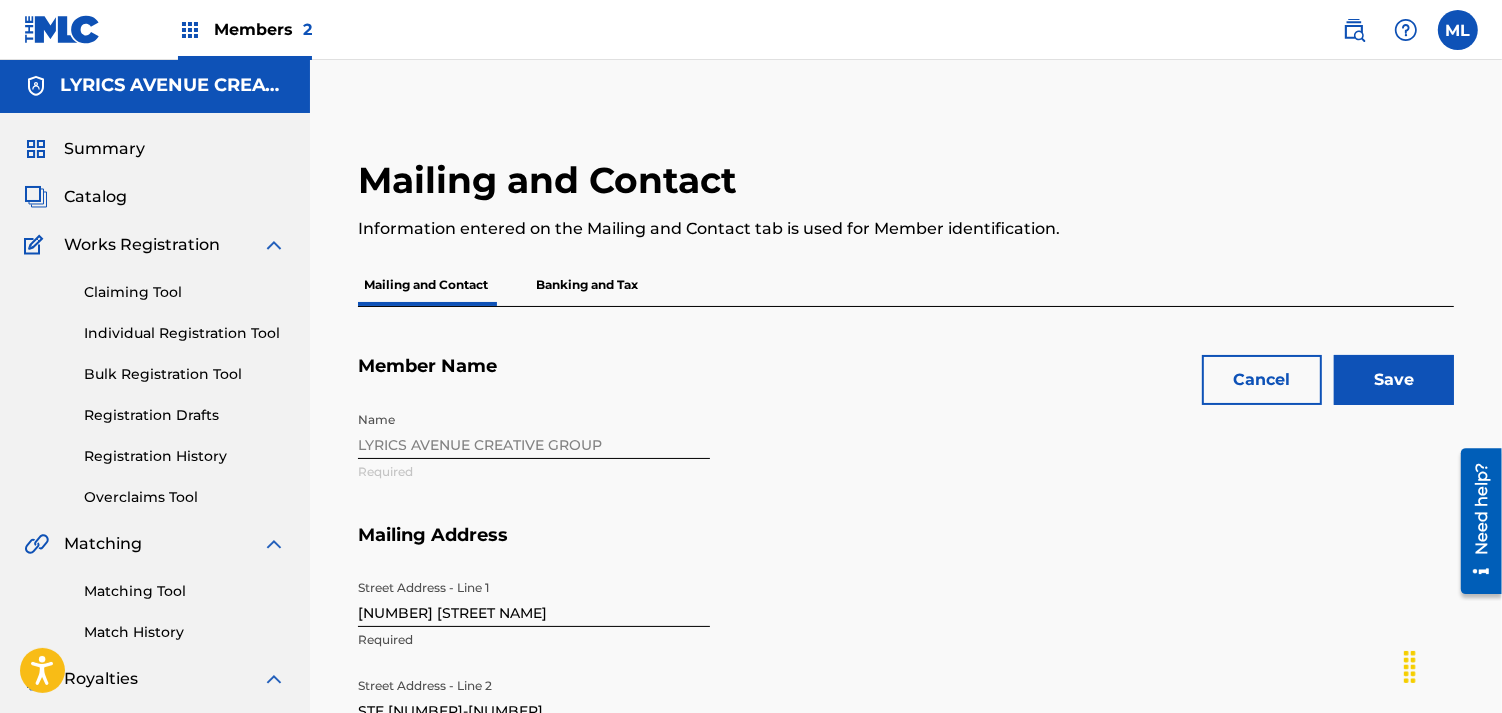 scroll, scrollTop: 0, scrollLeft: 0, axis: both 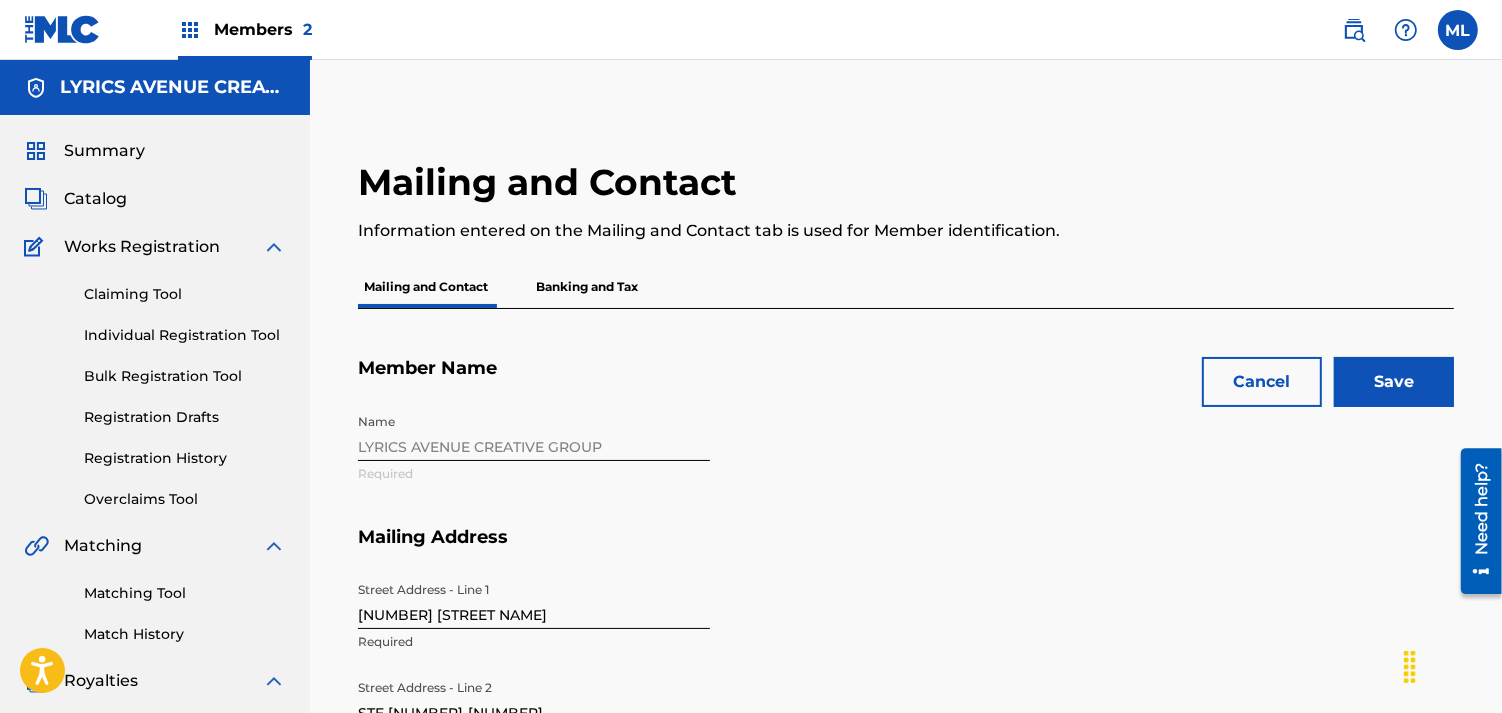 click on "Mailing and Contact  Information entered on the Mailing and Contact tab is used for Member identification.  Mailing and Contact Banking and Tax Cancel Save Member Name  Name [COMPANY NAME] Required Mailing Address Street Address - Line 1 [NUMBER] [STREET NAME] Required Street Address - Line 2 STE [NUMBER]-[NUMBER] Optional Street Address - Line 3 Optional Address City / Town [CITY] Required Country United States United States Required State / Province Connecticut Required ZIP / Postal Code [POSTAL CODE] Required Identifiers Publisher Account Number P130ZK Optional Publisher IPI Number 1050132426 Optional ? ISNI Optional Contact Information Phone Number US, CA +1 Country Required [AREA CODE] [NUMBER] Number Required Email Address [EMAIL] Required" at bounding box center (906, 926) 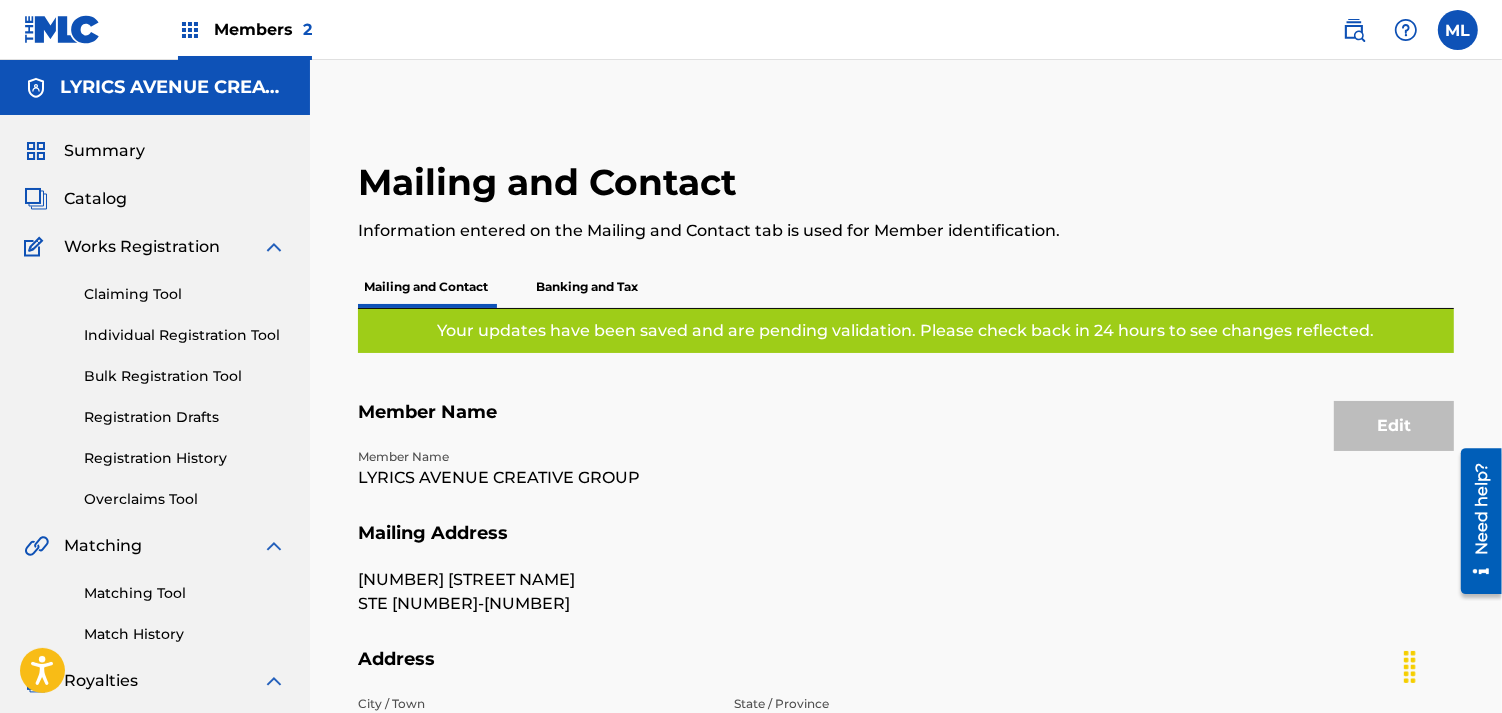 click on "Banking and Tax" at bounding box center [587, 287] 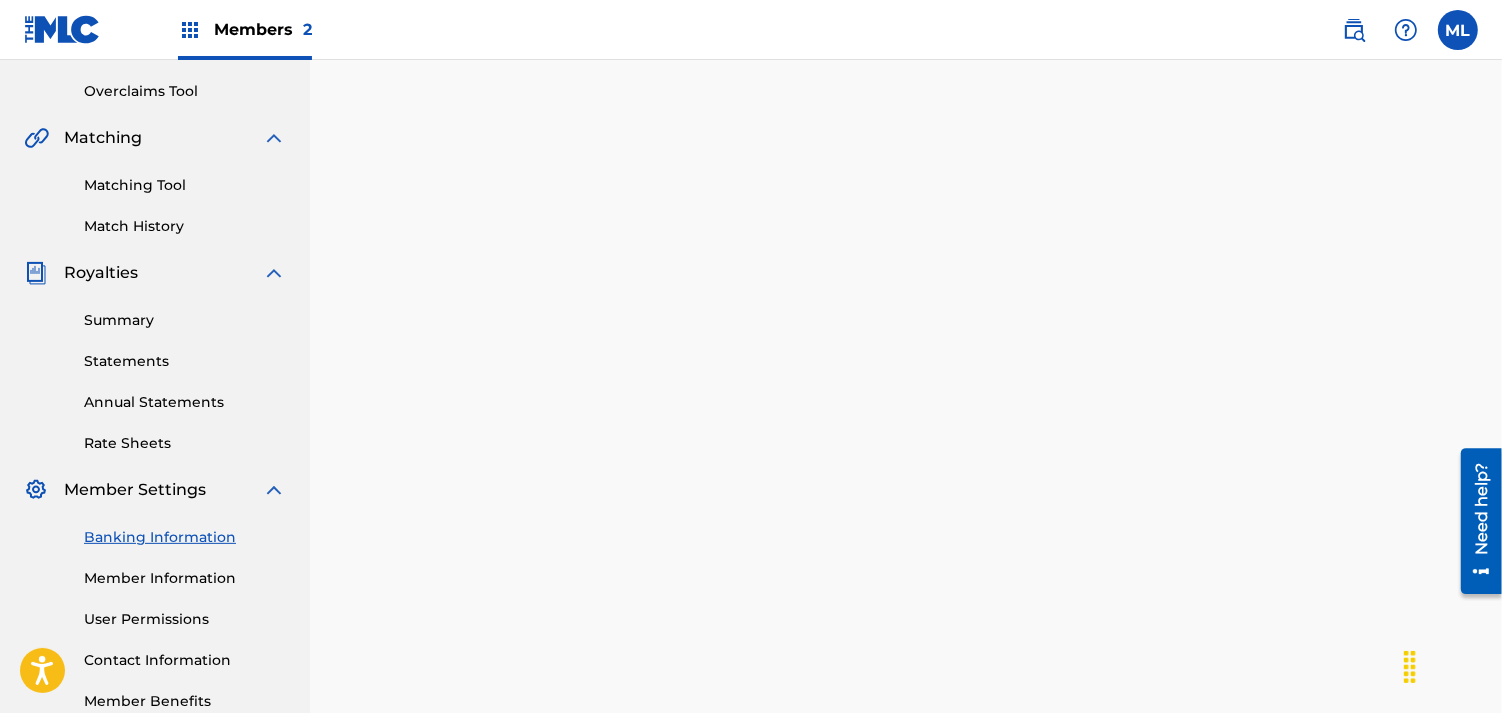 scroll, scrollTop: 390, scrollLeft: 0, axis: vertical 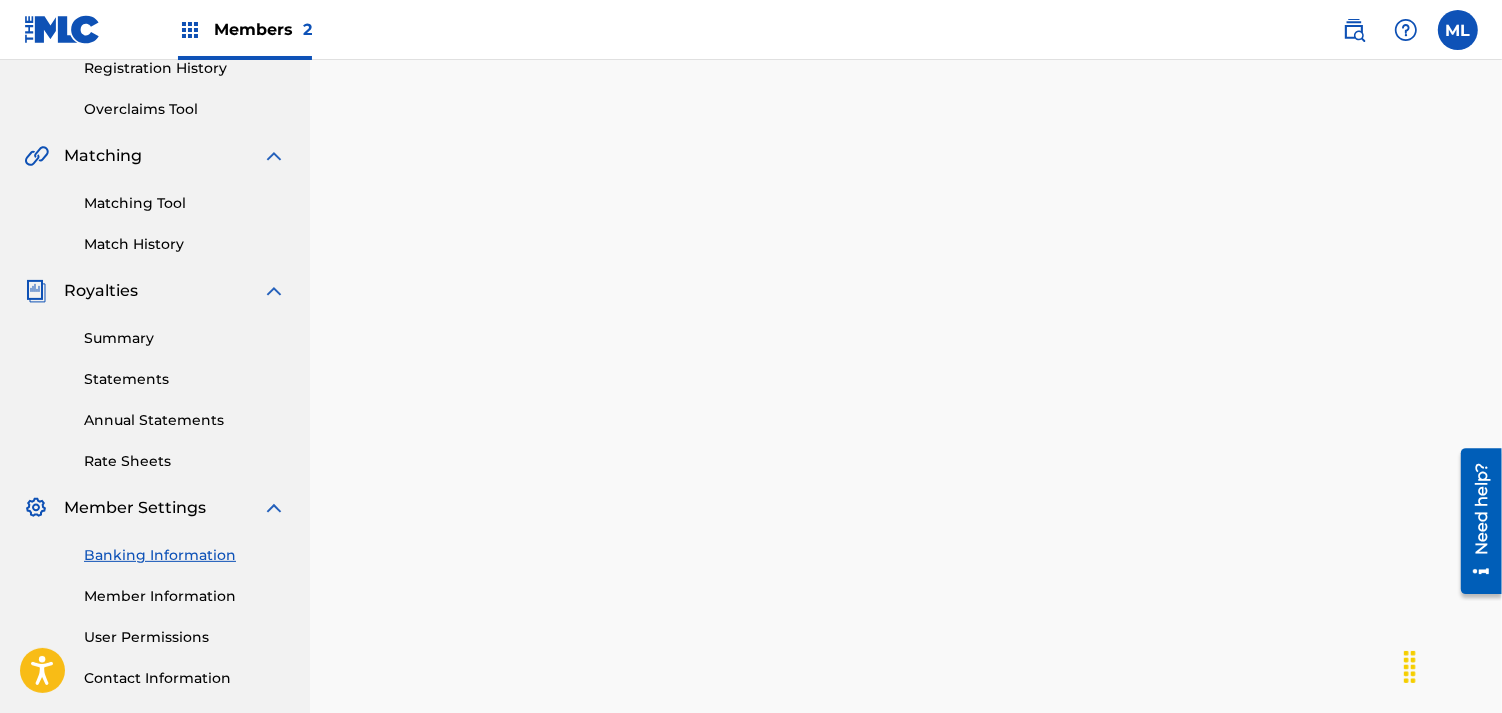 click on "User Permissions" at bounding box center [185, 637] 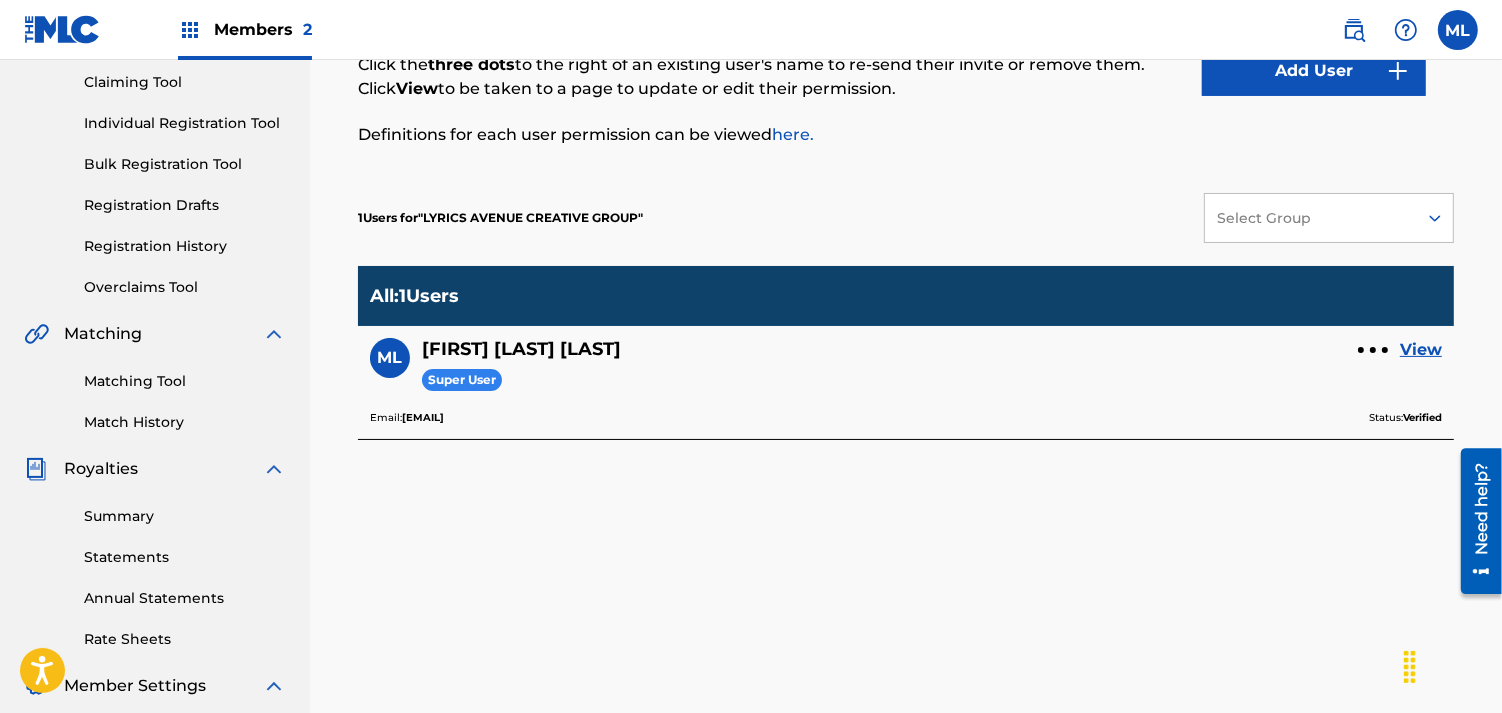 scroll, scrollTop: 0, scrollLeft: 0, axis: both 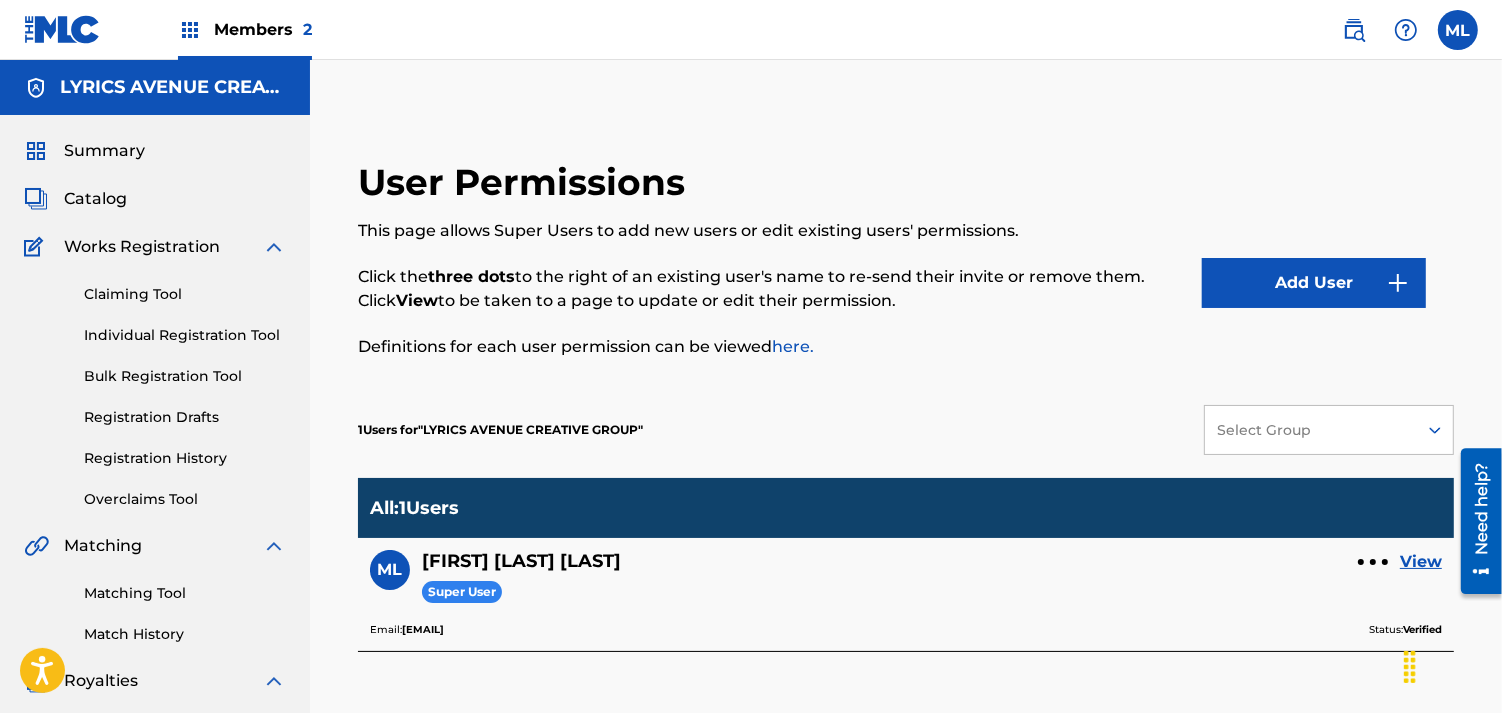 click on "Members    2" at bounding box center [263, 29] 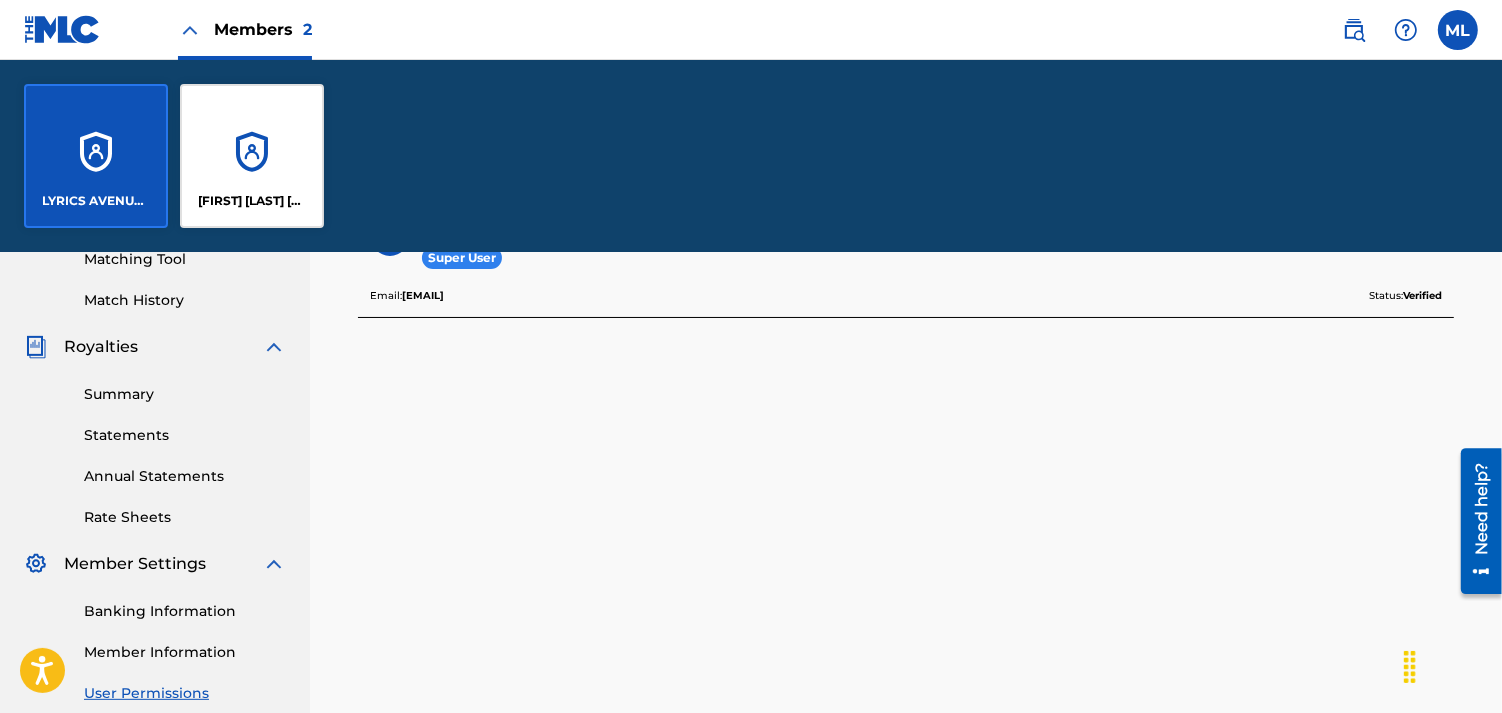 scroll, scrollTop: 531, scrollLeft: 0, axis: vertical 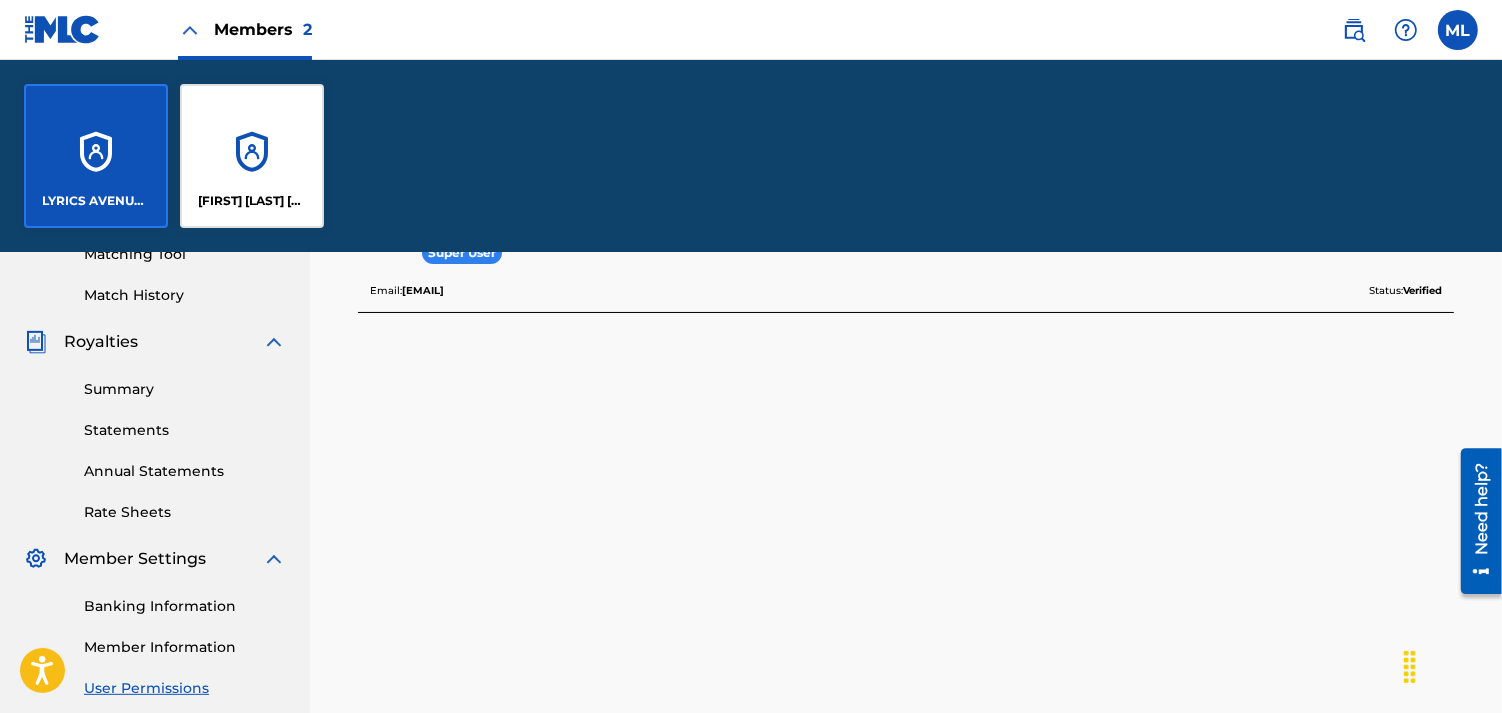 click on "Summary Statements Annual Statements Rate Sheets" at bounding box center [155, 438] 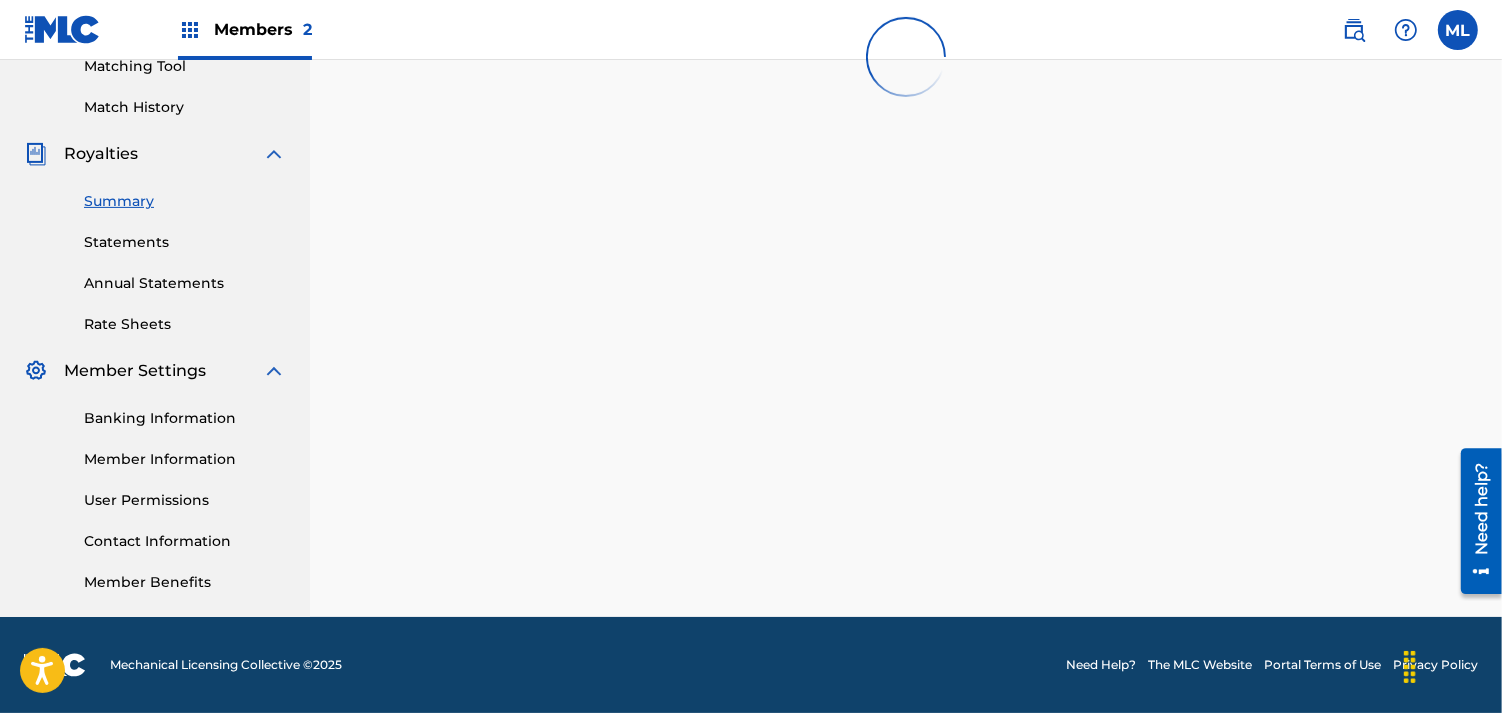 scroll, scrollTop: 0, scrollLeft: 0, axis: both 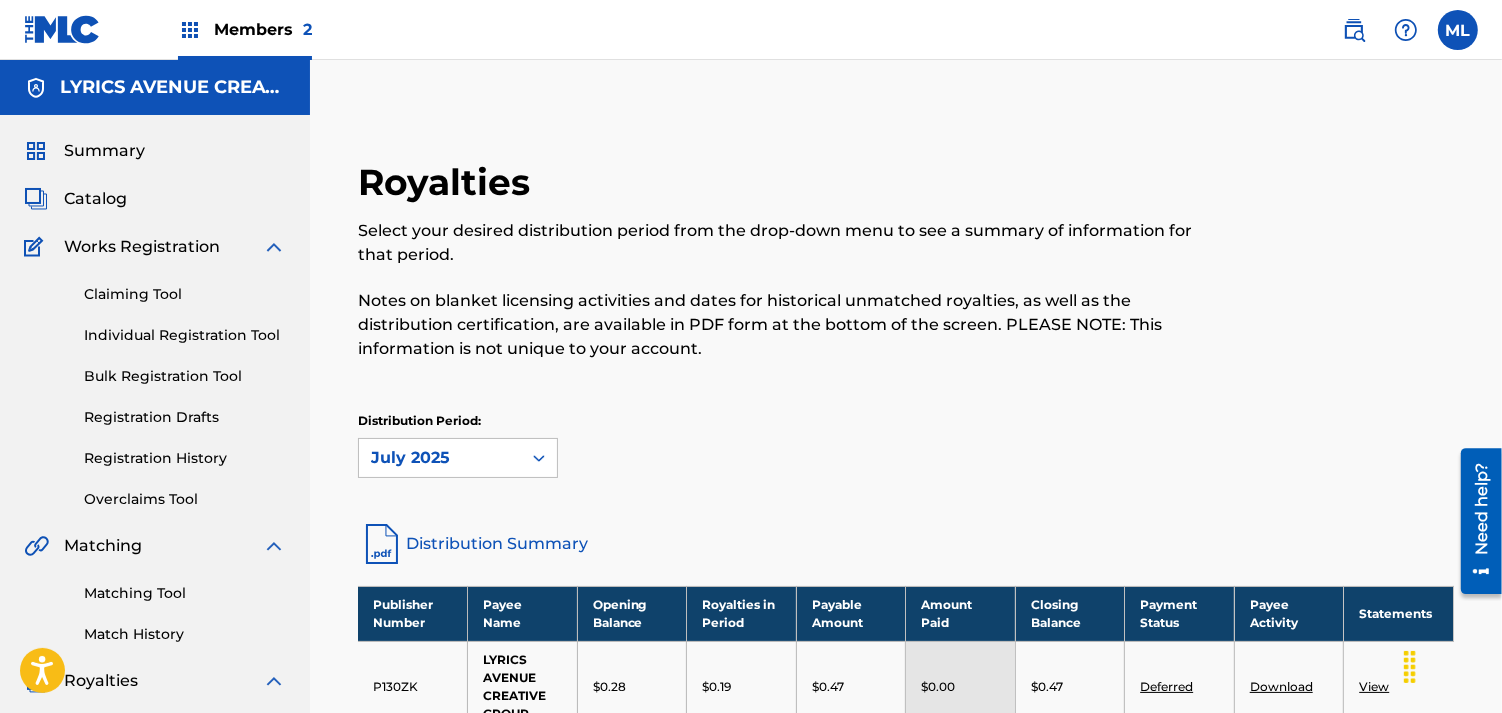 click on "Members    2" at bounding box center [263, 29] 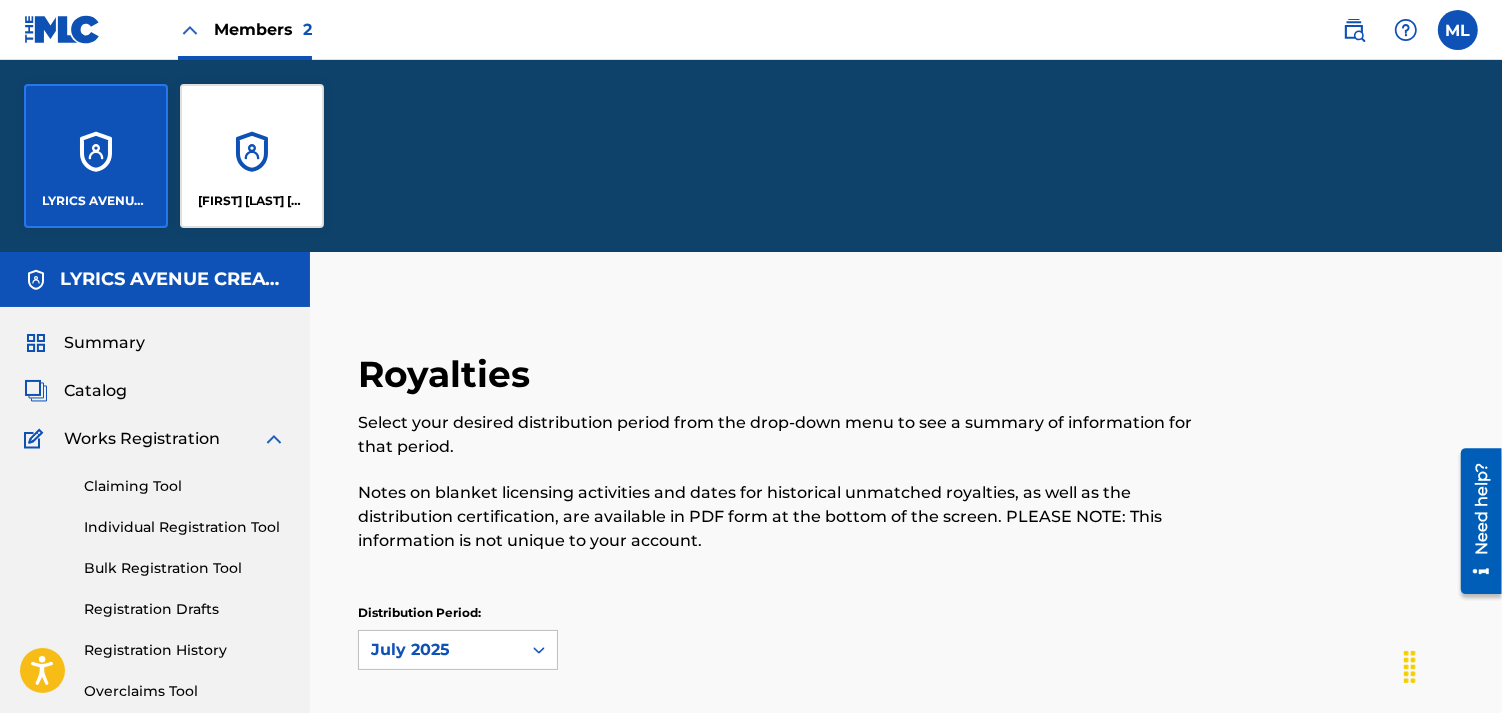 click on "[FIRST] [LAST] [LAST]" at bounding box center (252, 156) 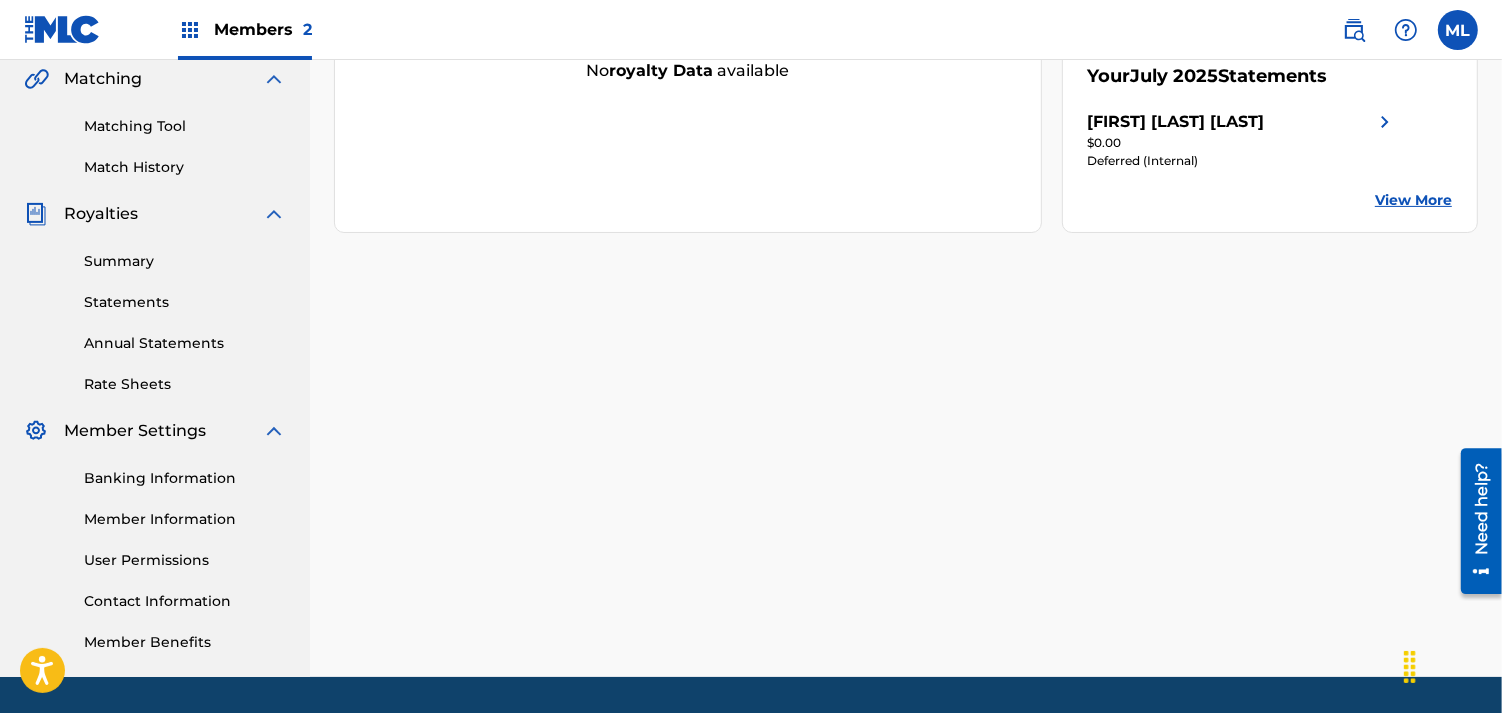 scroll, scrollTop: 526, scrollLeft: 0, axis: vertical 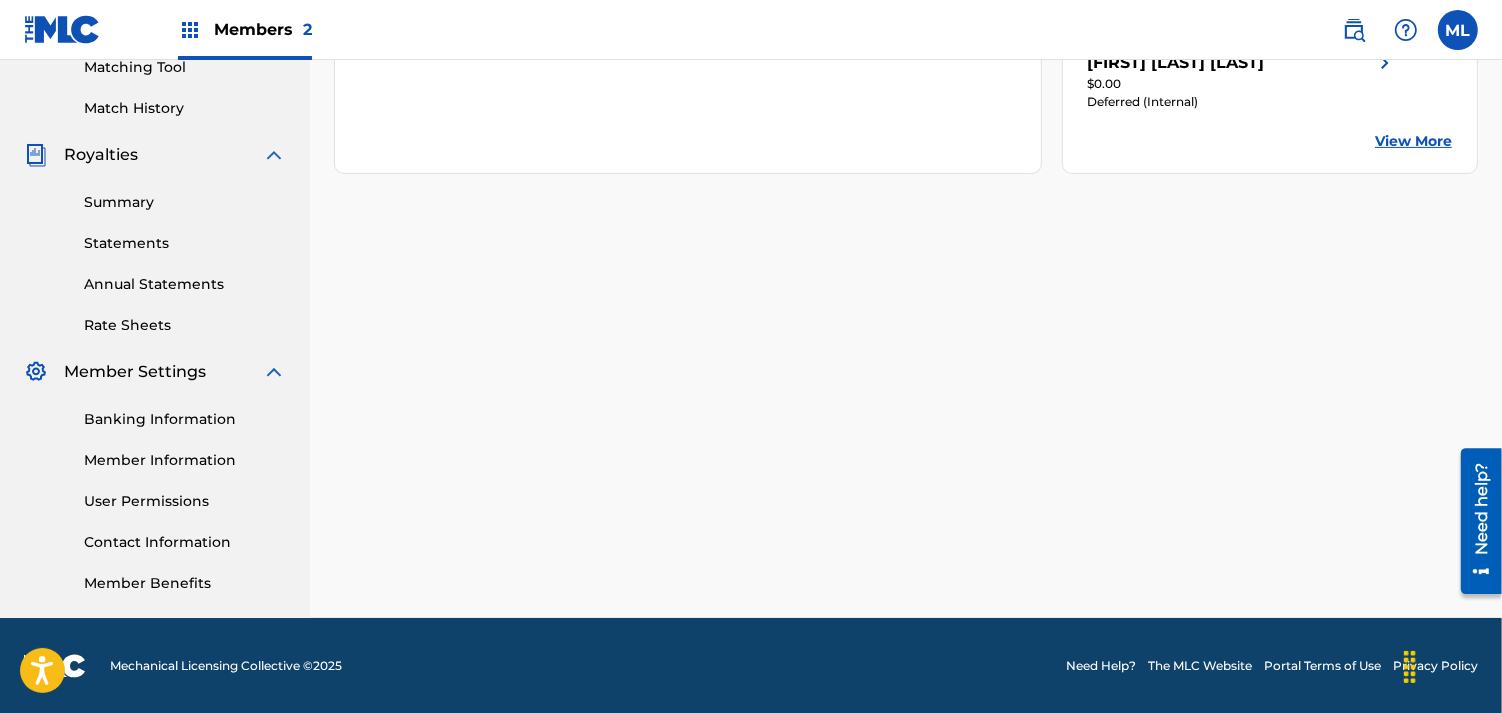 click on "Member Information" at bounding box center [185, 460] 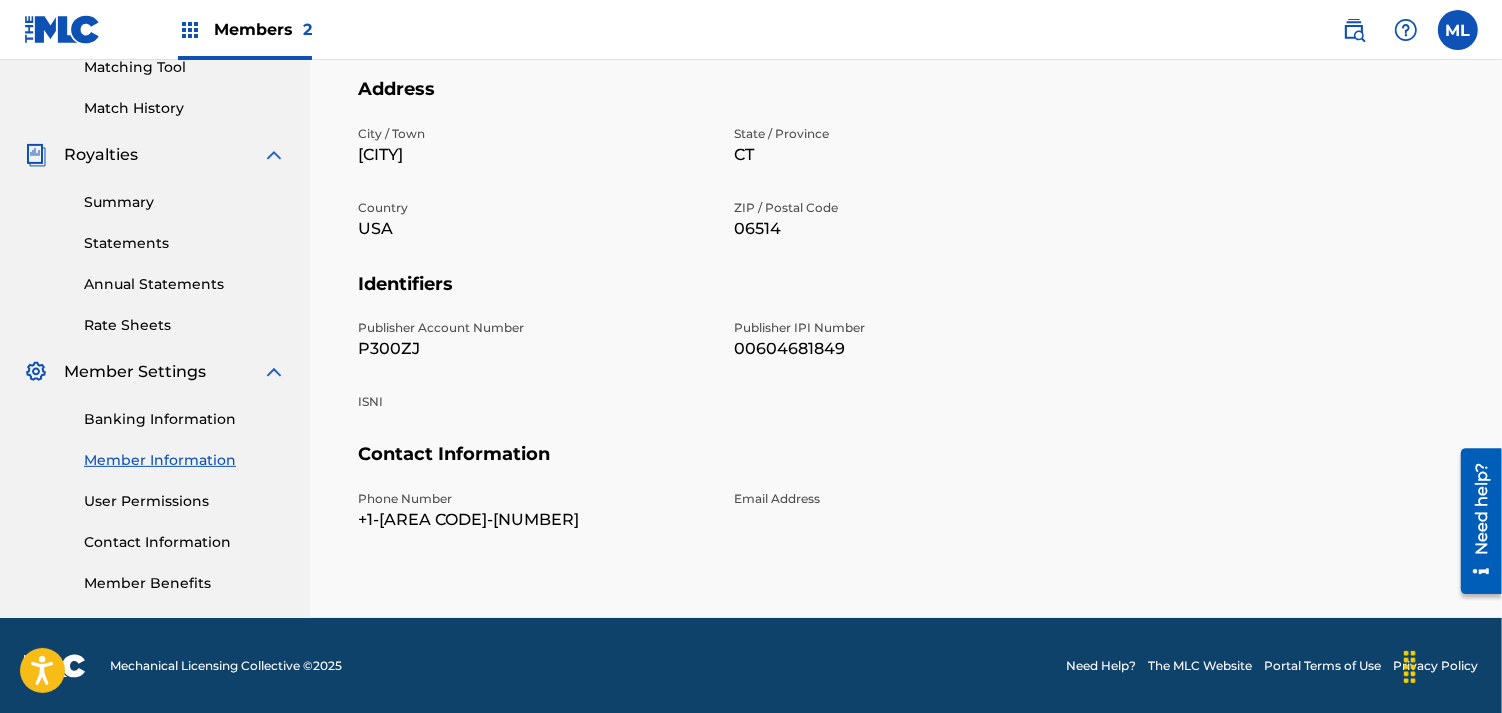 scroll, scrollTop: 0, scrollLeft: 0, axis: both 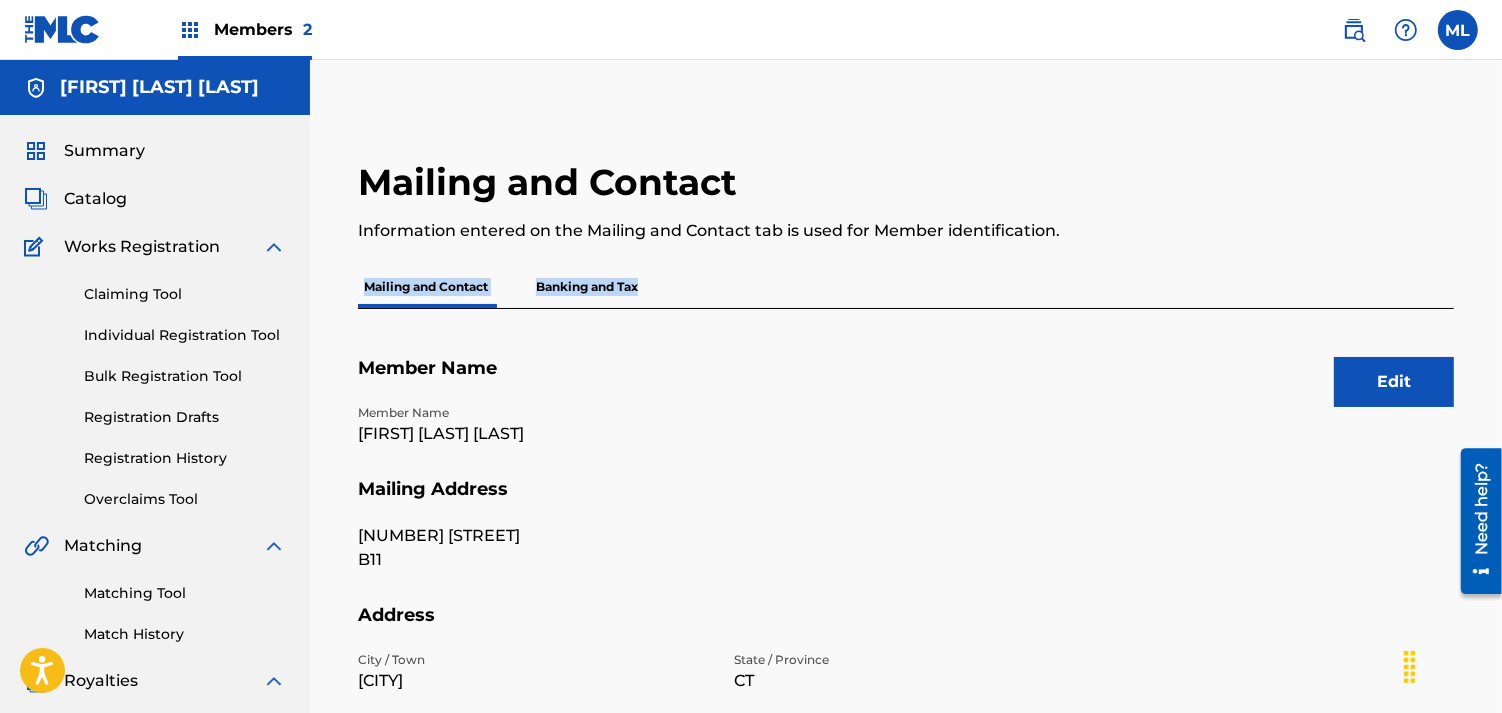 drag, startPoint x: 1501, startPoint y: 133, endPoint x: 1497, endPoint y: 287, distance: 154.05194 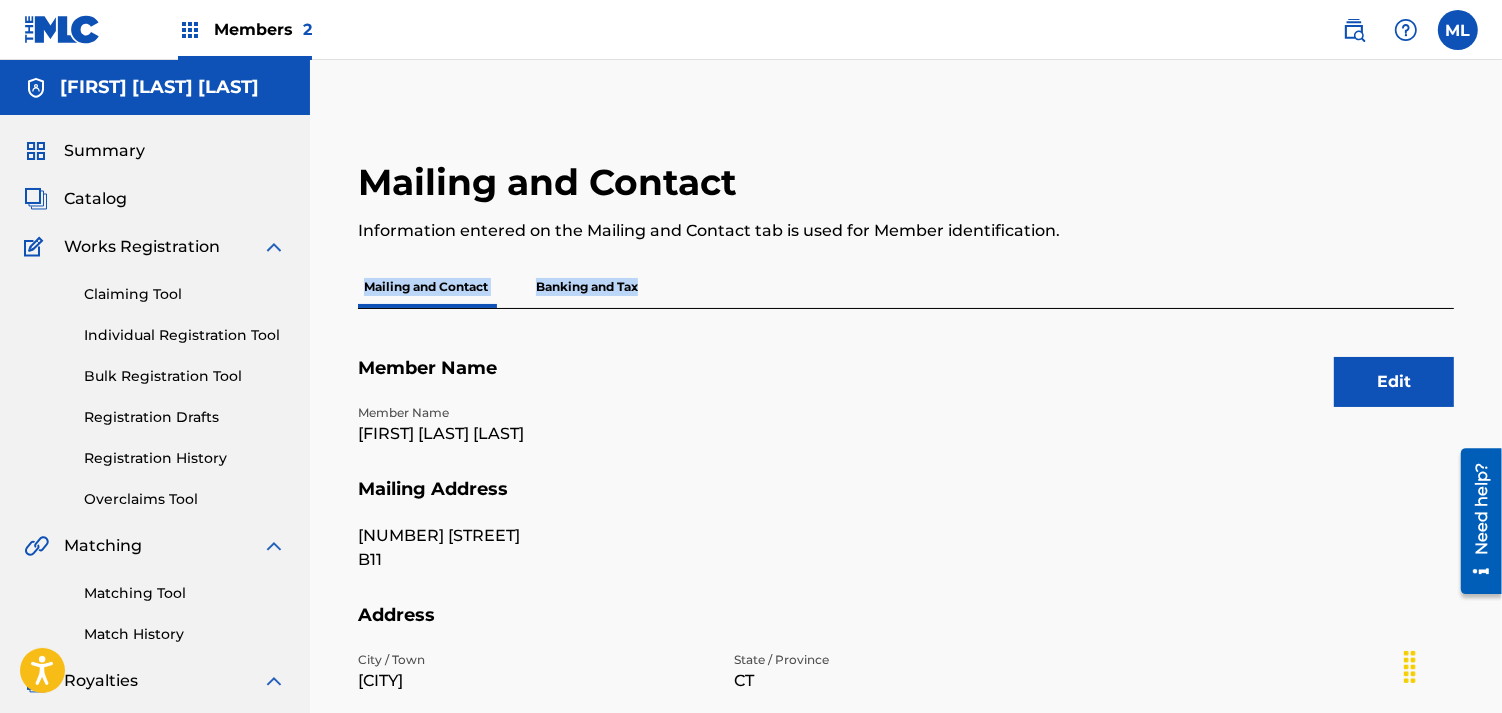 drag, startPoint x: 1497, startPoint y: 287, endPoint x: 1282, endPoint y: 227, distance: 223.21515 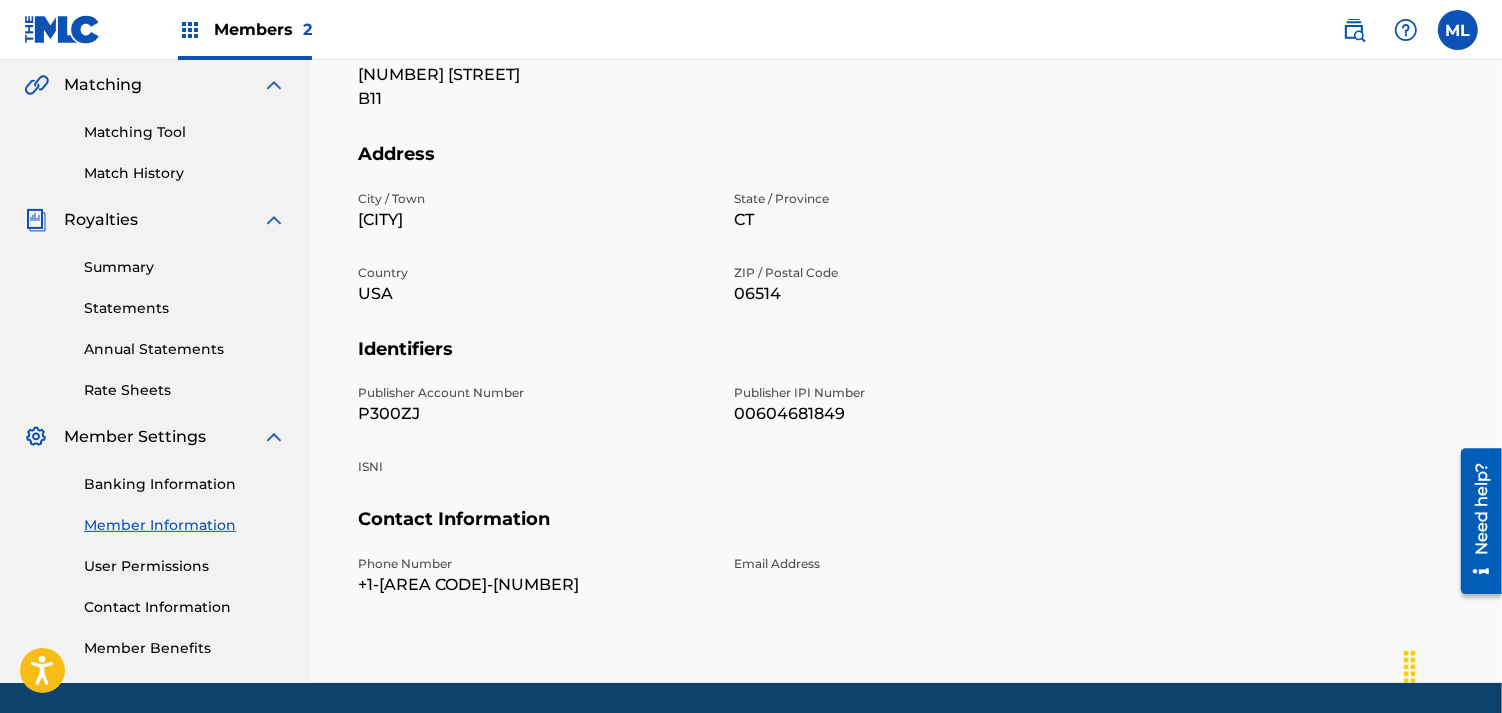 scroll, scrollTop: 468, scrollLeft: 0, axis: vertical 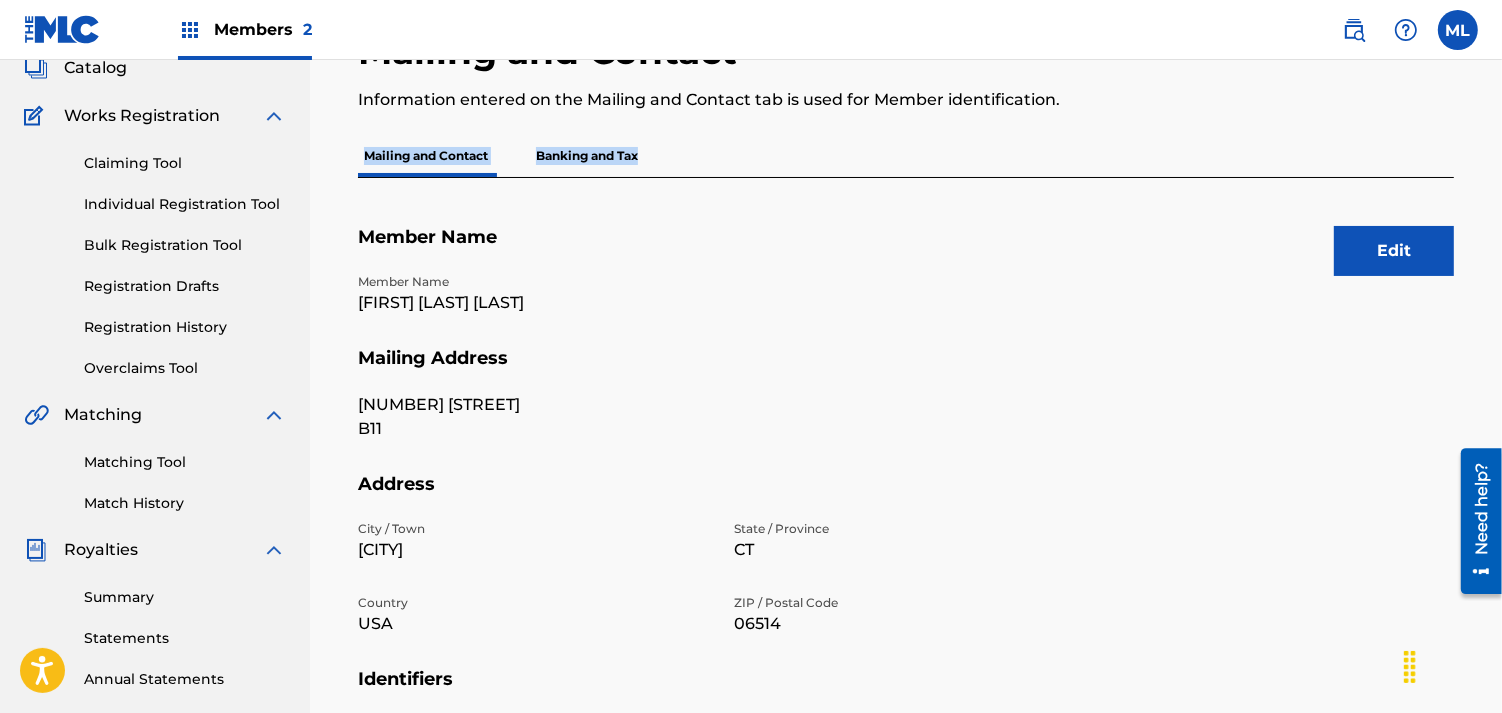 click on "Edit" at bounding box center [1394, 251] 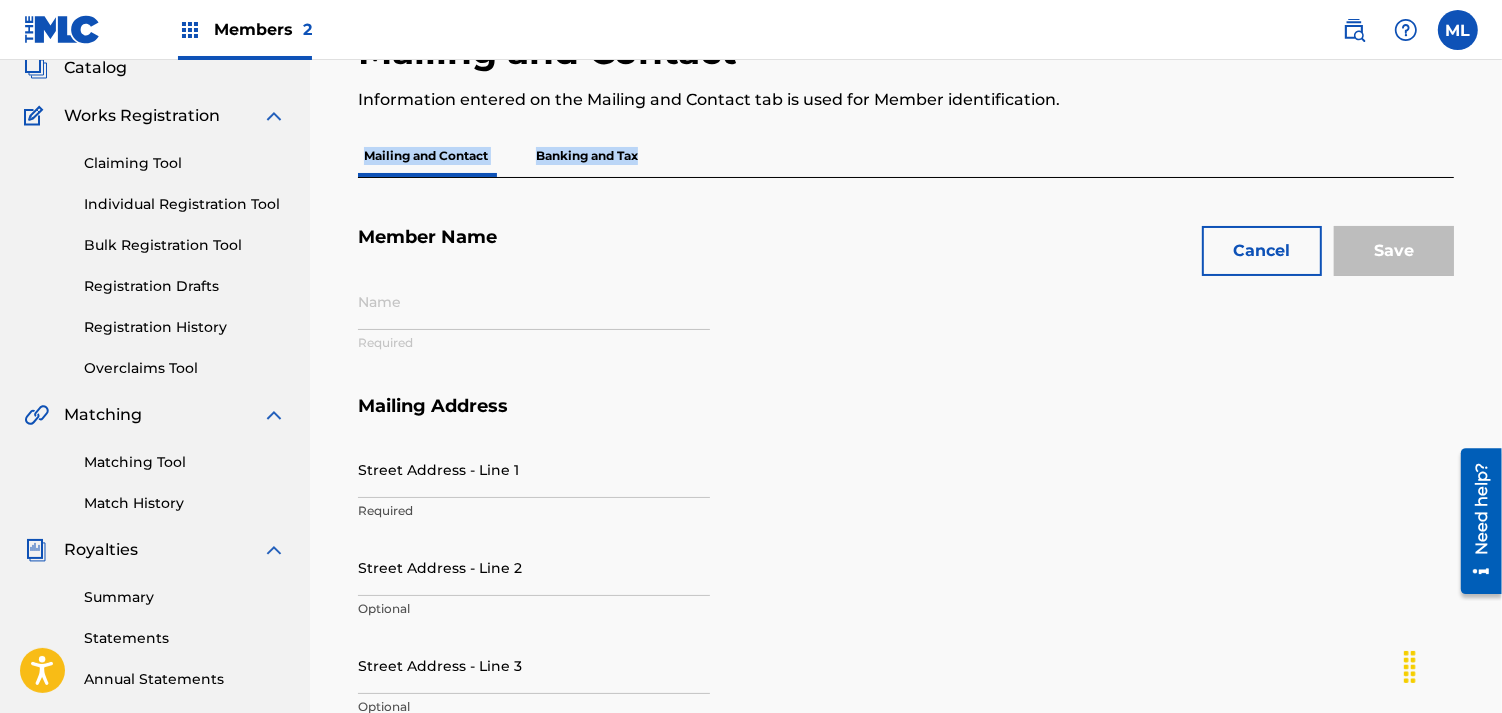 type on "[FIRST] [LAST] [LAST]" 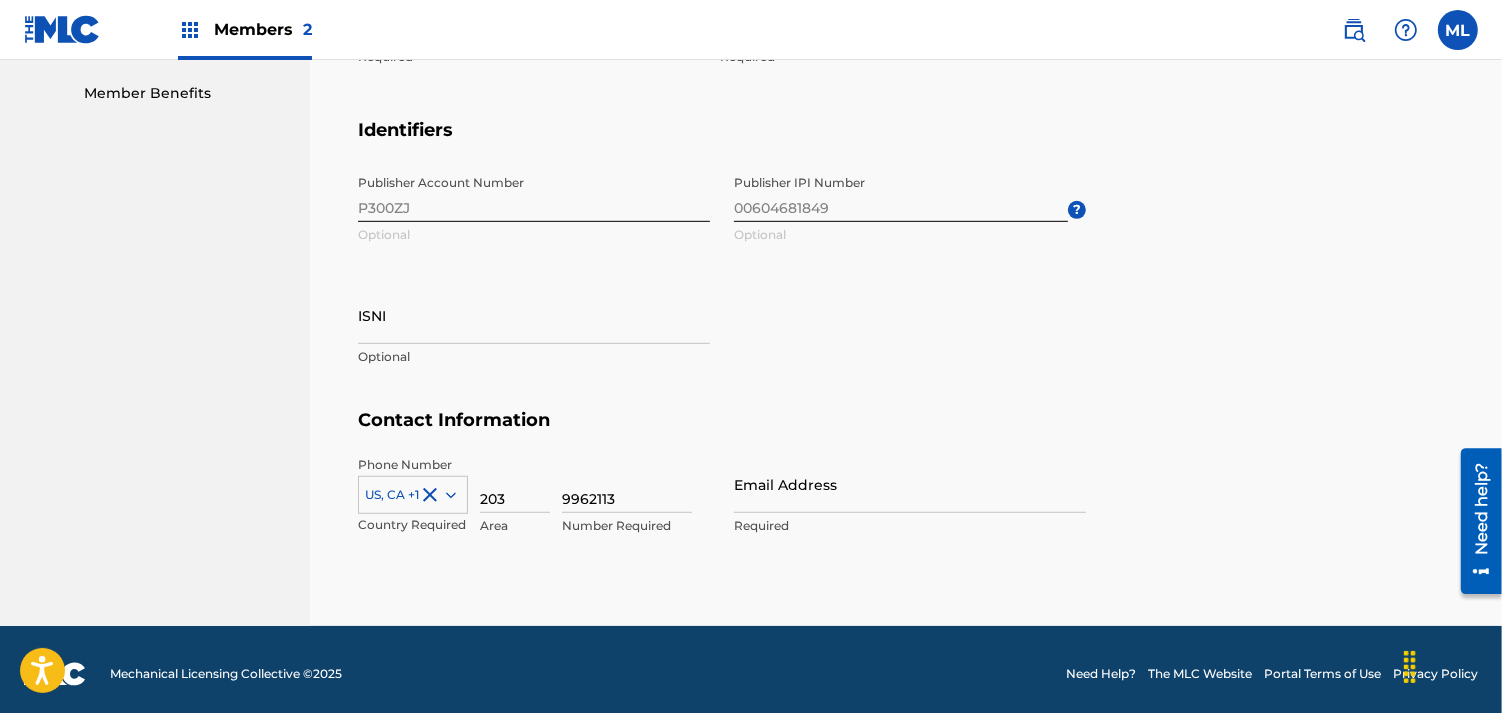 scroll, scrollTop: 1024, scrollLeft: 0, axis: vertical 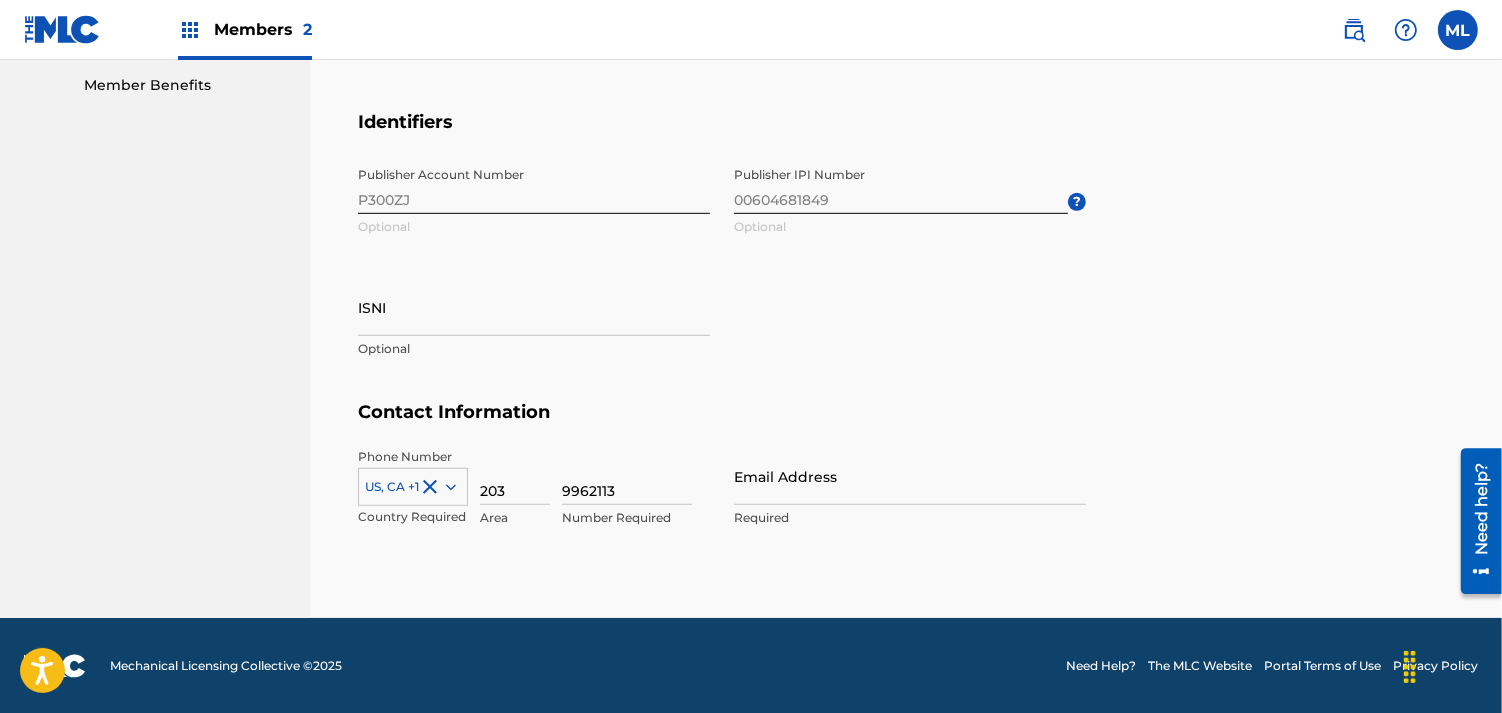 click on "Email Address" at bounding box center [910, 476] 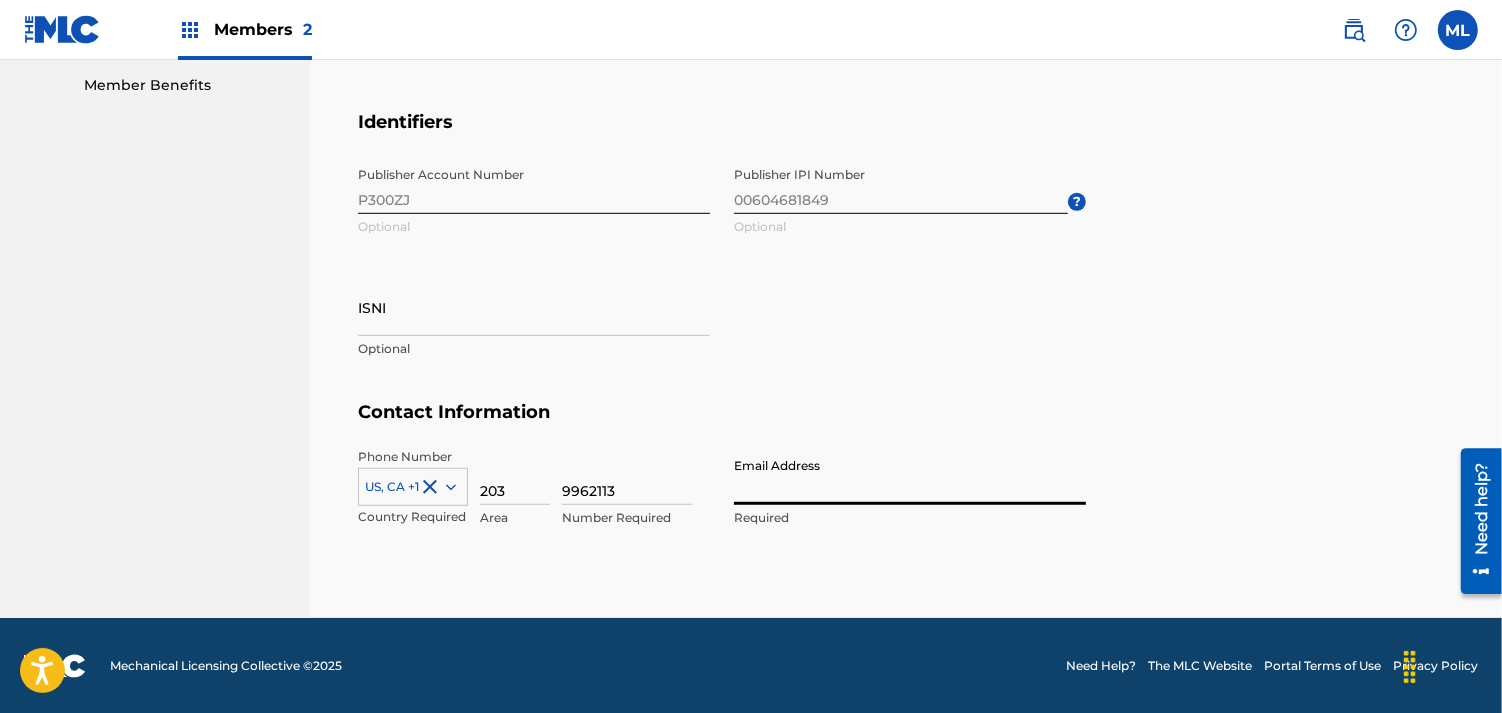 type on "[EMAIL]" 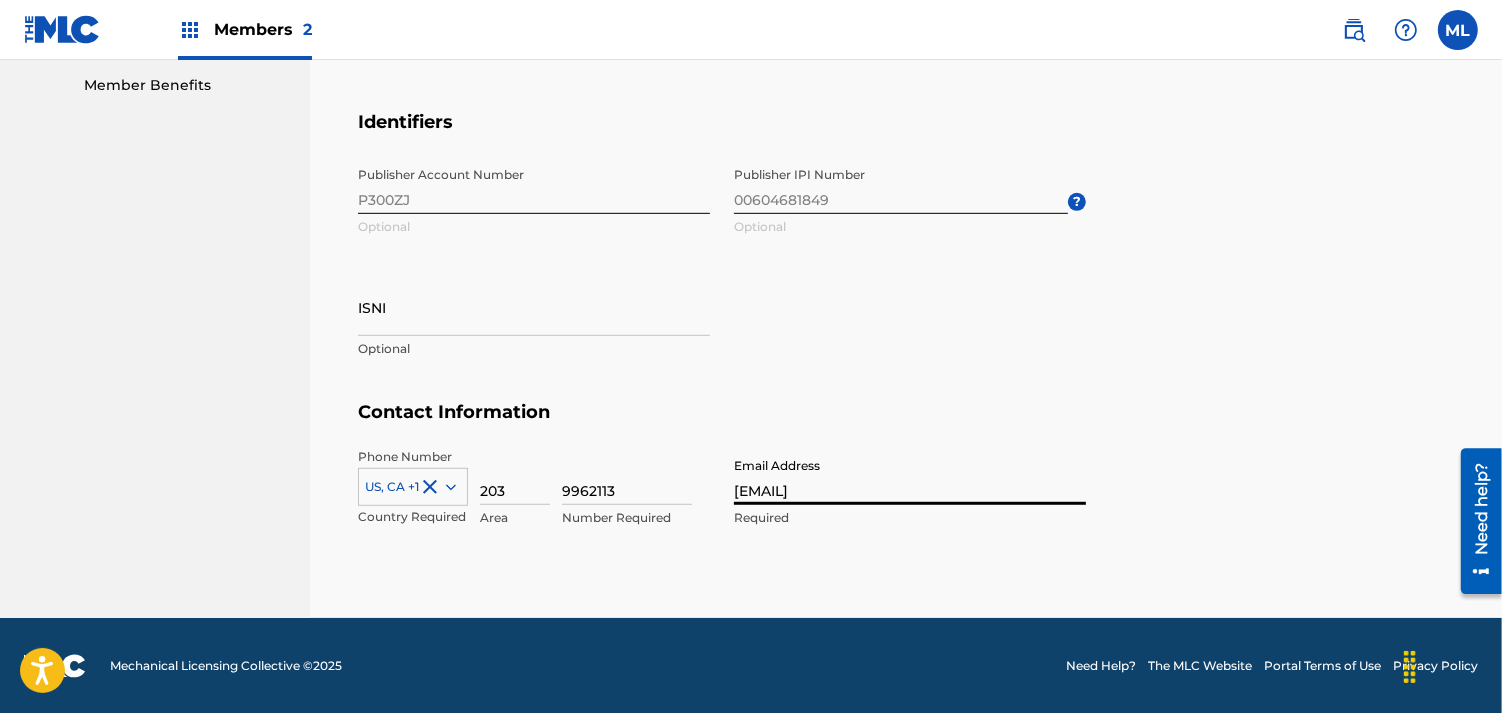 type on "United States" 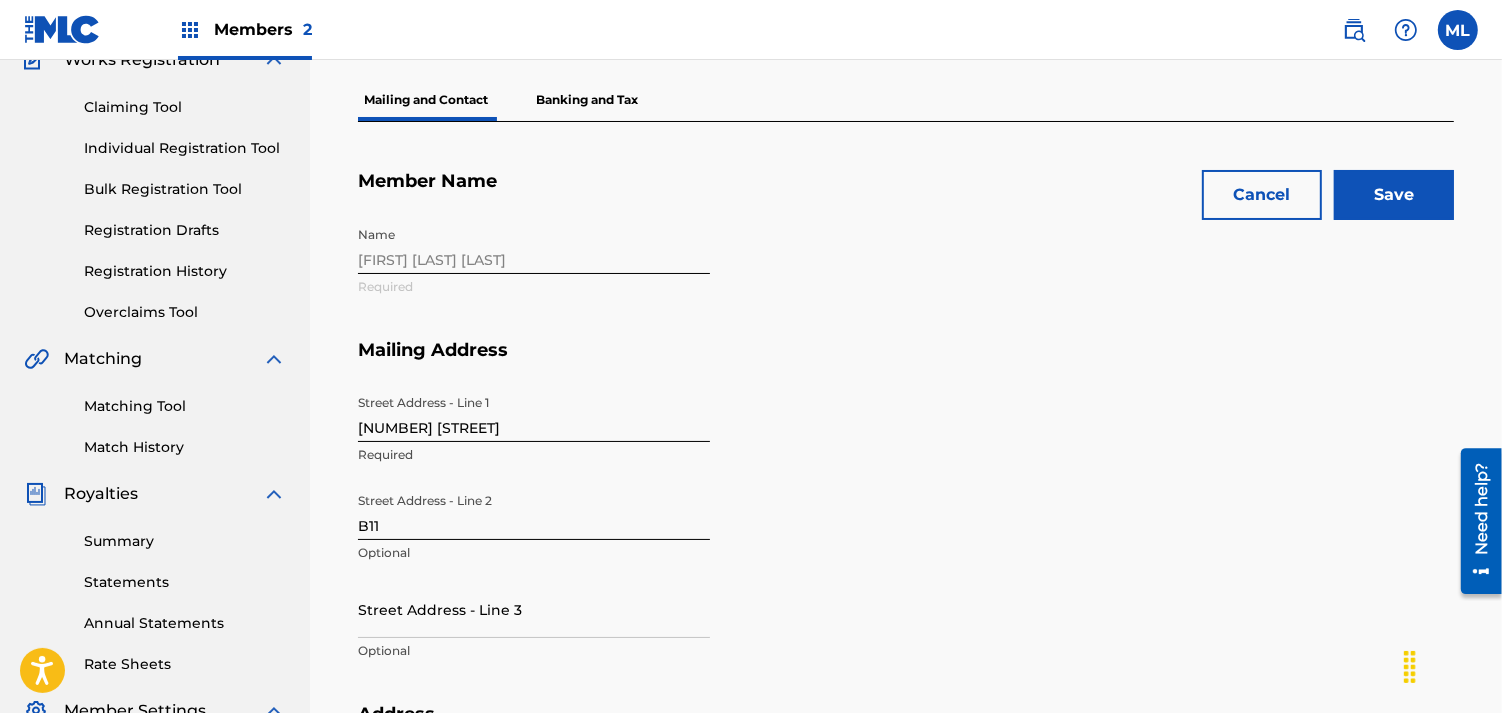 scroll, scrollTop: 71, scrollLeft: 0, axis: vertical 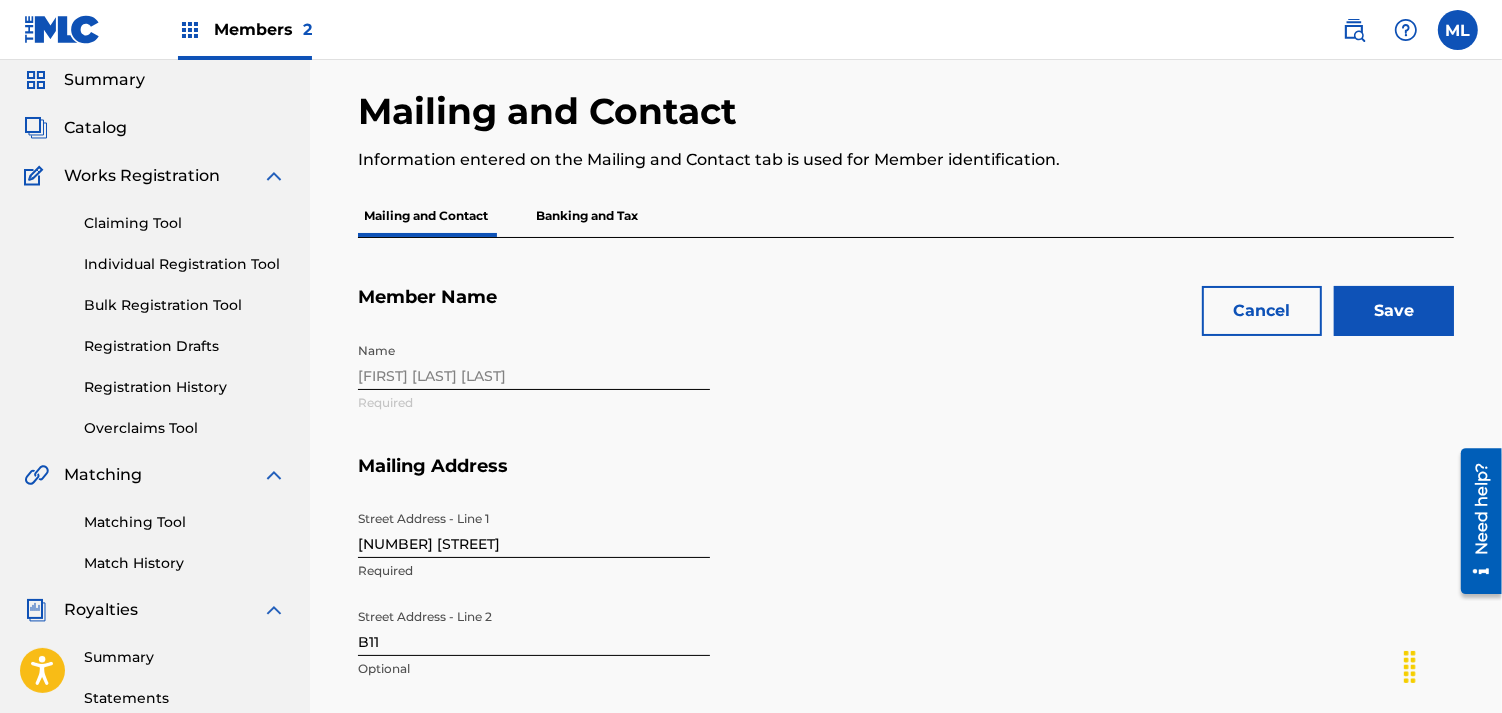 drag, startPoint x: 1398, startPoint y: 310, endPoint x: 1411, endPoint y: 311, distance: 13.038404 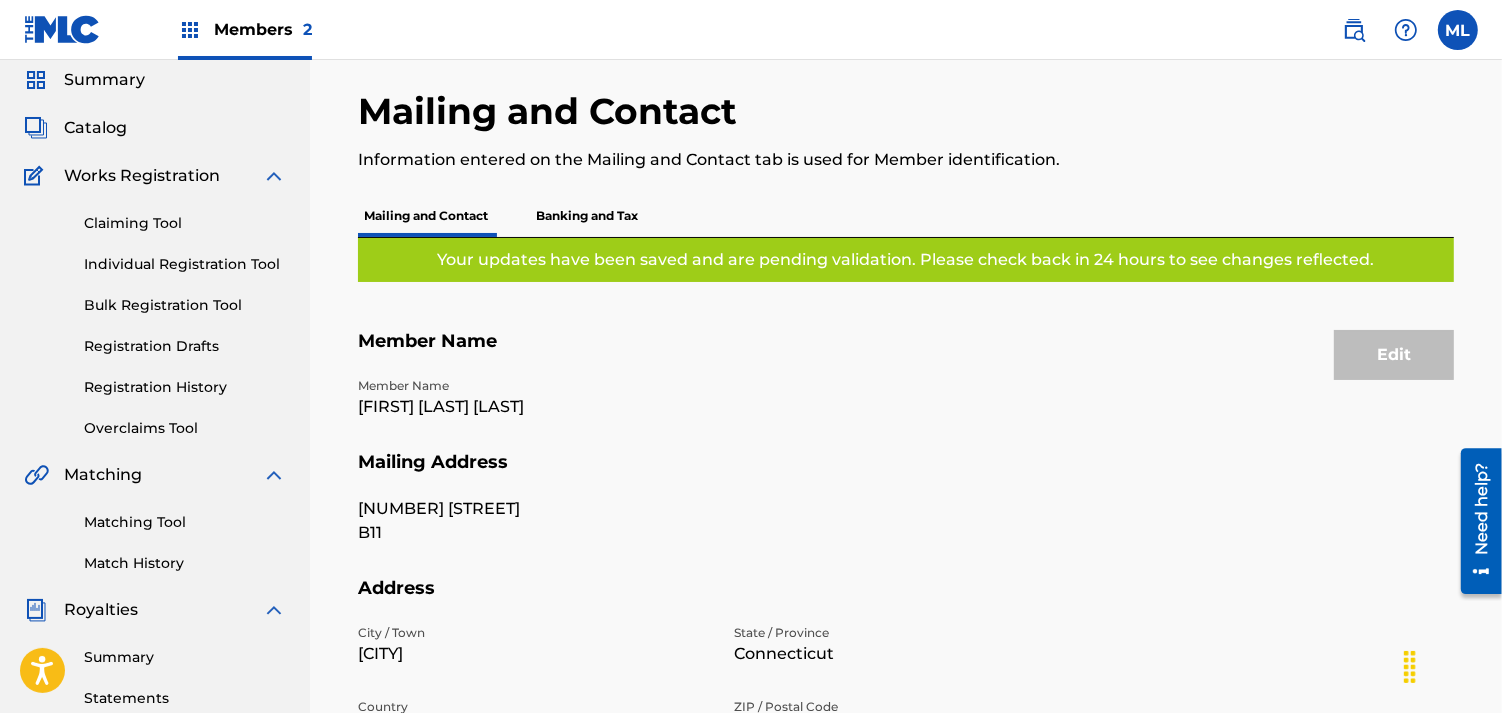 click on "Claiming Tool" at bounding box center [185, 223] 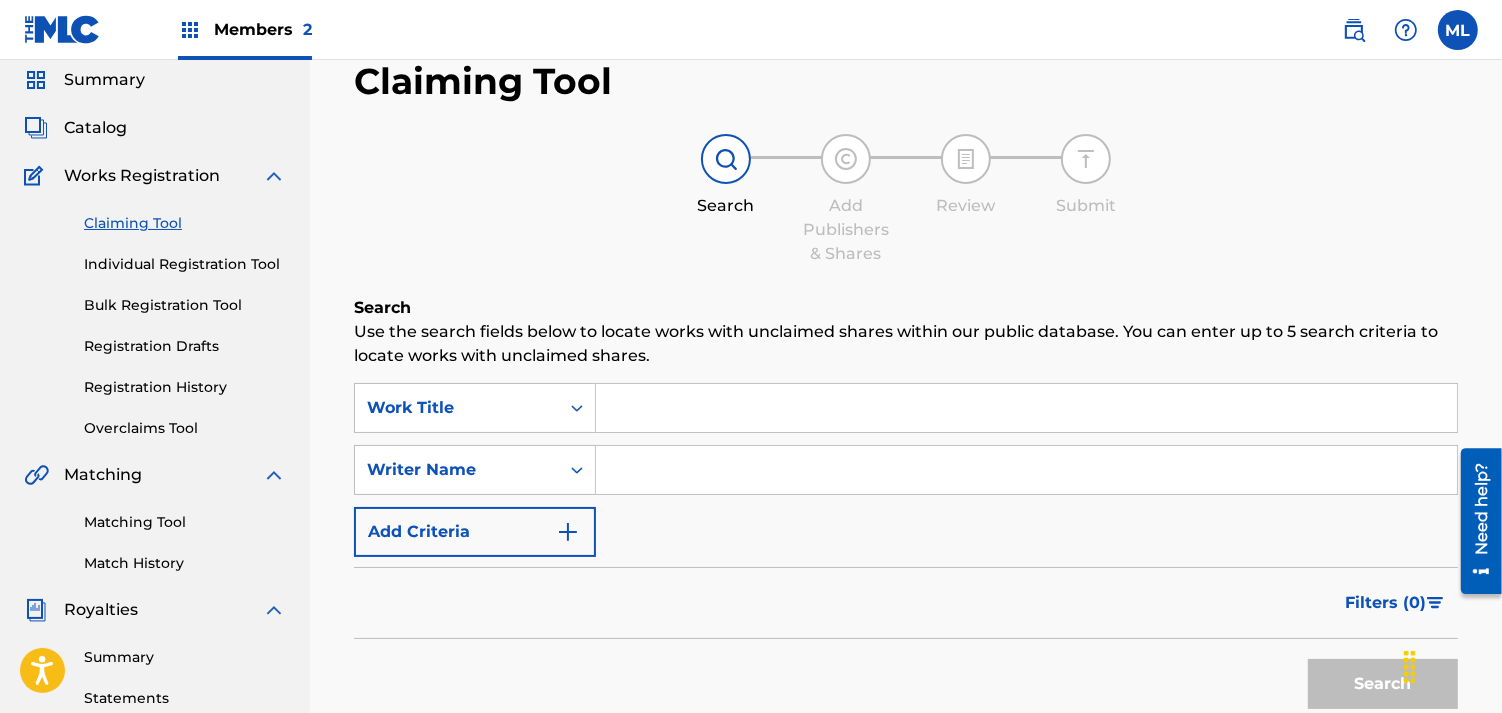 scroll, scrollTop: 0, scrollLeft: 0, axis: both 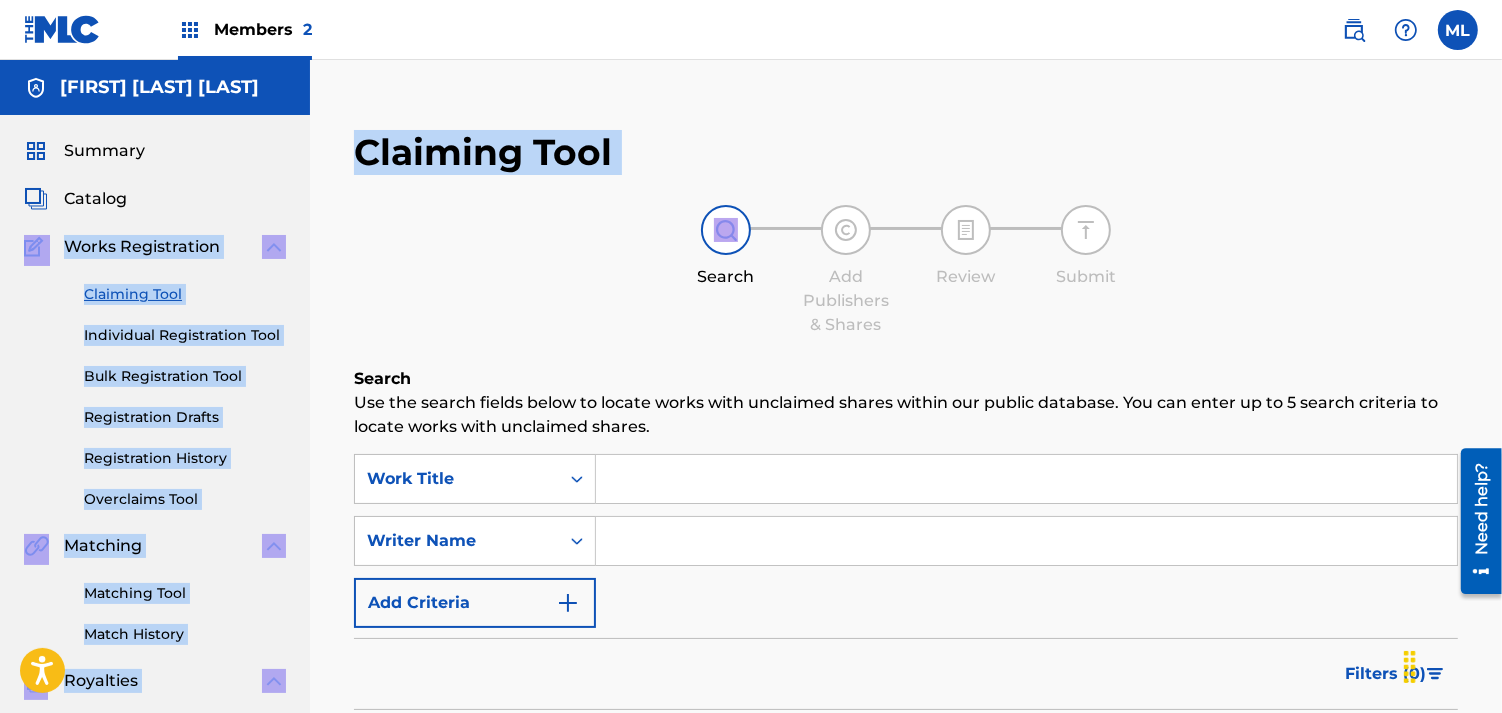 drag, startPoint x: 124, startPoint y: 217, endPoint x: 566, endPoint y: 256, distance: 443.71725 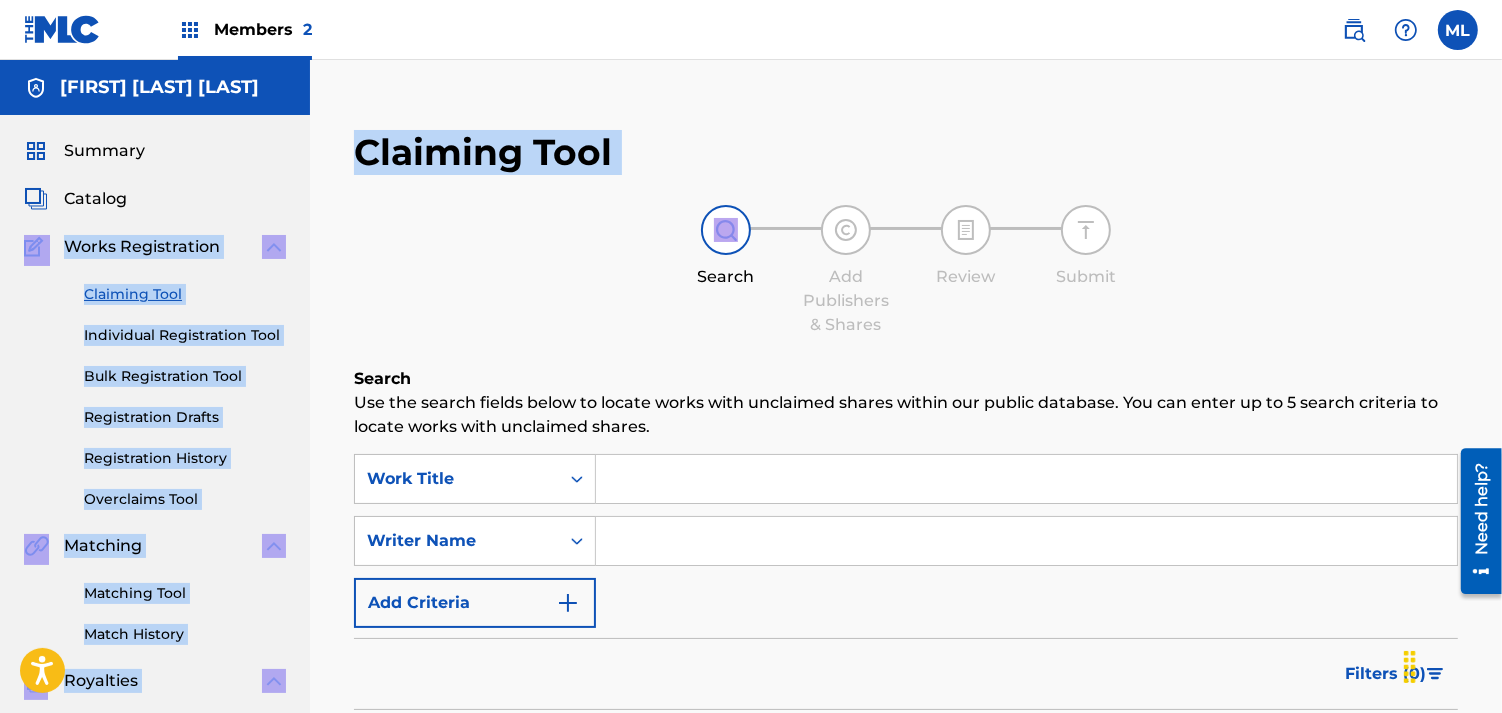 drag, startPoint x: 566, startPoint y: 256, endPoint x: 564, endPoint y: 290, distance: 34.058773 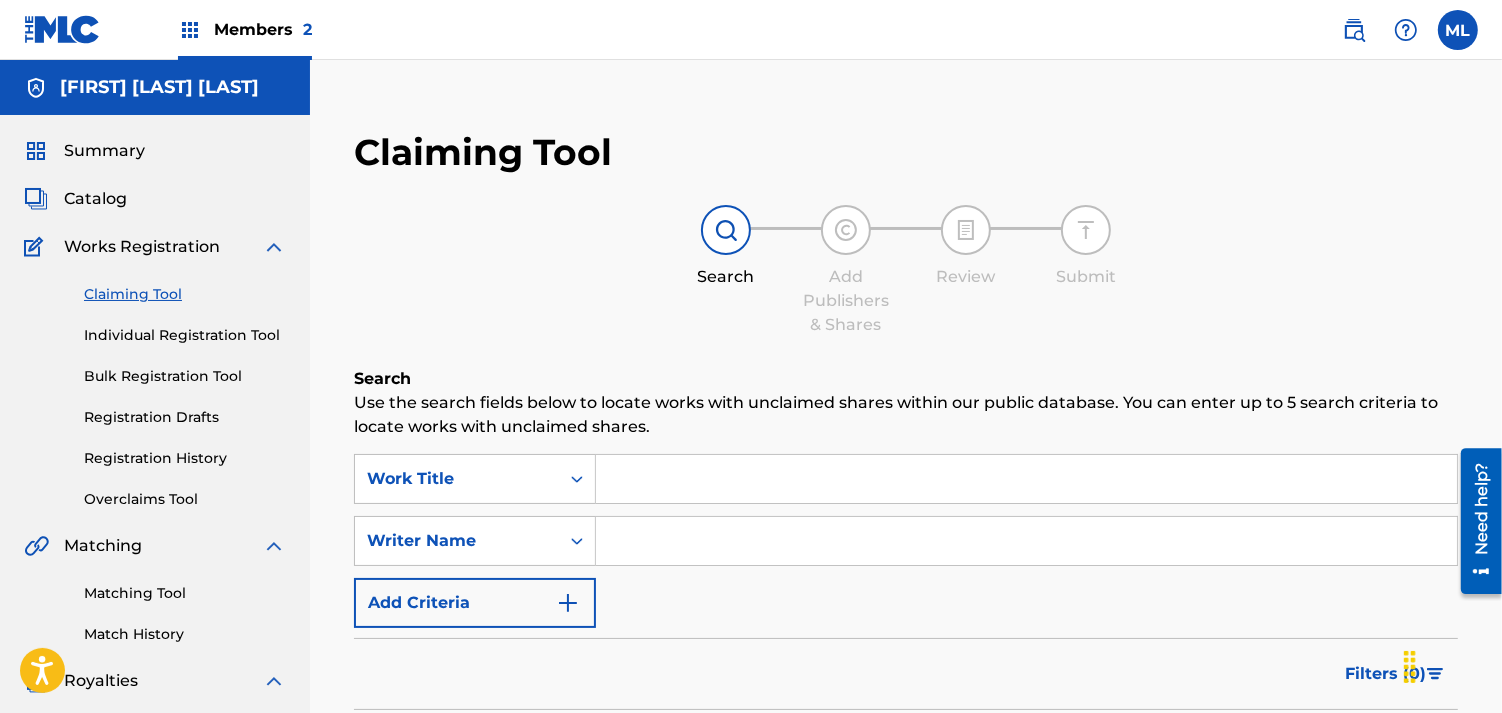 click at bounding box center [1026, 541] 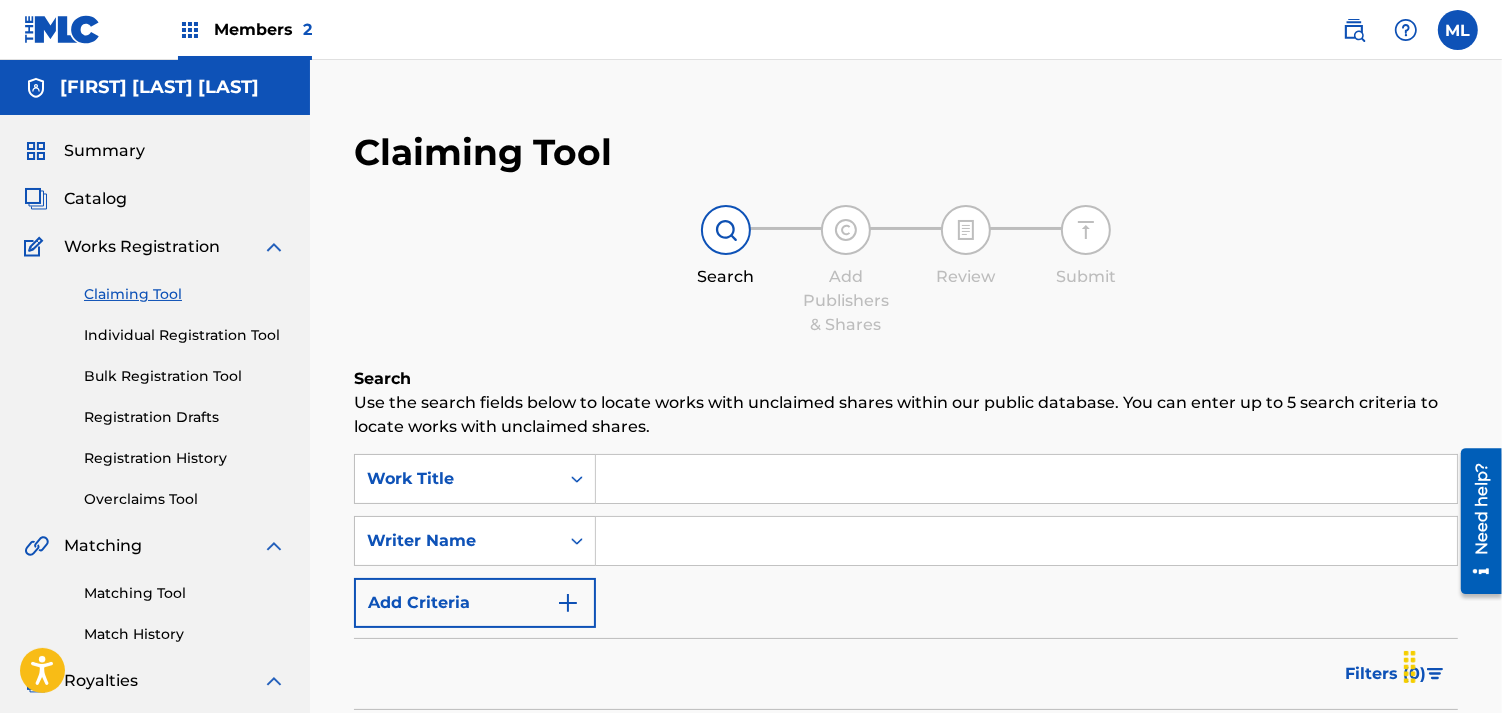 type on "[FIRST] [LAST] [LAST]" 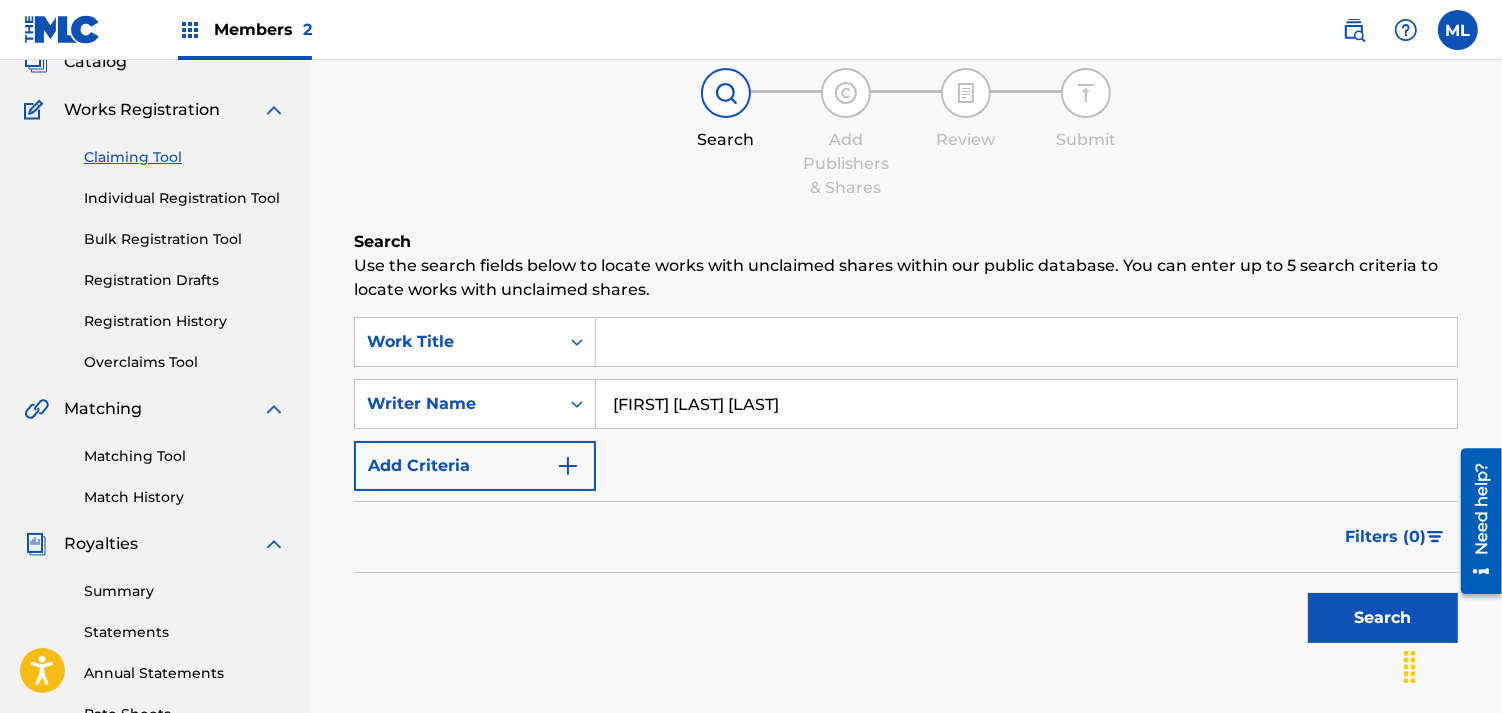 scroll, scrollTop: 187, scrollLeft: 0, axis: vertical 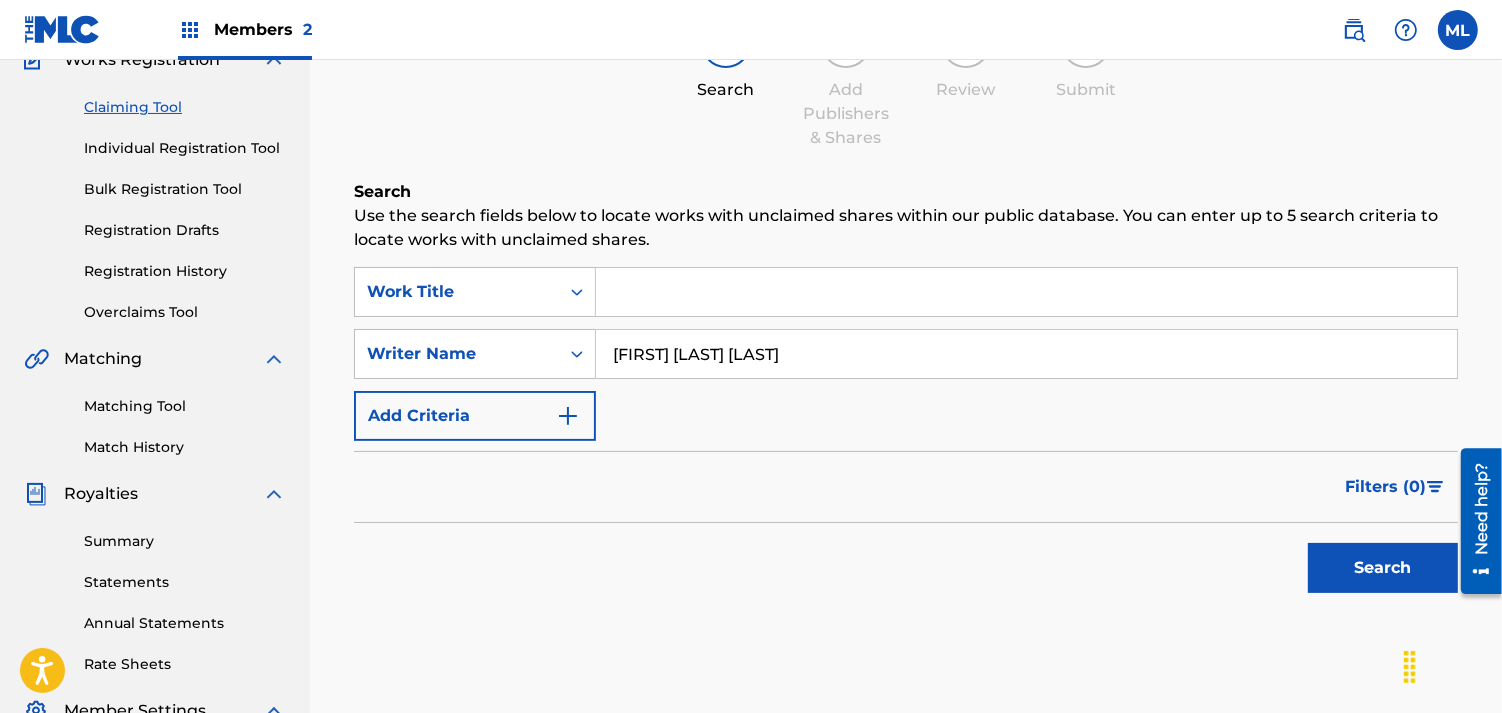 click on "Search" at bounding box center (1383, 568) 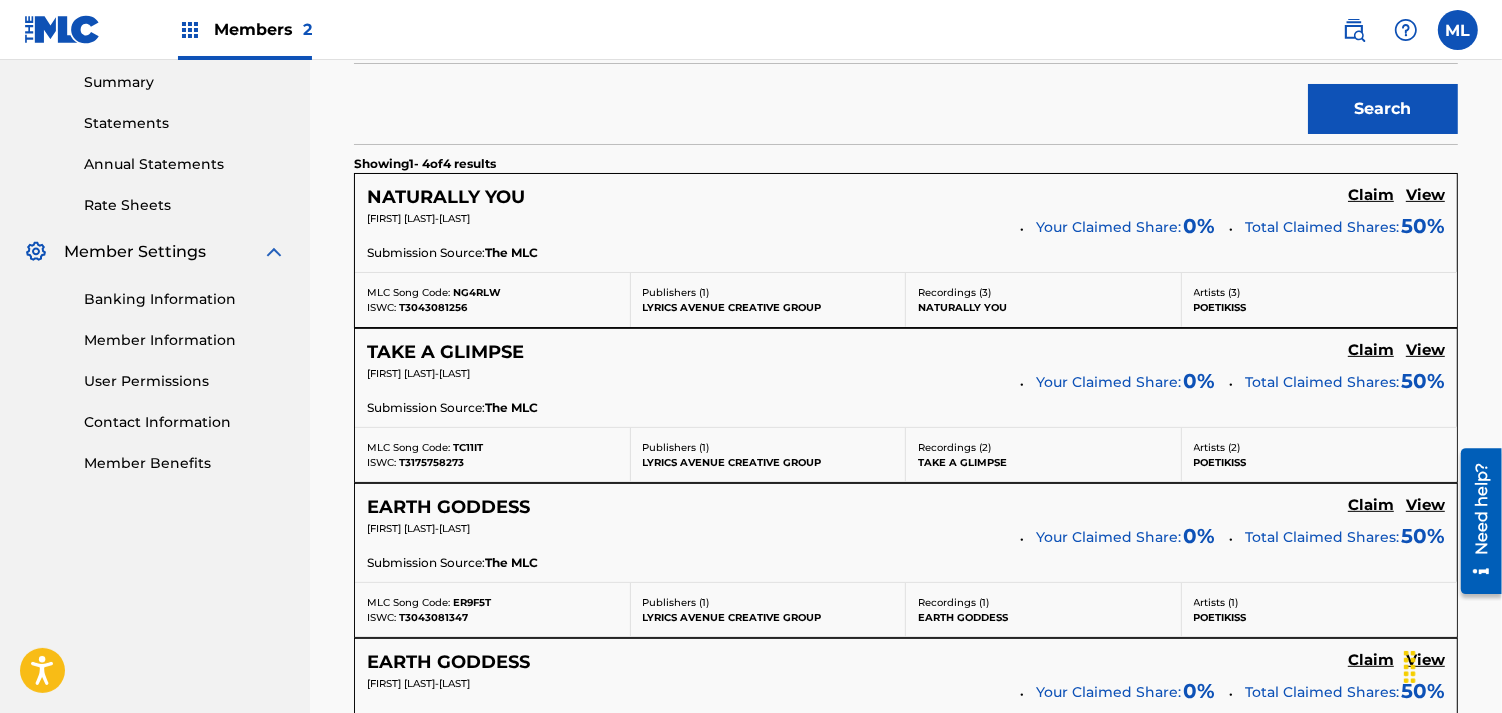 scroll, scrollTop: 651, scrollLeft: 0, axis: vertical 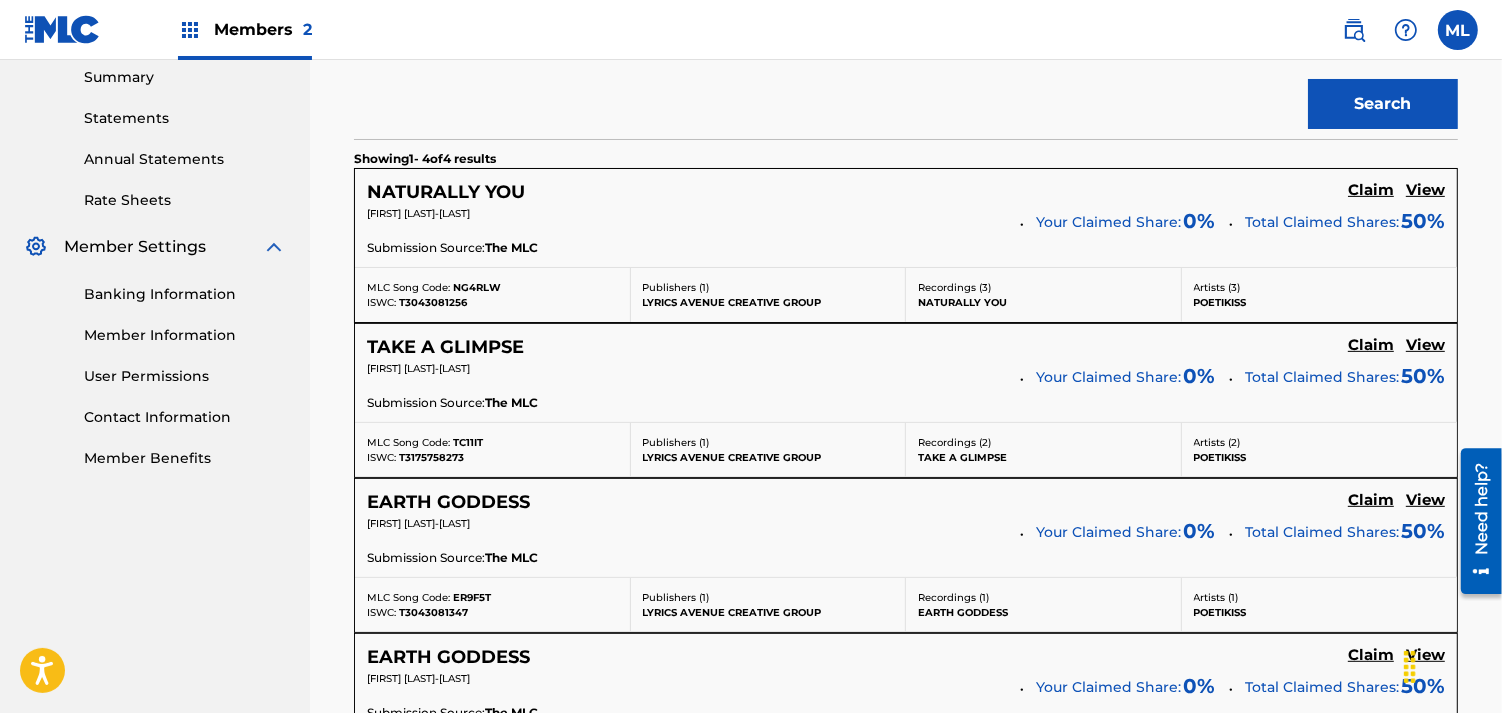 click on "Claim" at bounding box center (1371, 190) 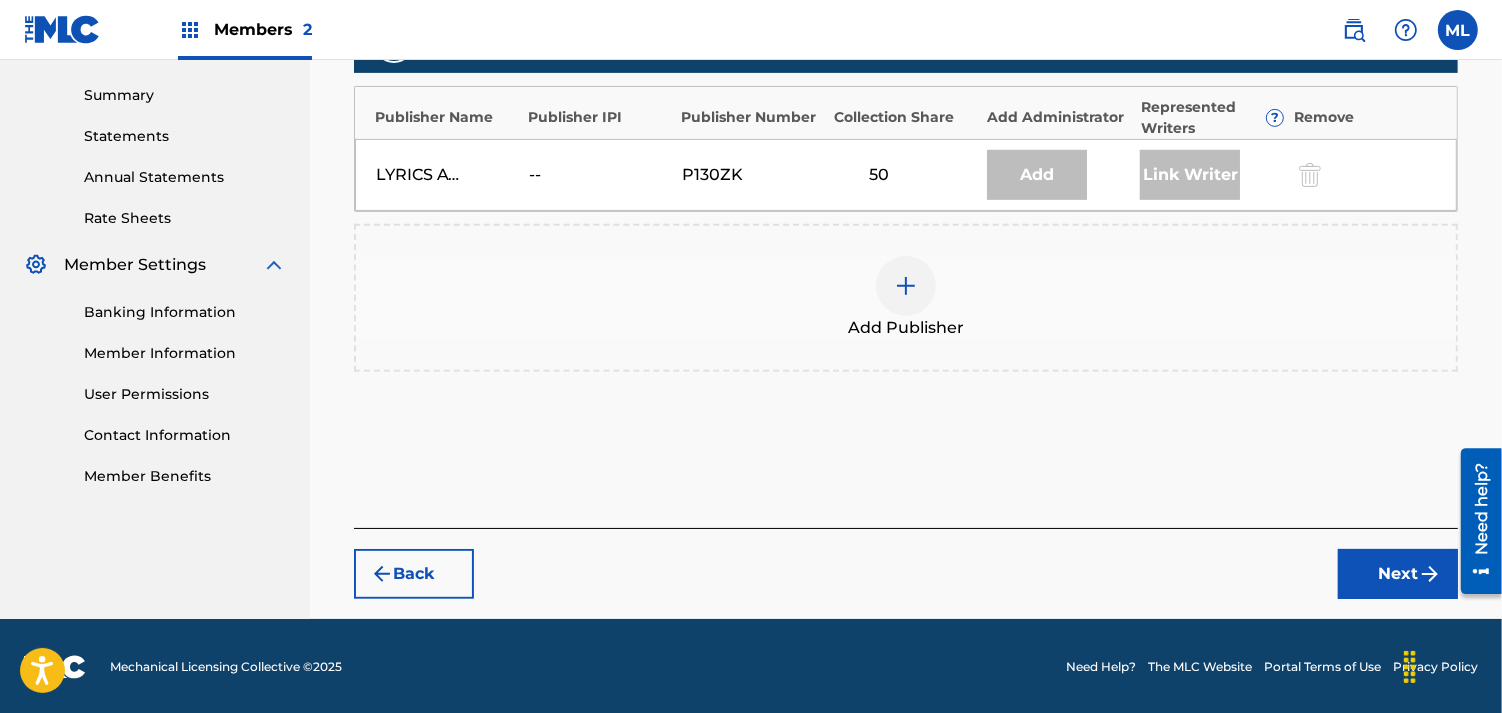 drag, startPoint x: 1500, startPoint y: 366, endPoint x: 1494, endPoint y: 270, distance: 96.18732 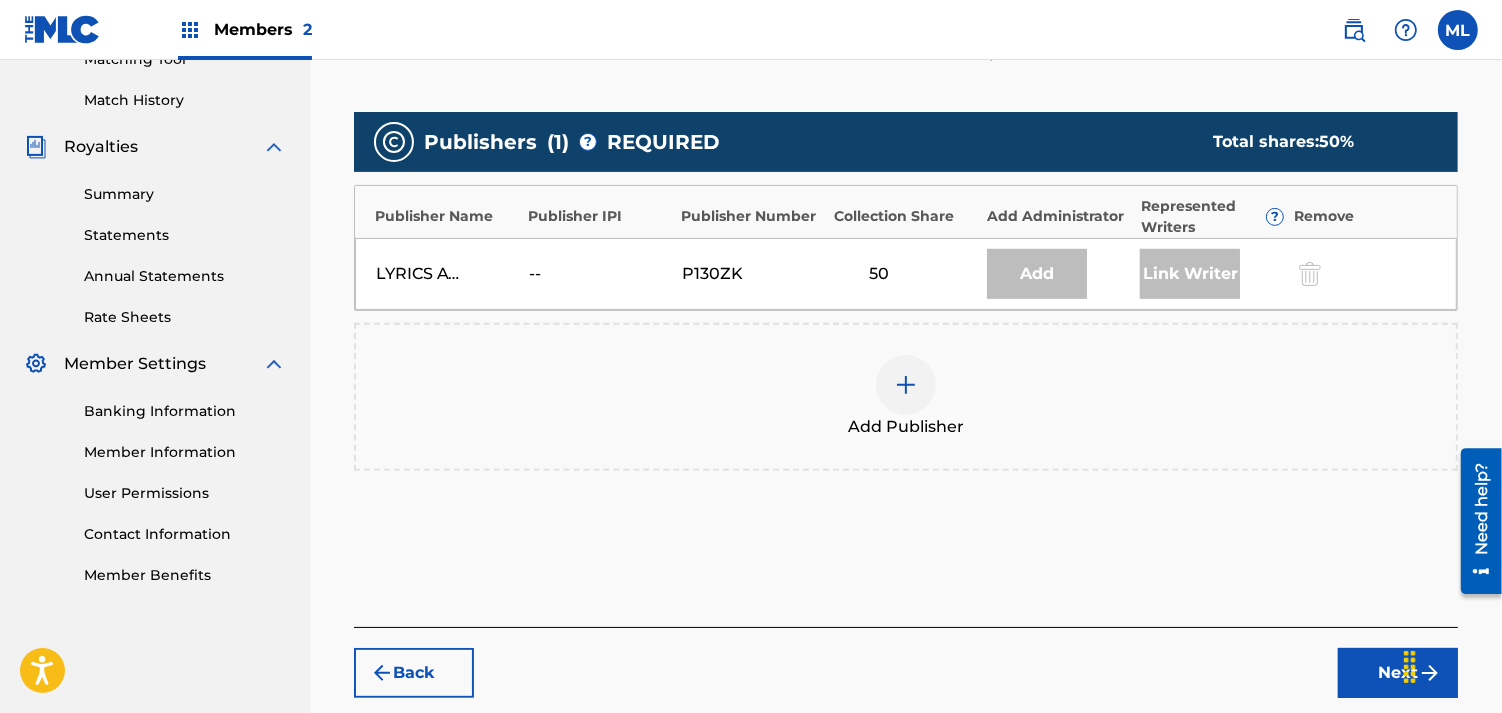 scroll, scrollTop: 536, scrollLeft: 0, axis: vertical 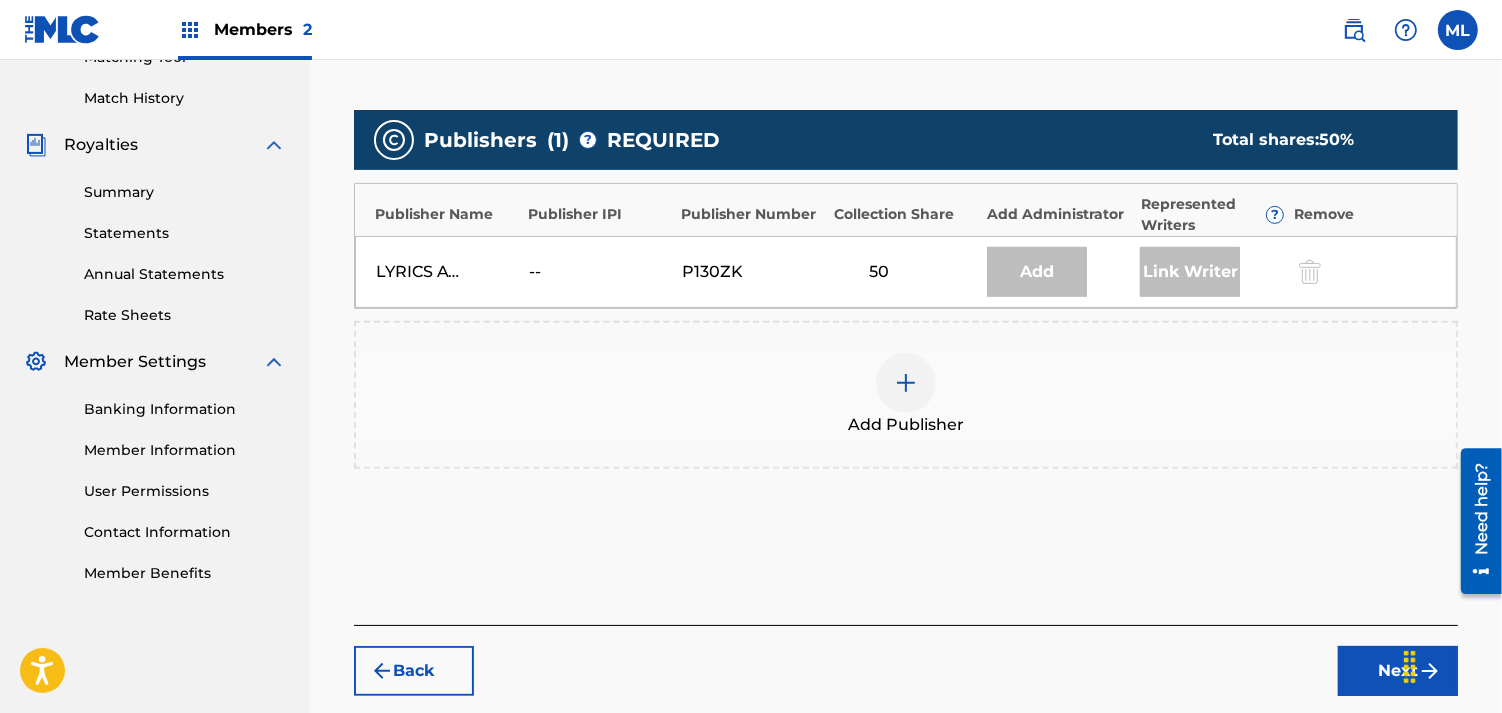 click on "Link Writer" at bounding box center [1190, 272] 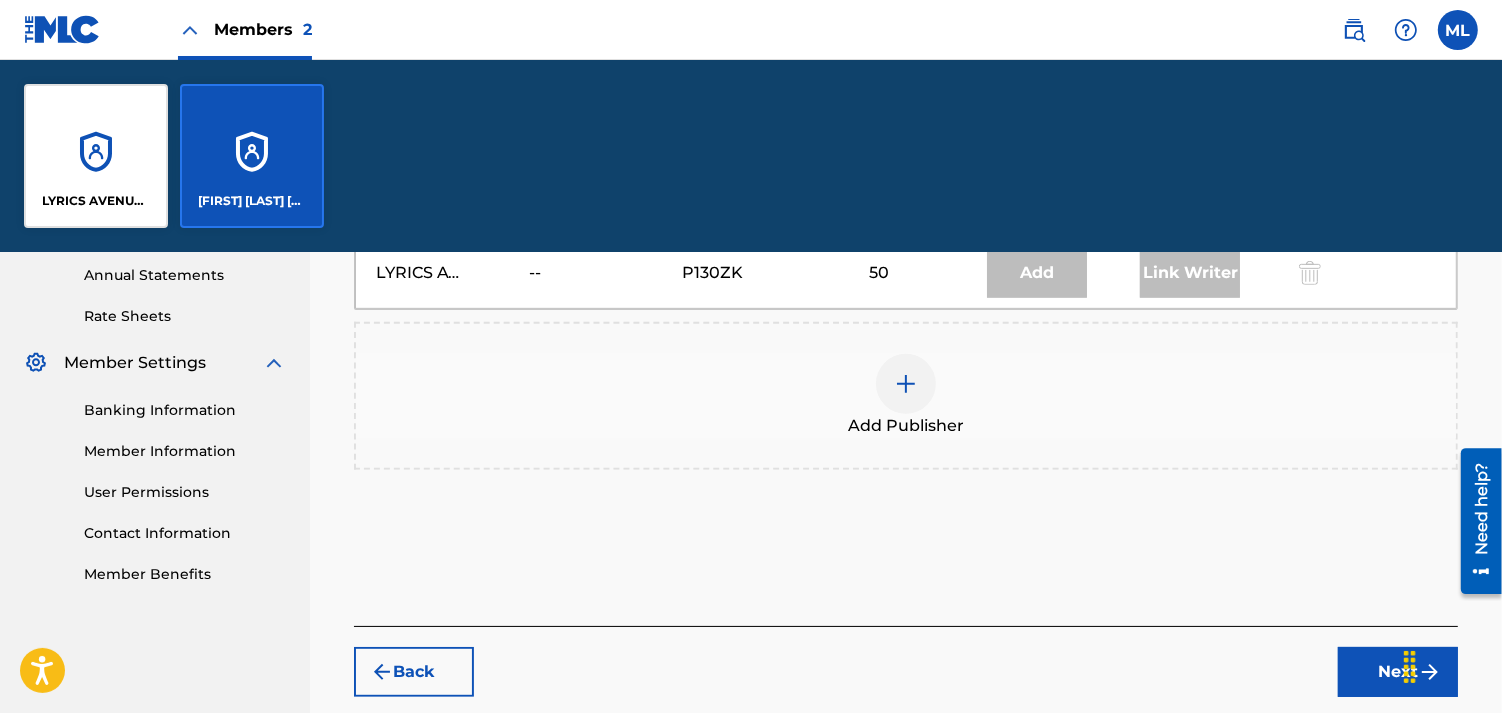 click on "LYRICS AVENUE CREATIVE GROUP" at bounding box center (96, 156) 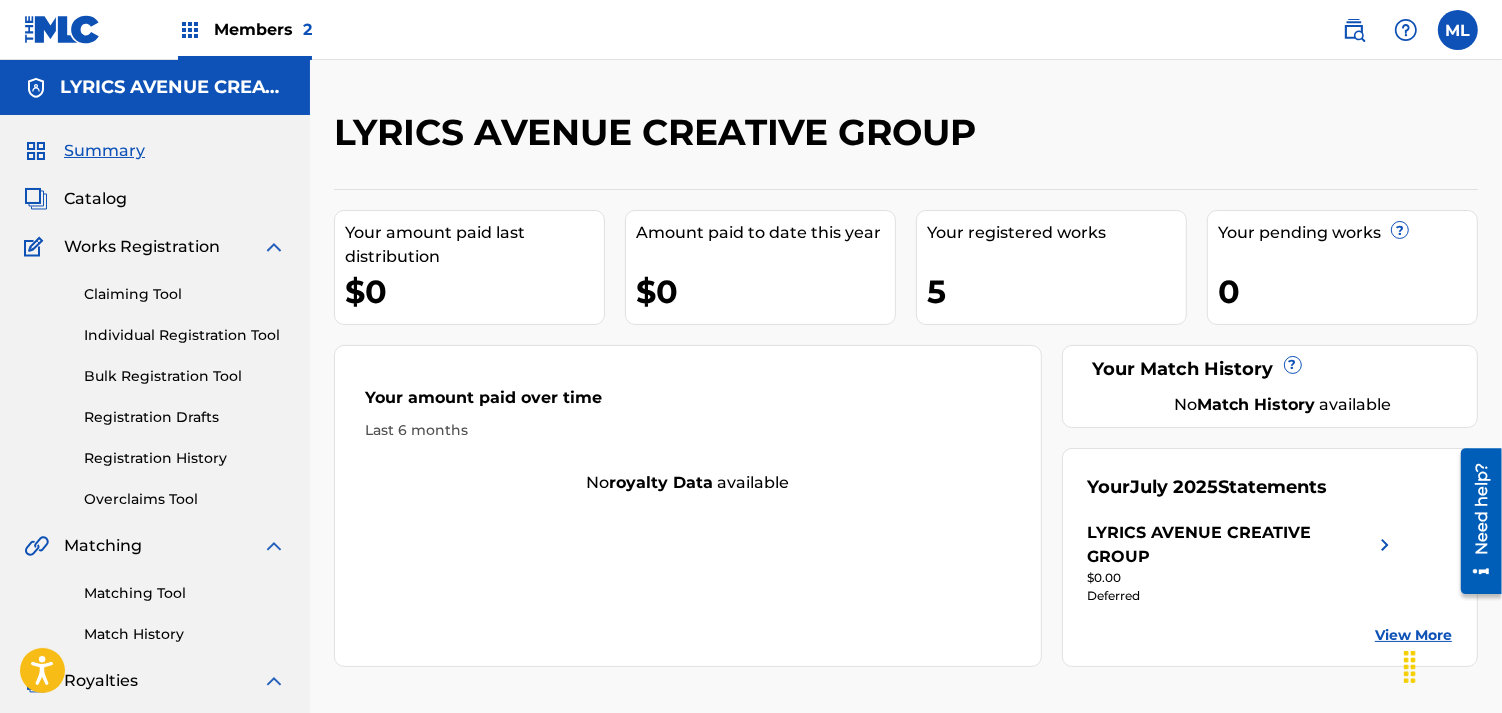 click on "Claiming Tool" at bounding box center (185, 294) 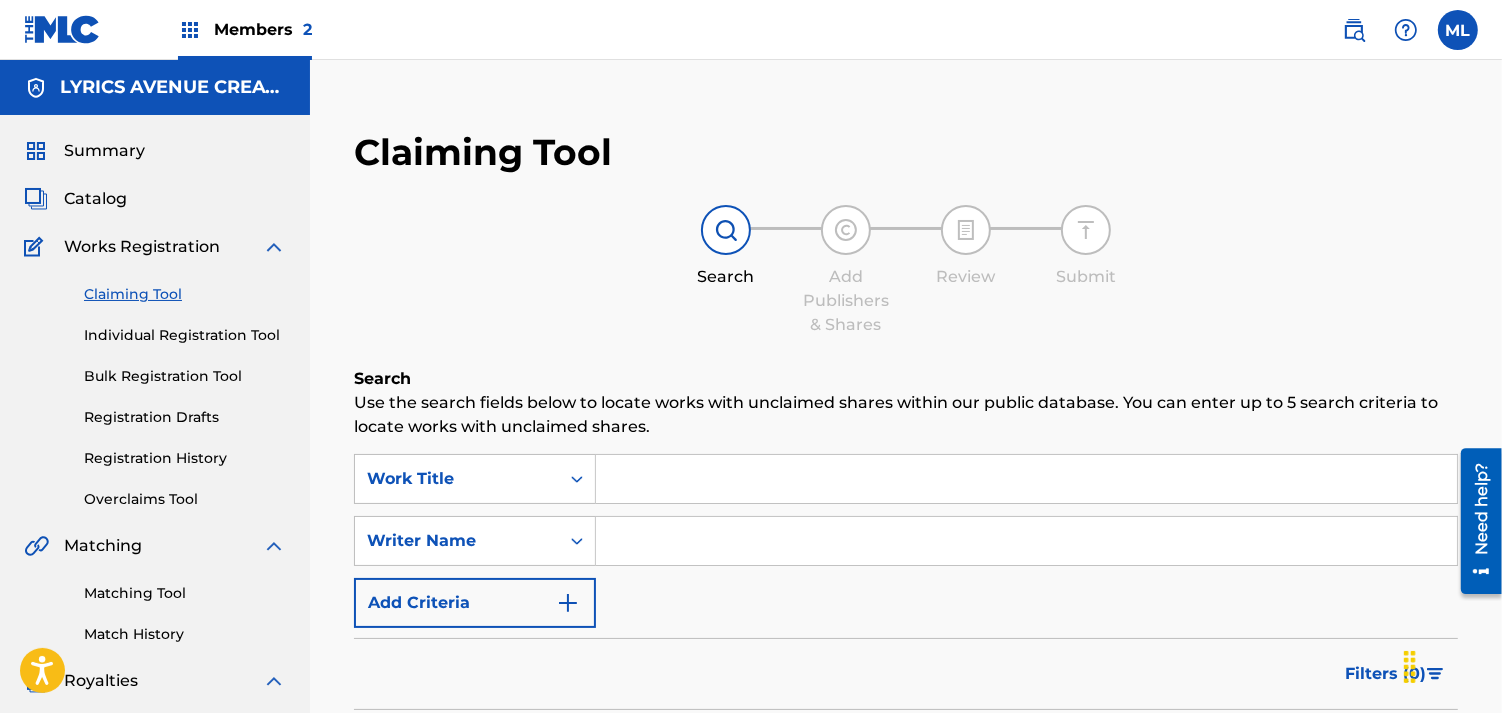 click on "Bulk Registration Tool" at bounding box center [185, 376] 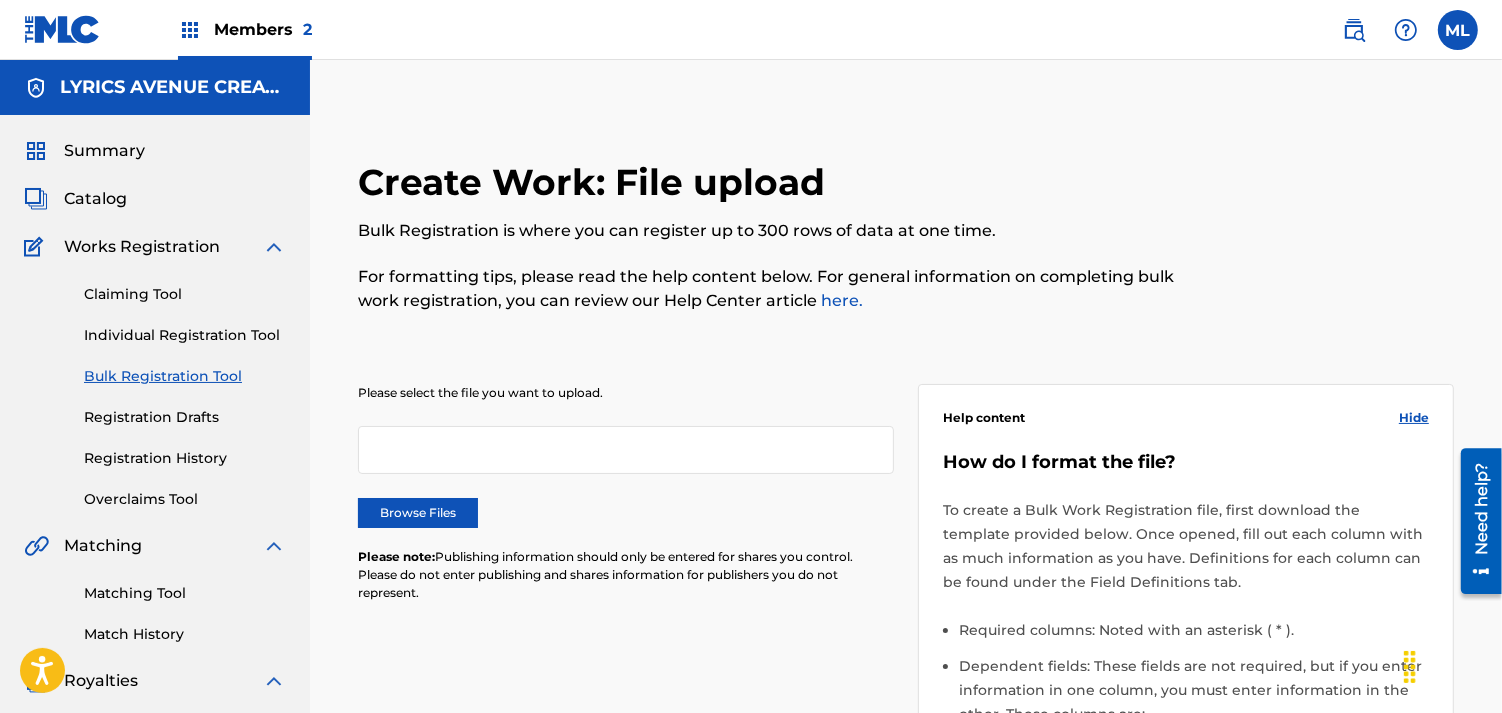 click on "Claiming Tool" at bounding box center (185, 294) 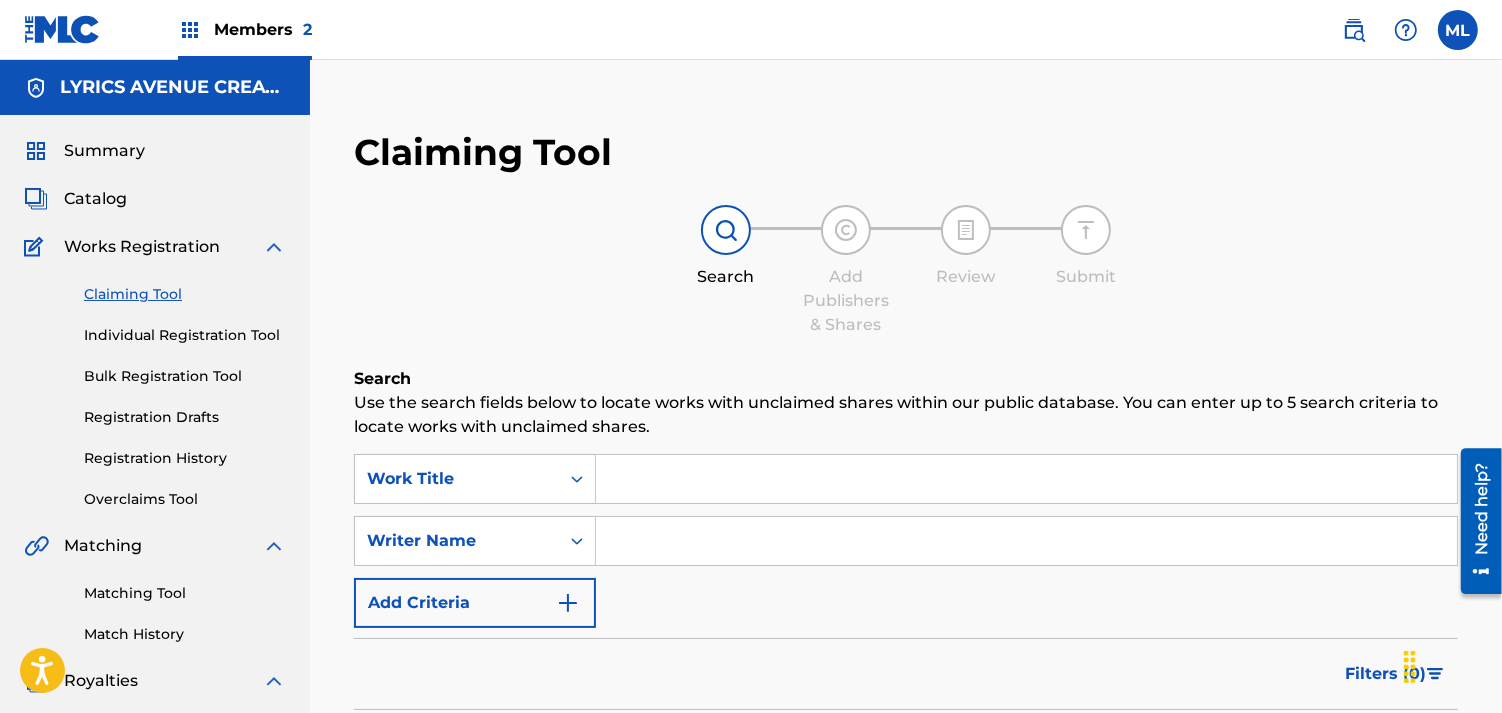 click at bounding box center (1026, 541) 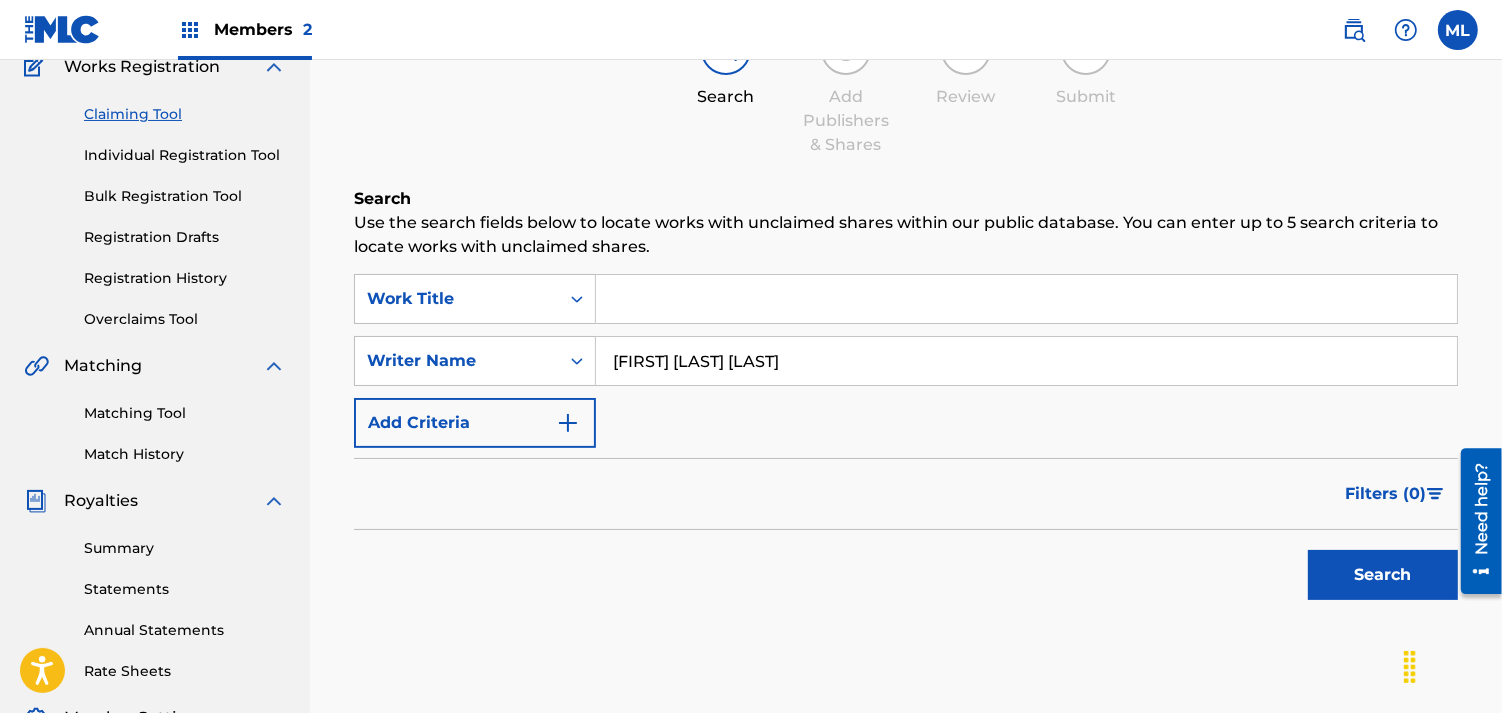 scroll, scrollTop: 193, scrollLeft: 0, axis: vertical 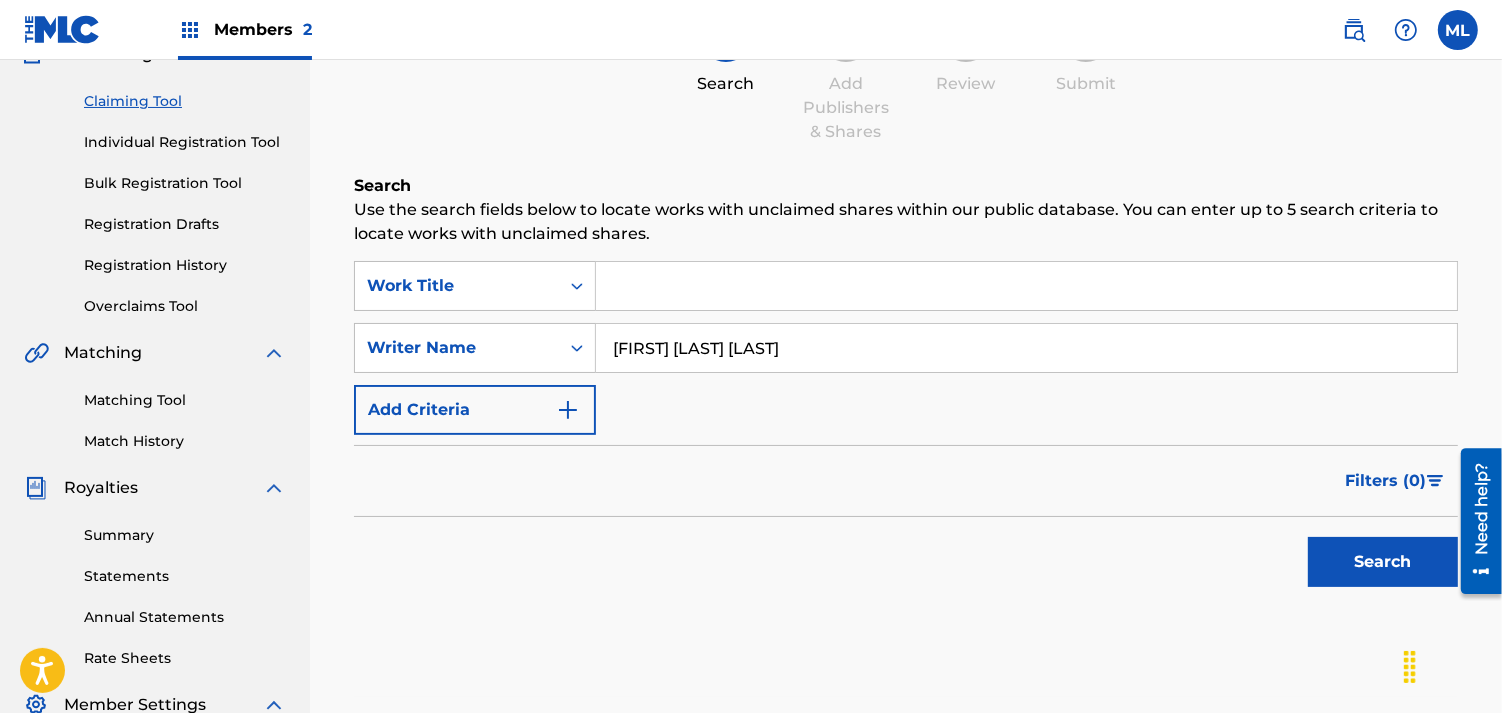 click on "Search" at bounding box center (1383, 562) 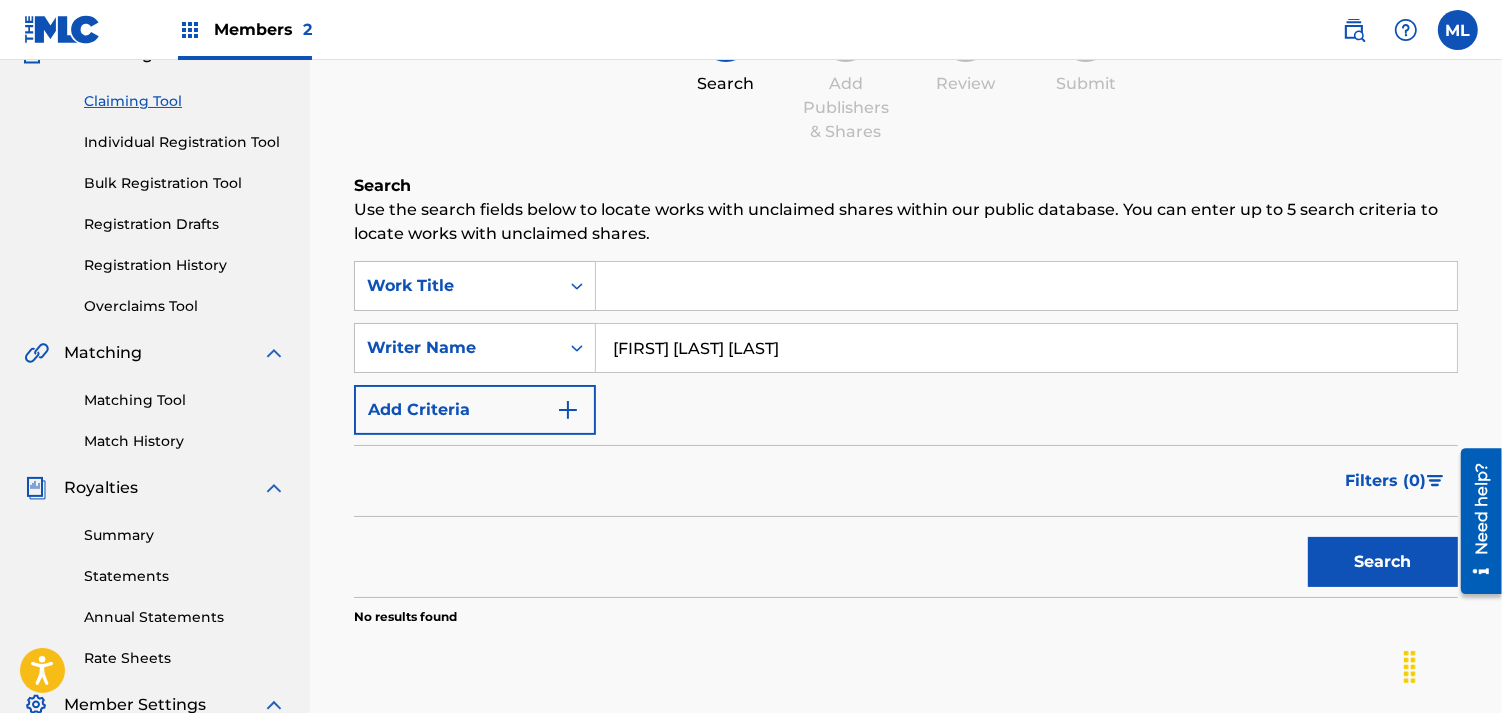 click on "Members    2" at bounding box center [263, 29] 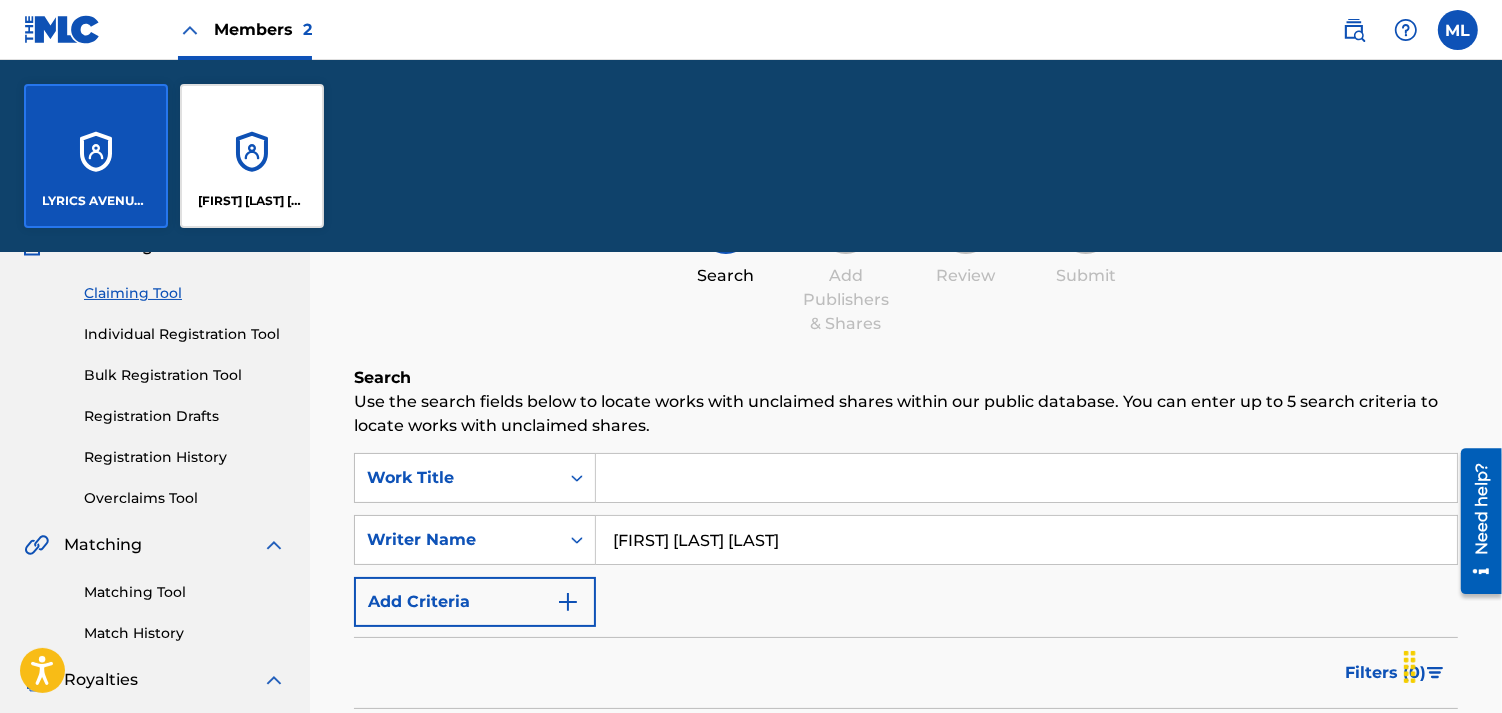 scroll, scrollTop: 385, scrollLeft: 0, axis: vertical 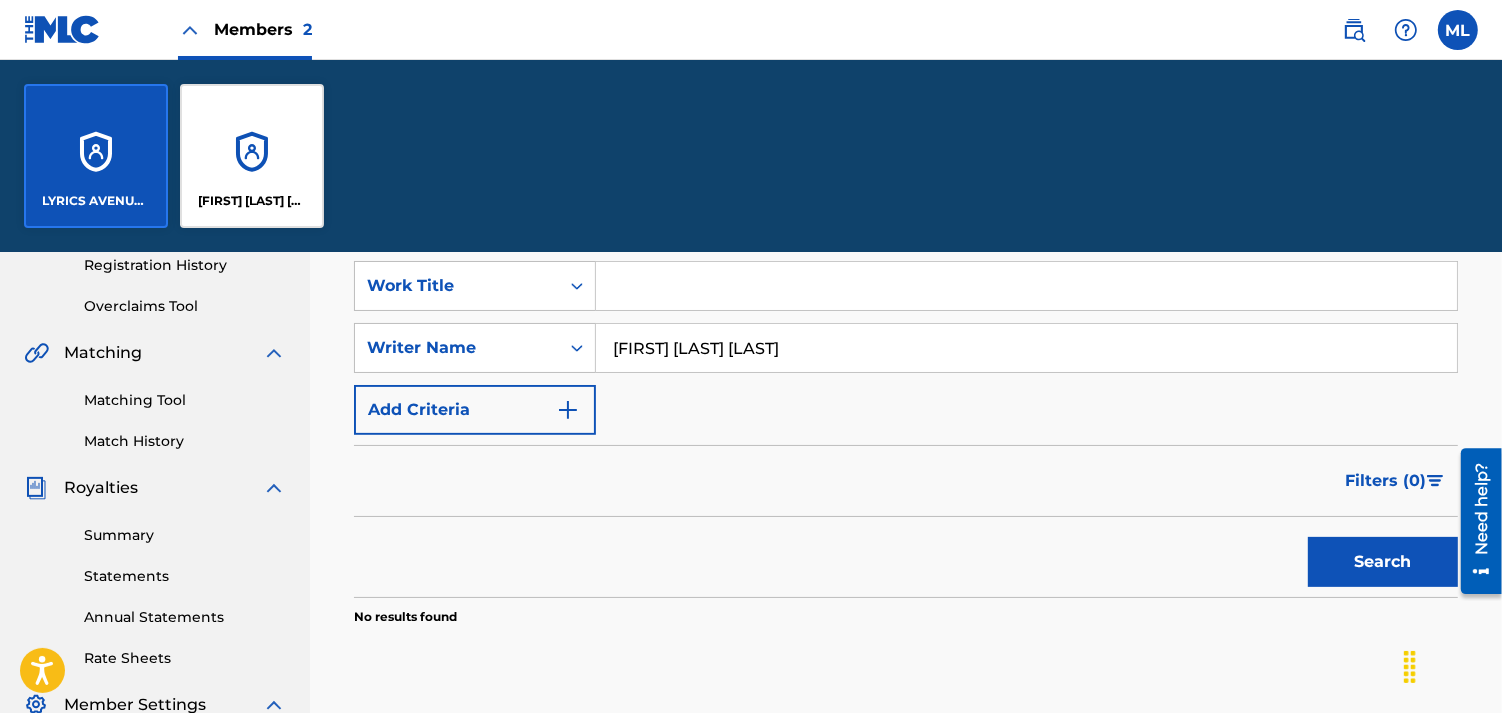 click on "[FIRST] [LAST] [LAST]" at bounding box center (252, 156) 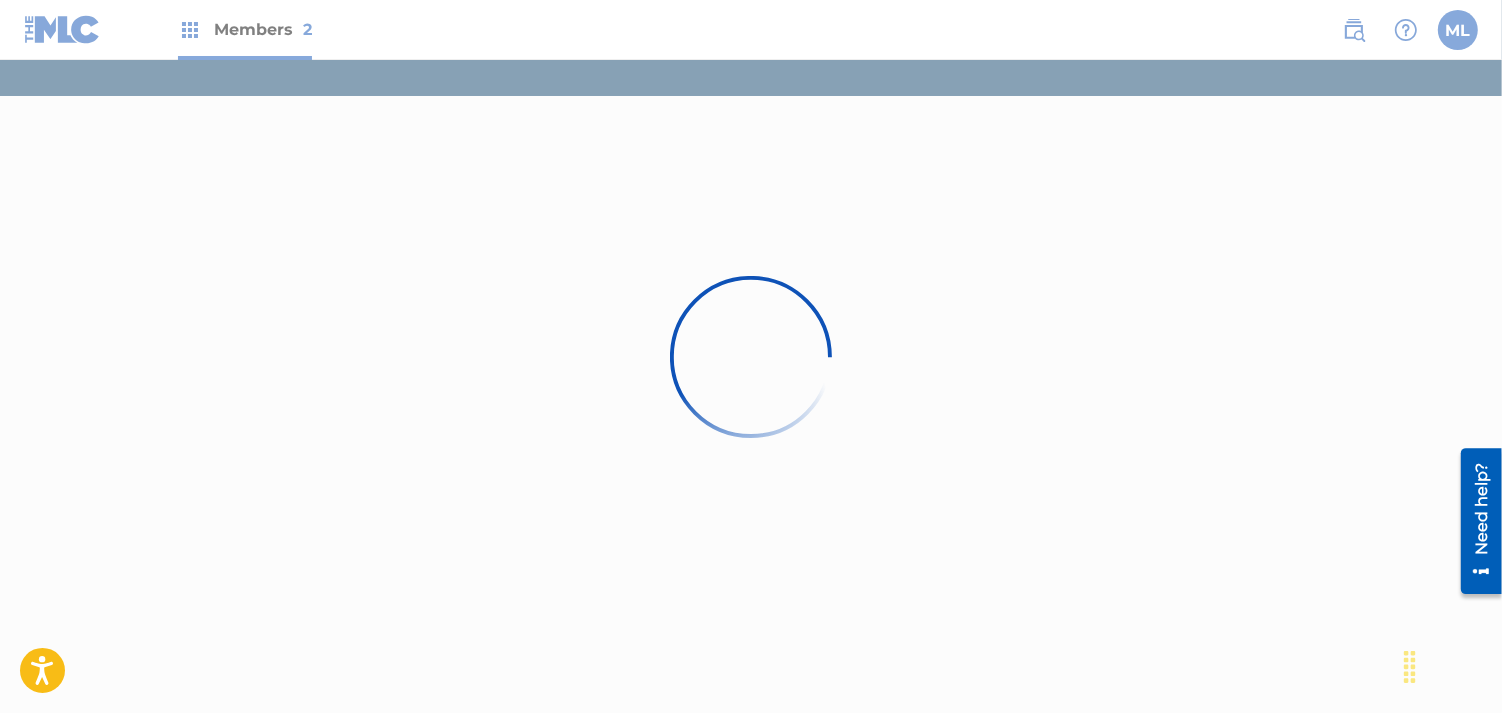 scroll, scrollTop: 0, scrollLeft: 0, axis: both 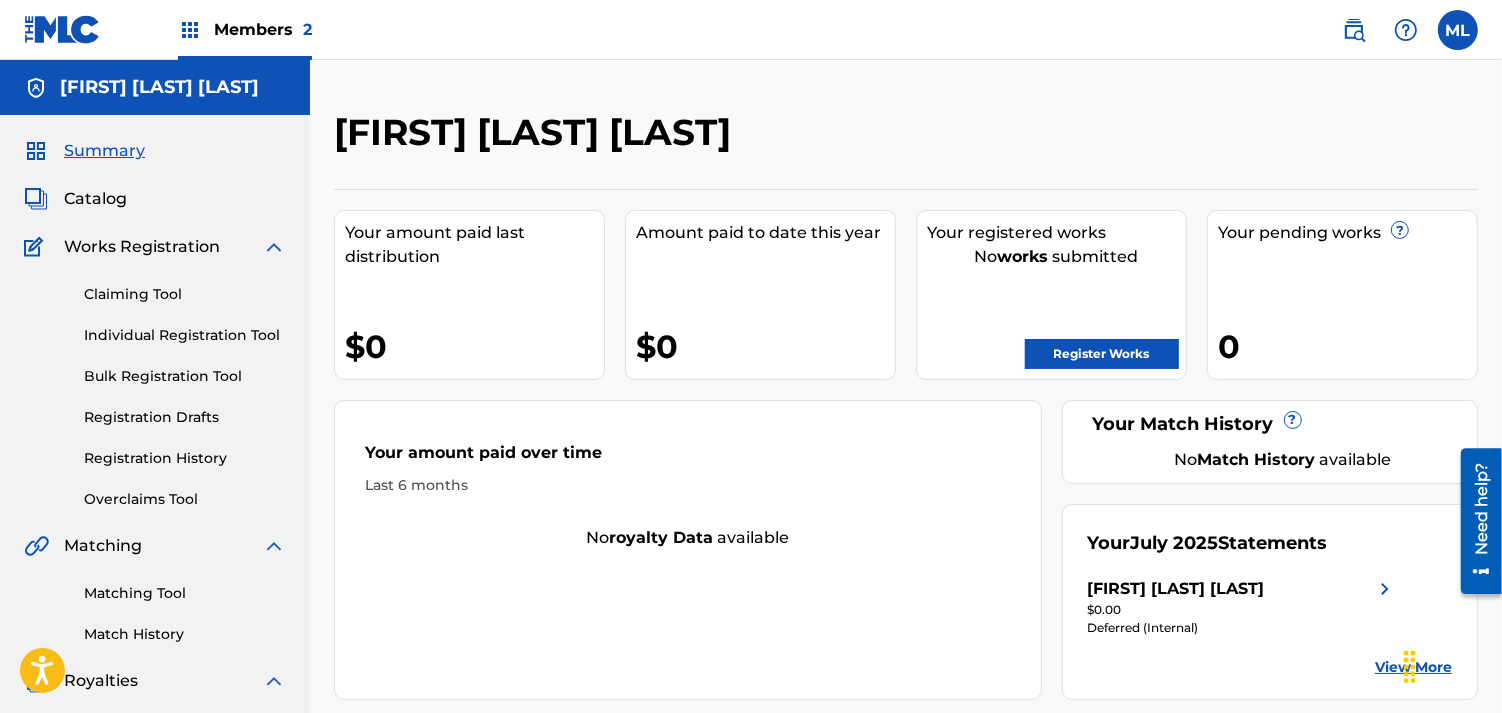 click on "Register Works" at bounding box center [1102, 354] 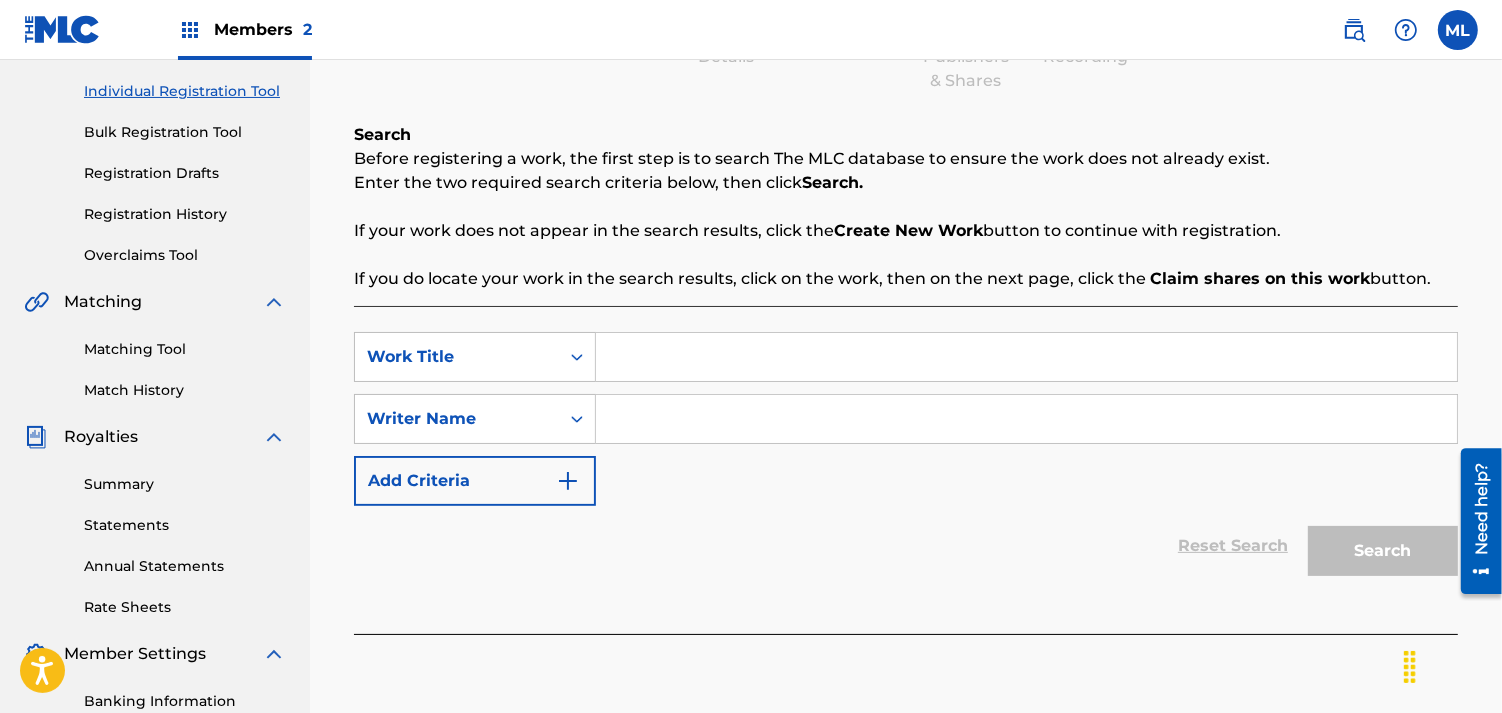 scroll, scrollTop: 254, scrollLeft: 0, axis: vertical 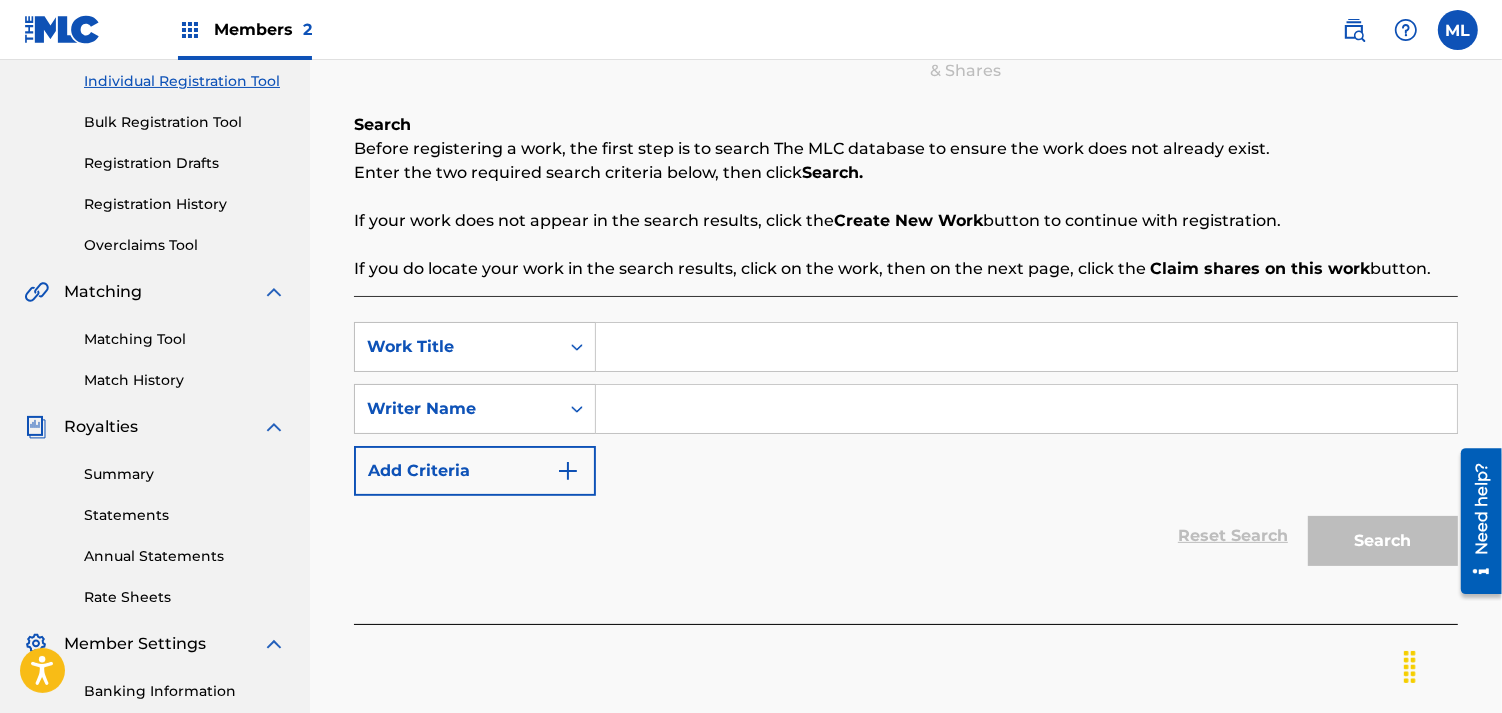 click on "SearchWithCriteria092e04b2-e158-4007-b0bd-261511d394bf Work Title SearchWithCriteria513215c7-9998-49d2-8975-49ab7a7f30b0 Writer Name Add Criteria Reset Search Search" at bounding box center [906, 460] 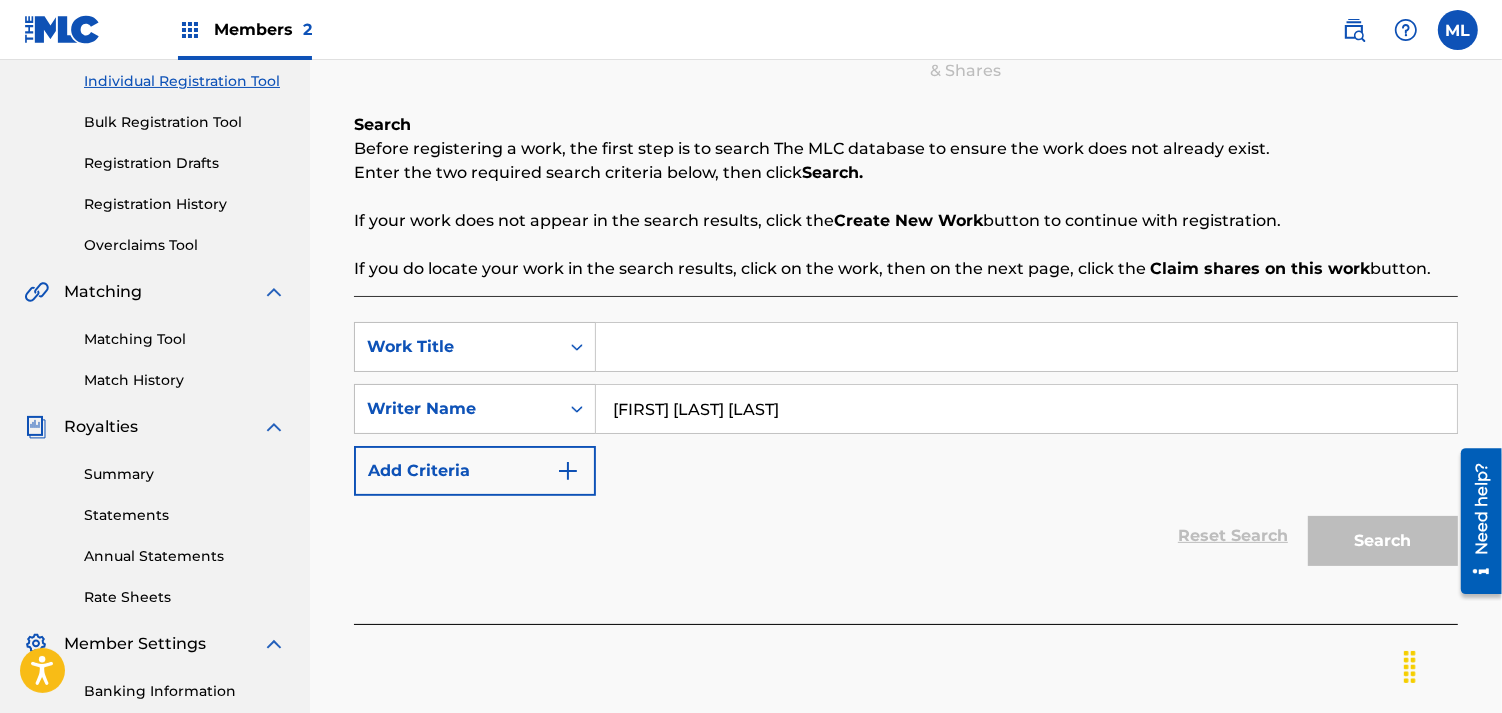 click at bounding box center (1026, 347) 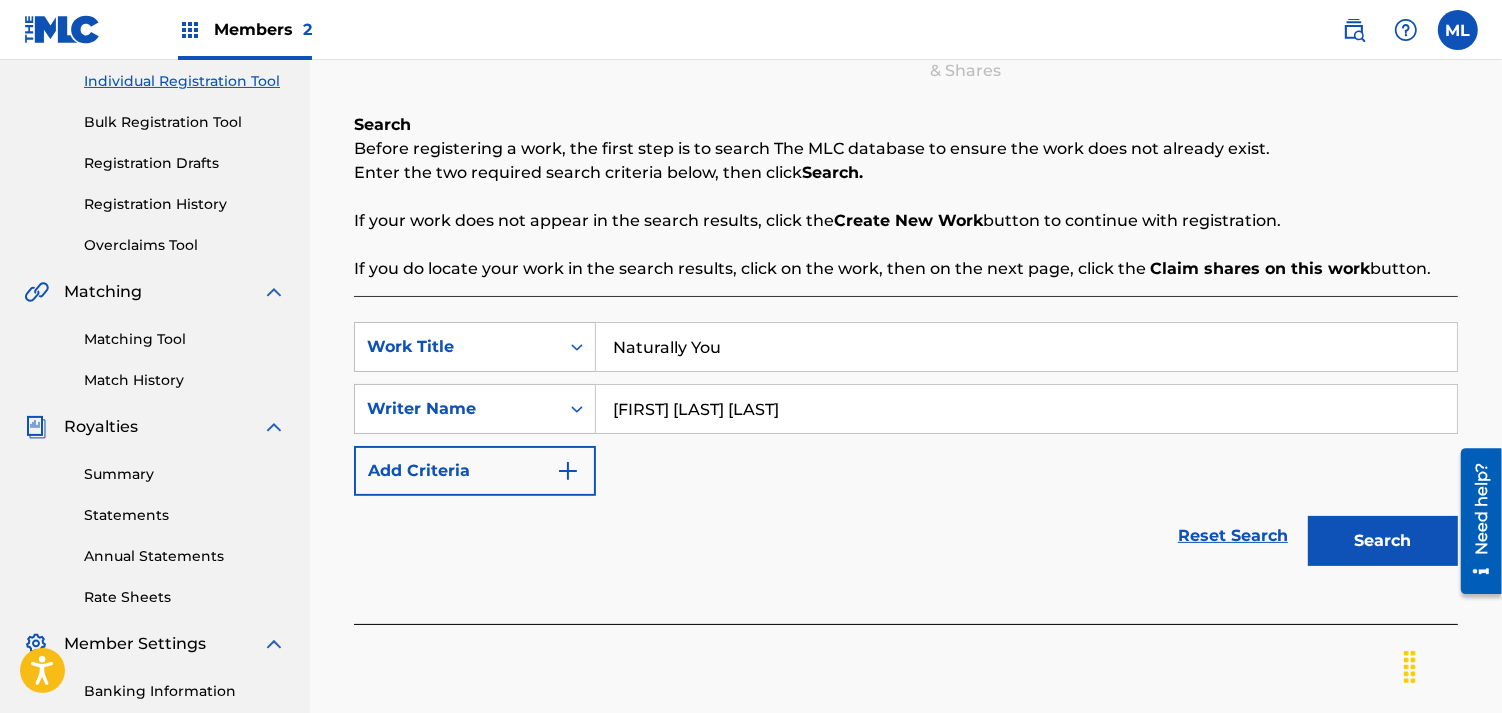 type on "Naturally You" 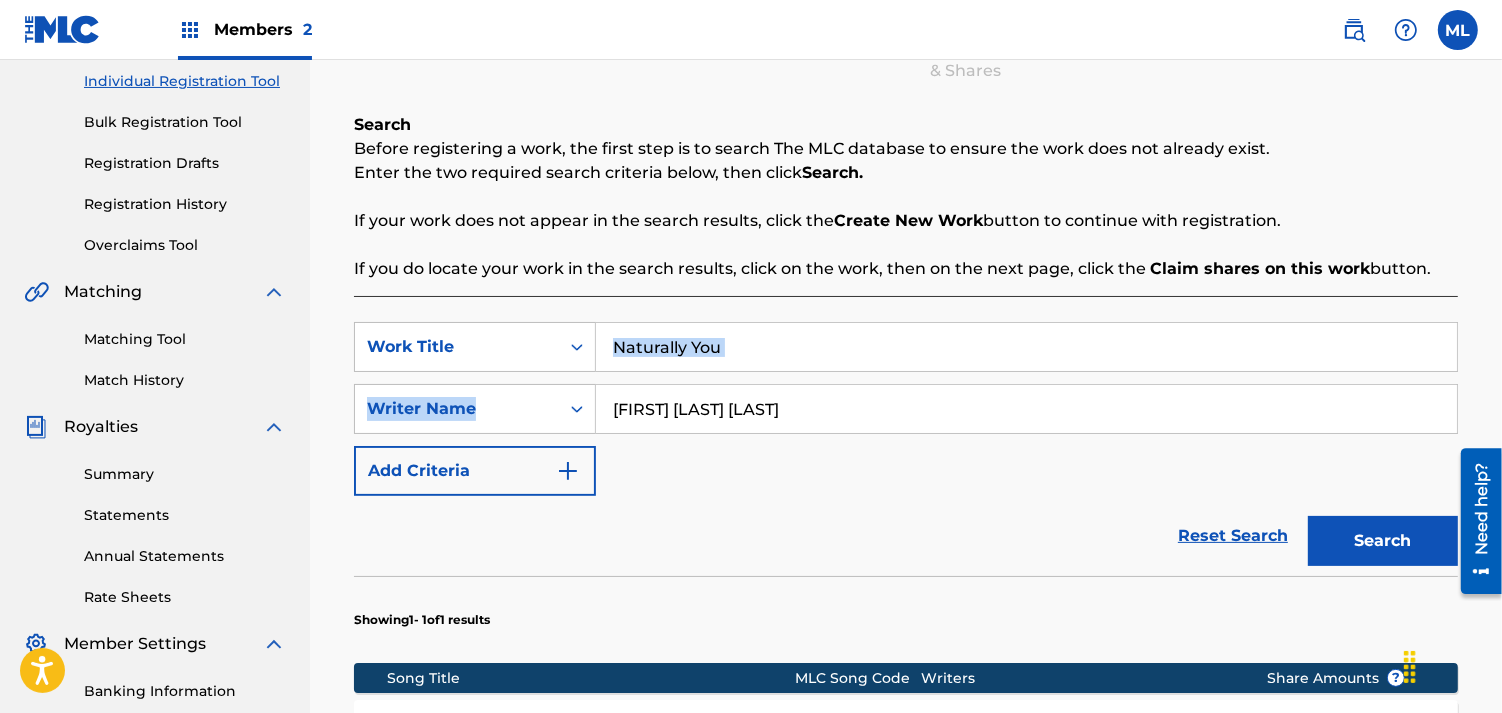 drag, startPoint x: 1501, startPoint y: 318, endPoint x: 1501, endPoint y: 410, distance: 92 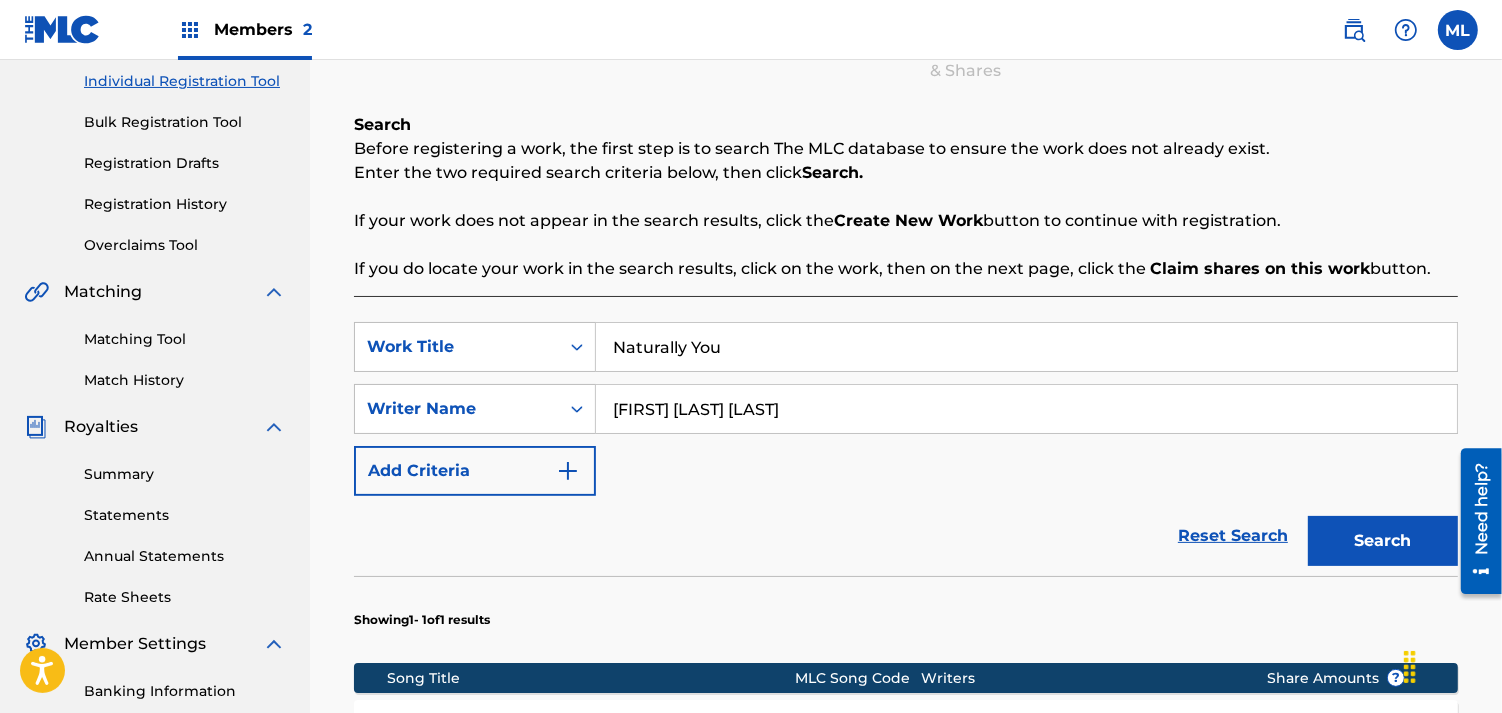 click on "Reset Search Search" at bounding box center (906, 536) 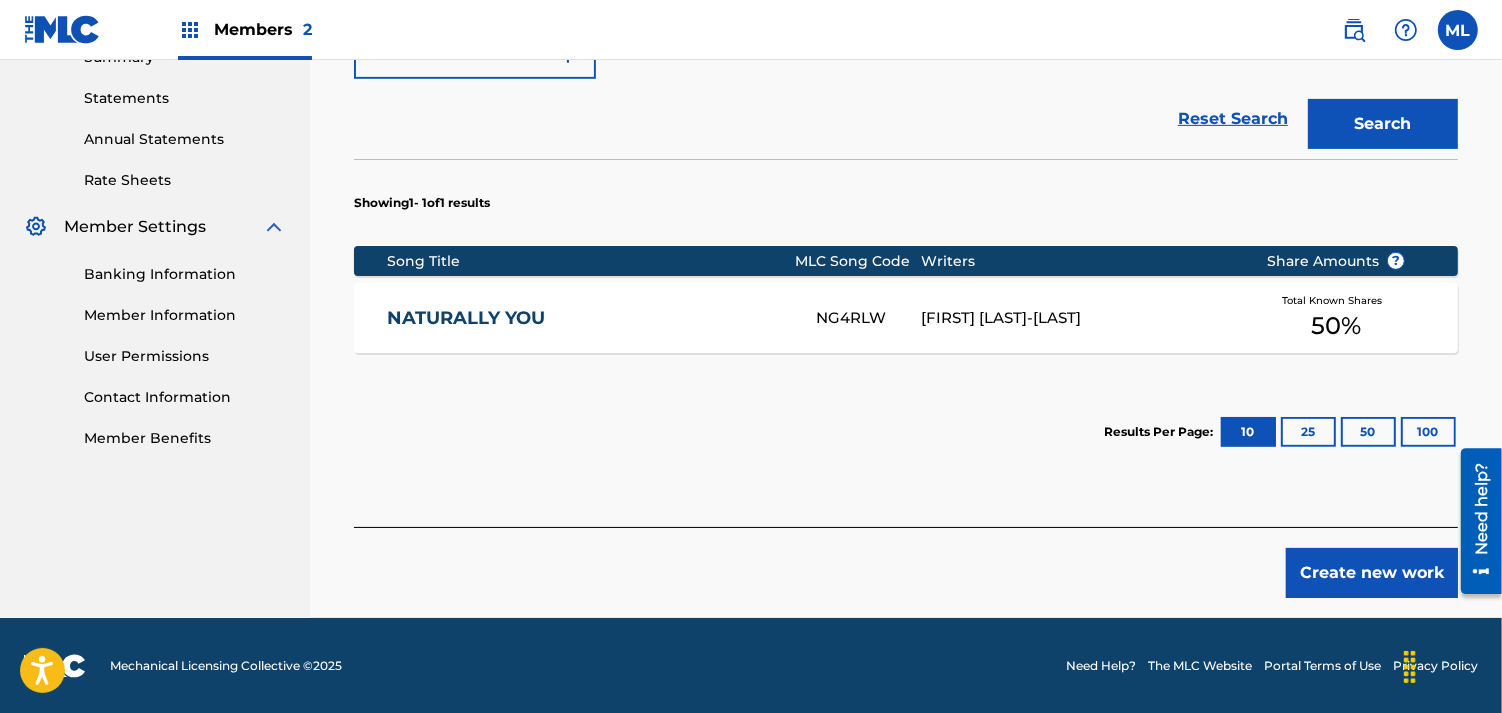 scroll, scrollTop: 672, scrollLeft: 0, axis: vertical 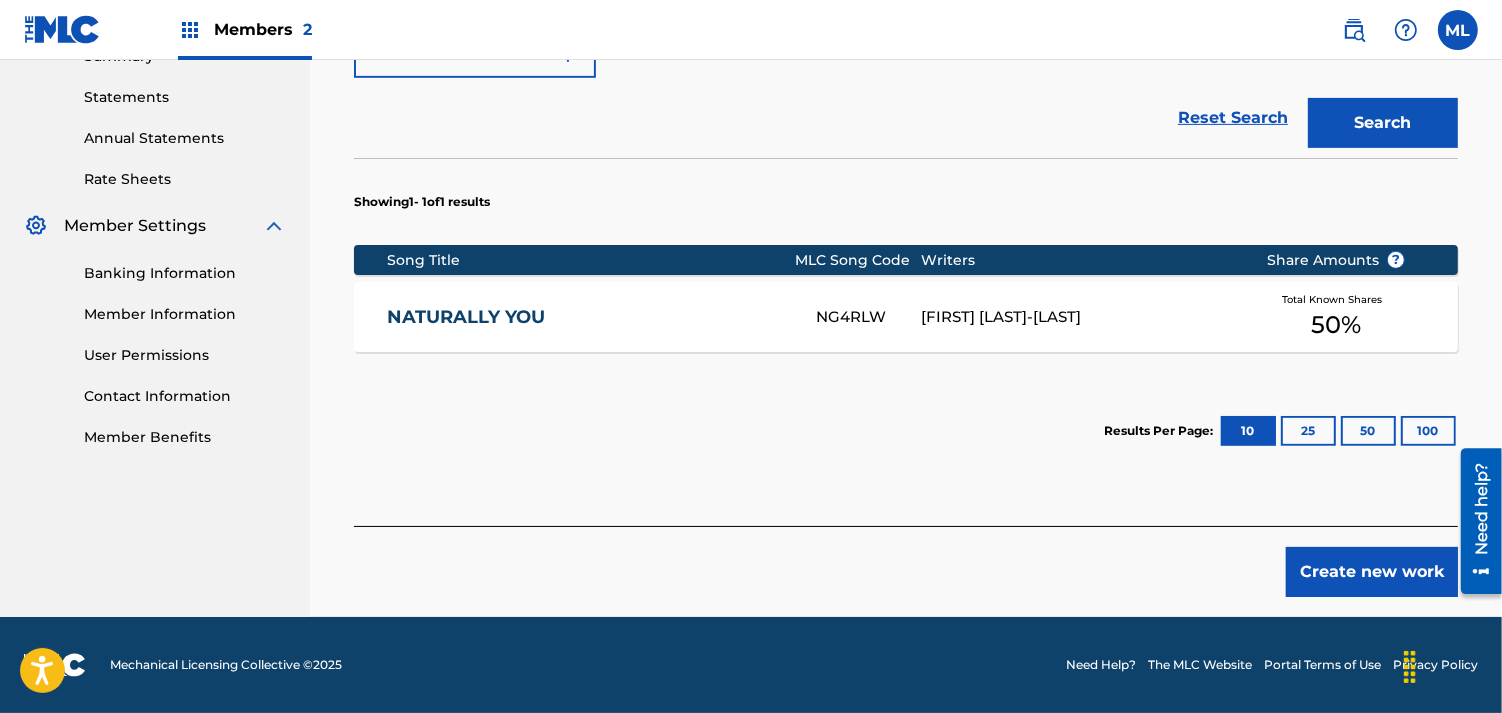 click on "Total Known Shares 50 %" at bounding box center [1336, 317] 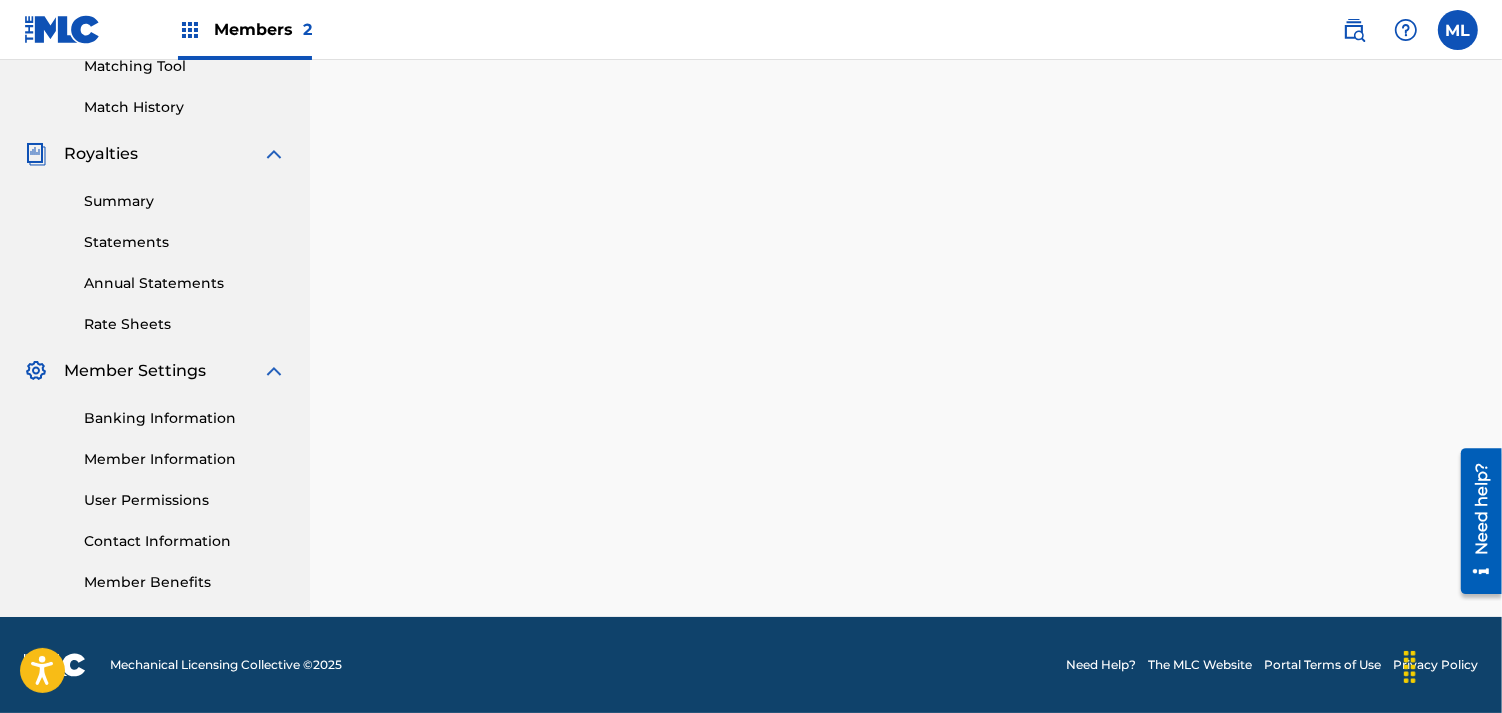 scroll, scrollTop: 0, scrollLeft: 0, axis: both 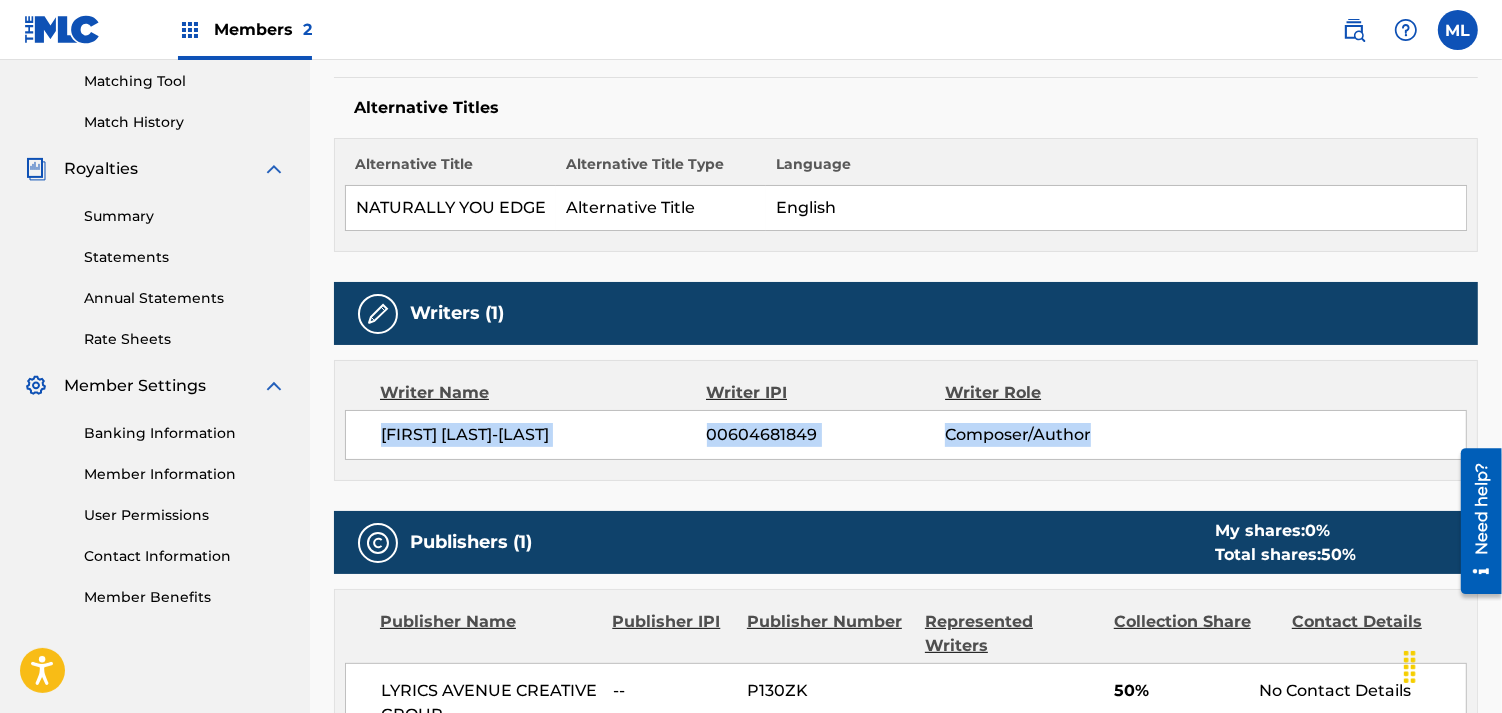drag, startPoint x: 1501, startPoint y: 368, endPoint x: 1500, endPoint y: 423, distance: 55.00909 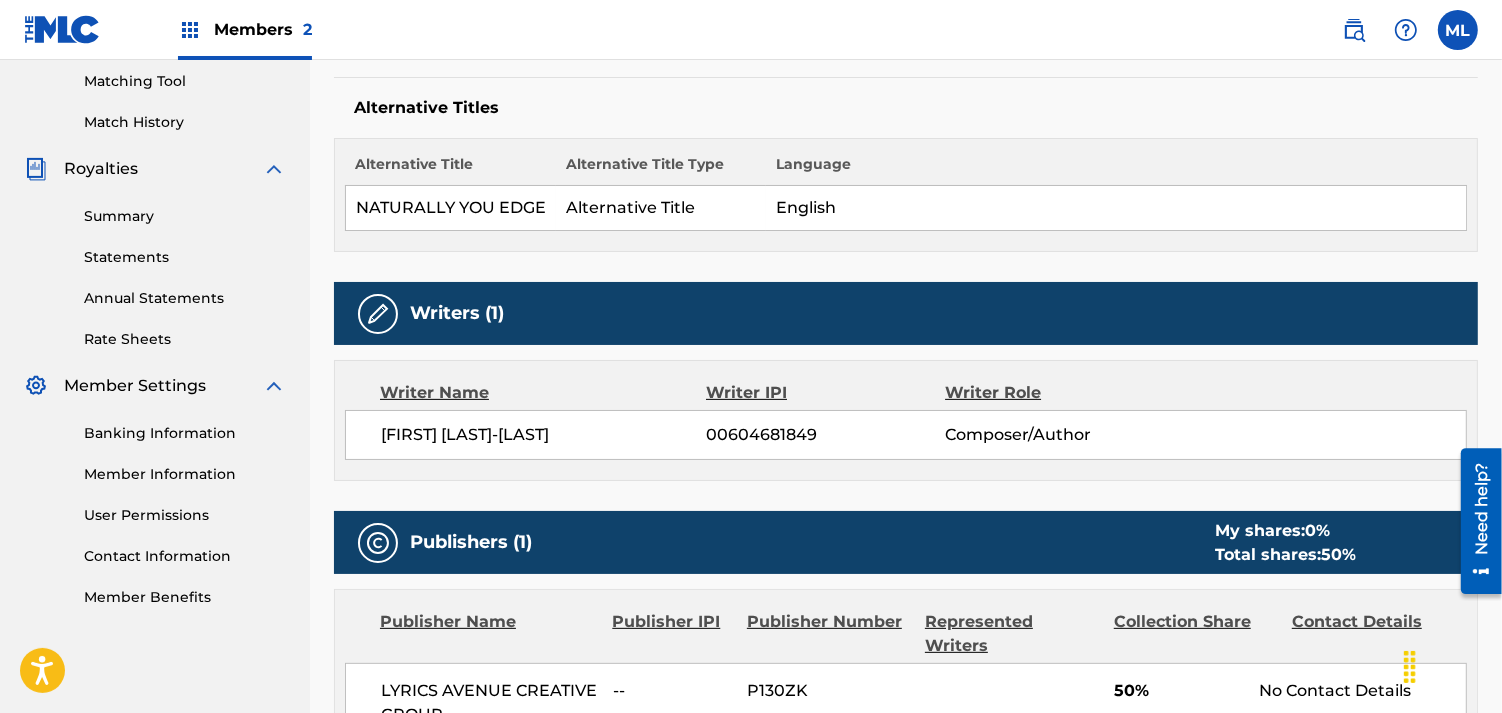 drag, startPoint x: 1500, startPoint y: 423, endPoint x: 1498, endPoint y: 160, distance: 263.0076 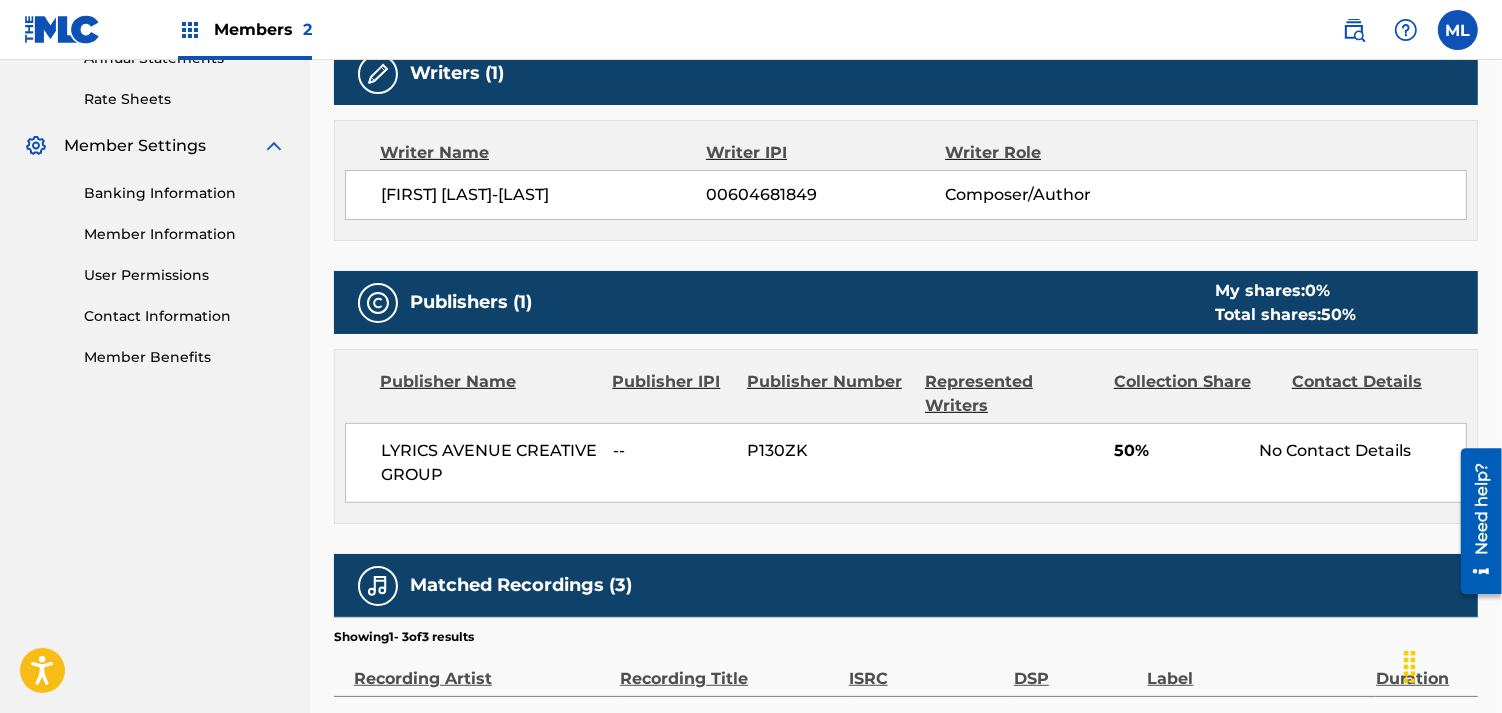 scroll, scrollTop: 755, scrollLeft: 0, axis: vertical 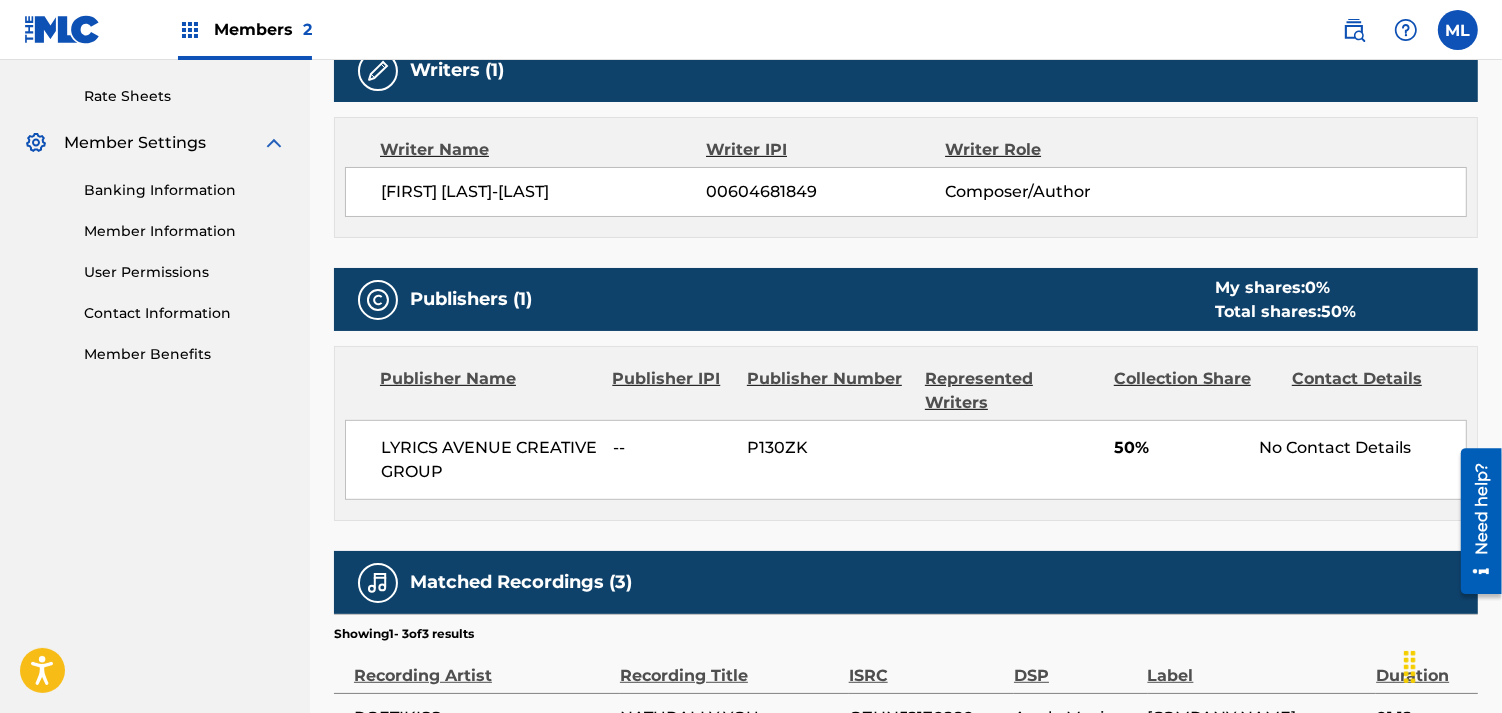 drag, startPoint x: 1500, startPoint y: 328, endPoint x: 1491, endPoint y: 231, distance: 97.41663 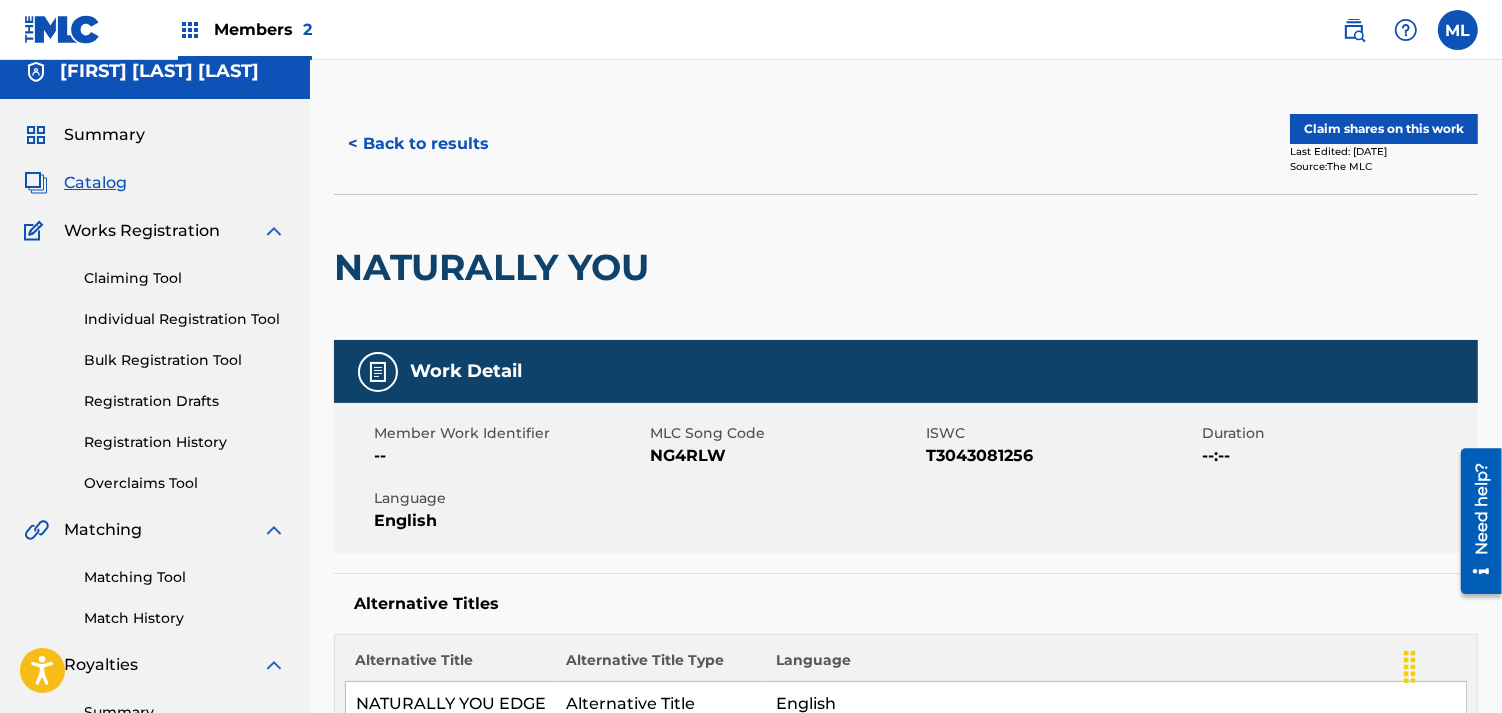 scroll, scrollTop: 0, scrollLeft: 0, axis: both 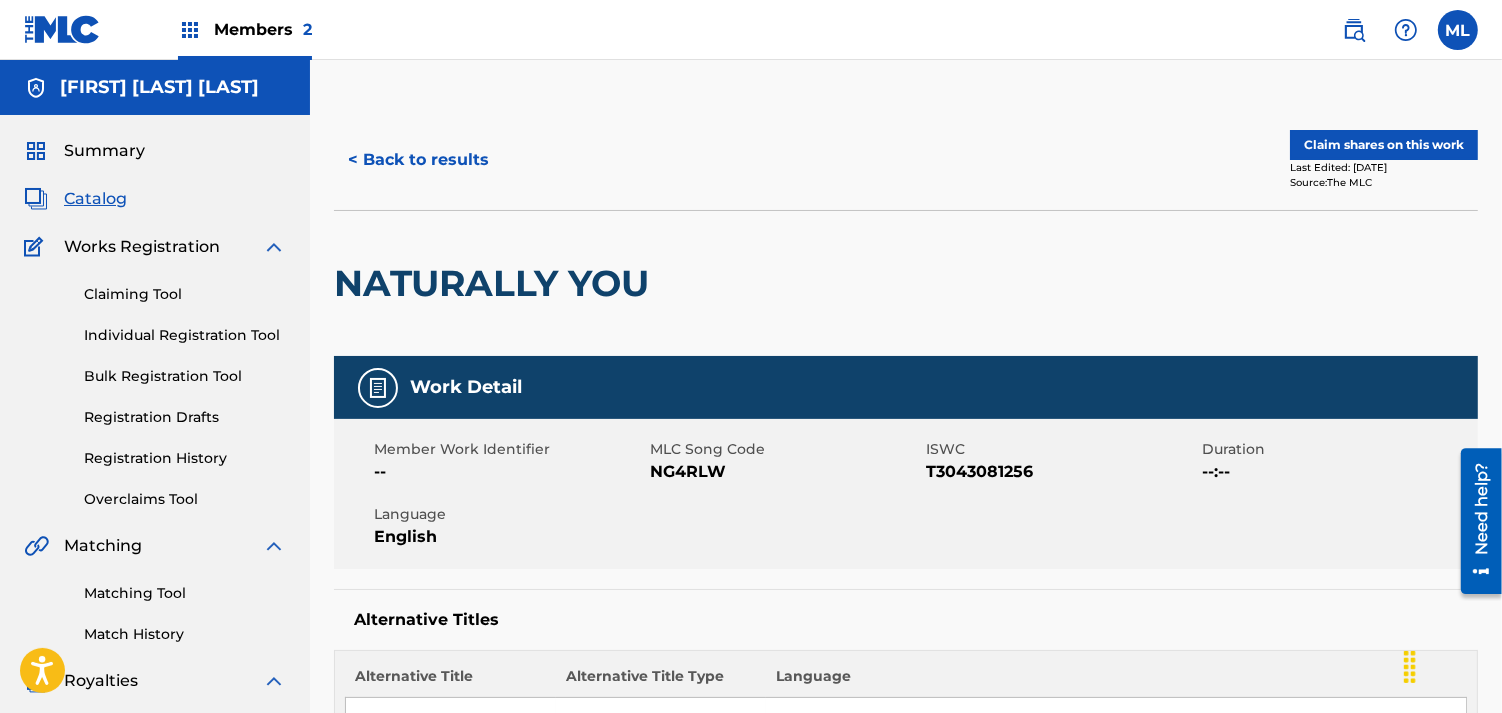 click on "Claim shares on this work" at bounding box center (1384, 145) 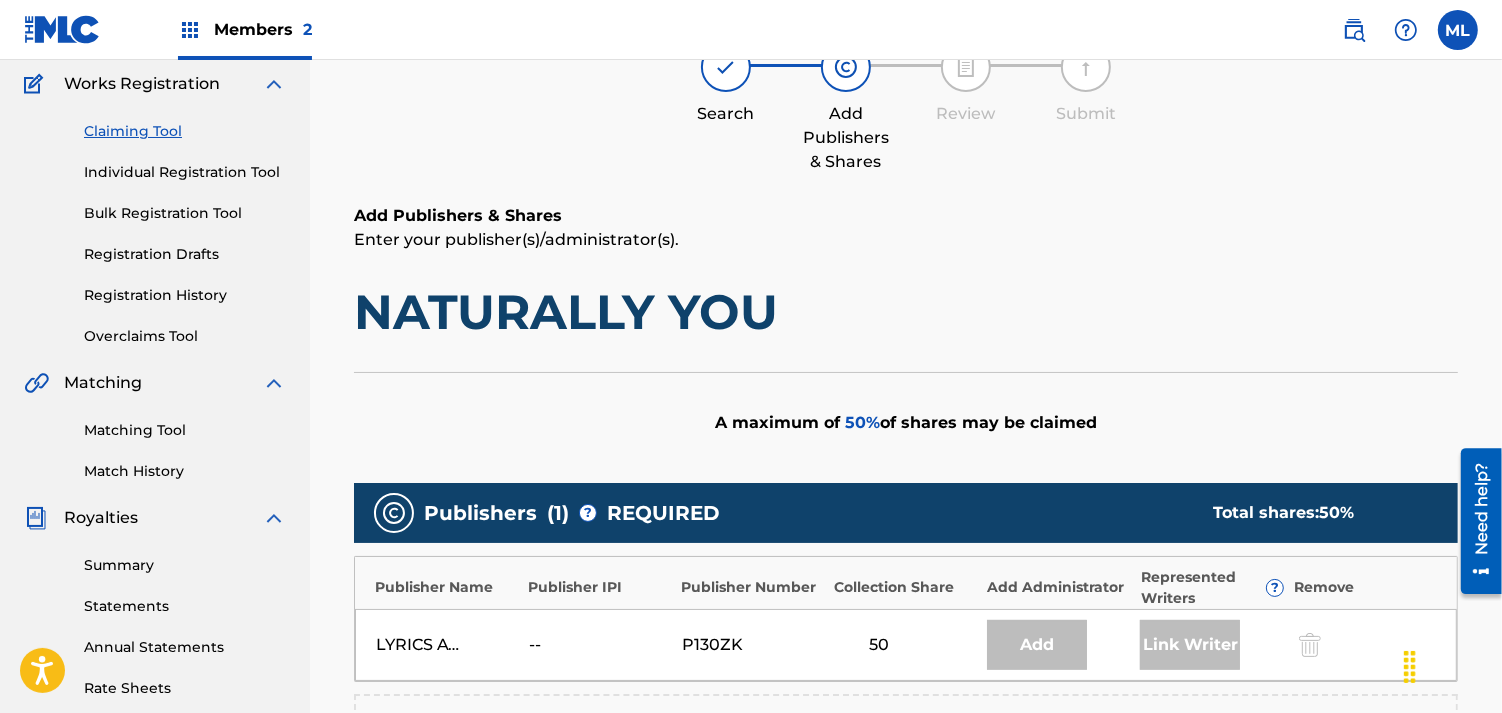 scroll, scrollTop: 224, scrollLeft: 0, axis: vertical 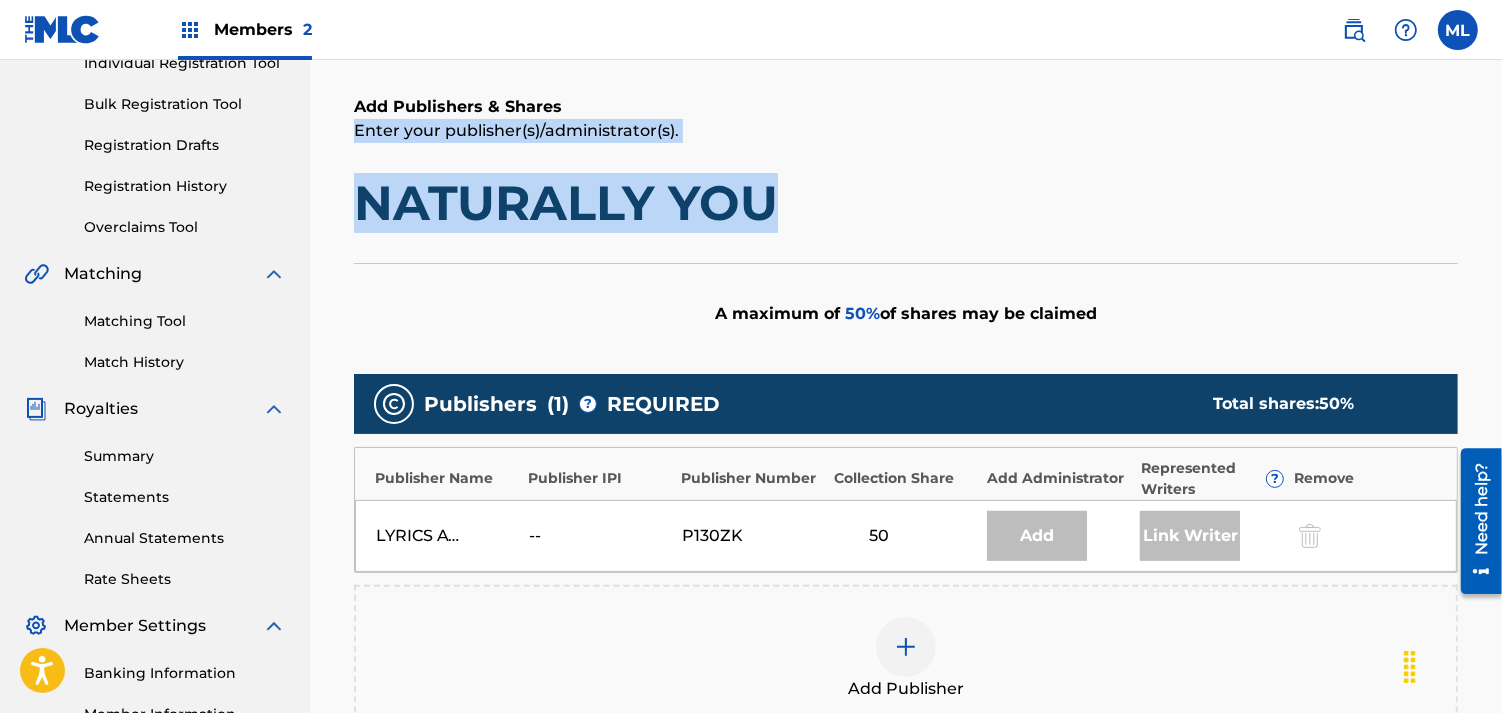 drag, startPoint x: 1500, startPoint y: 203, endPoint x: 1492, endPoint y: 98, distance: 105.30432 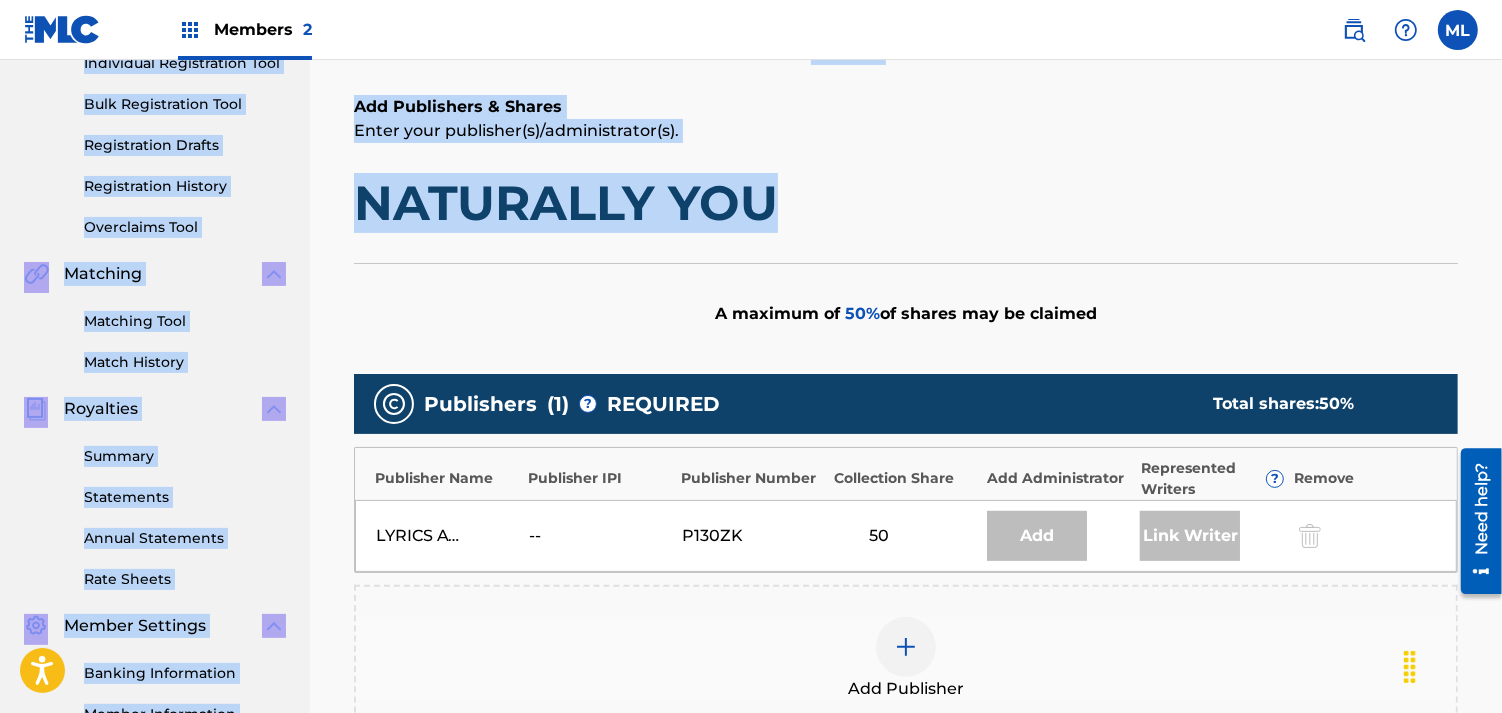 drag, startPoint x: 1500, startPoint y: 167, endPoint x: 1494, endPoint y: 57, distance: 110.16351 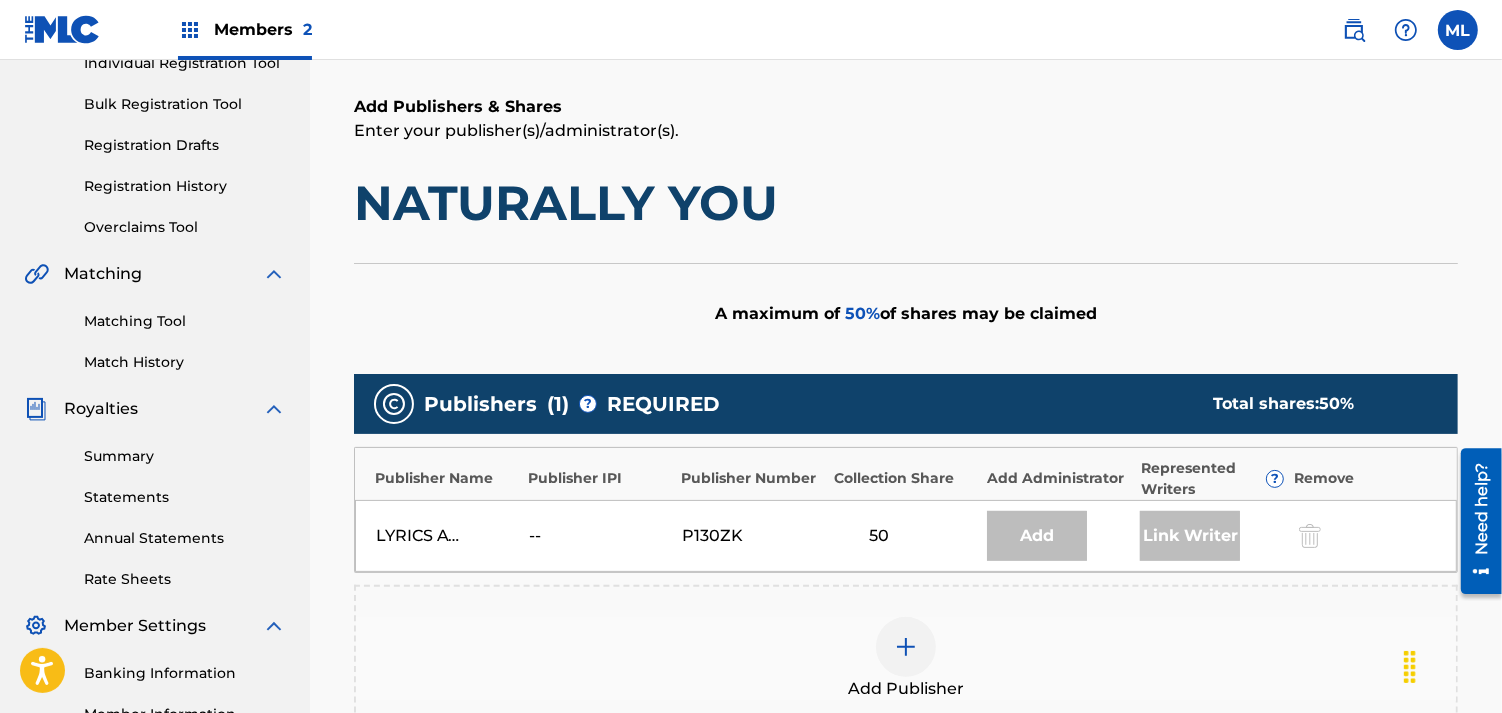 click on "NATURALLY YOU" at bounding box center (906, 203) 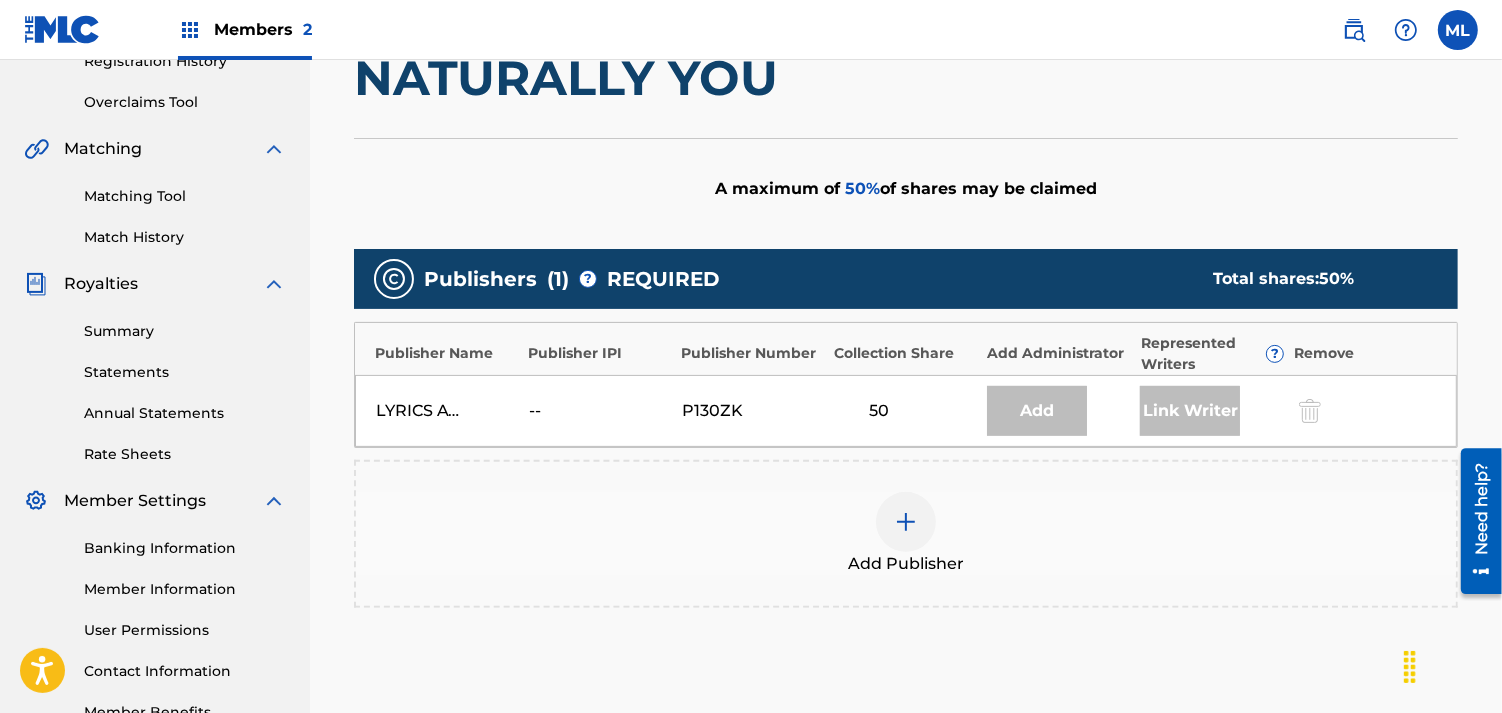 scroll, scrollTop: 405, scrollLeft: 0, axis: vertical 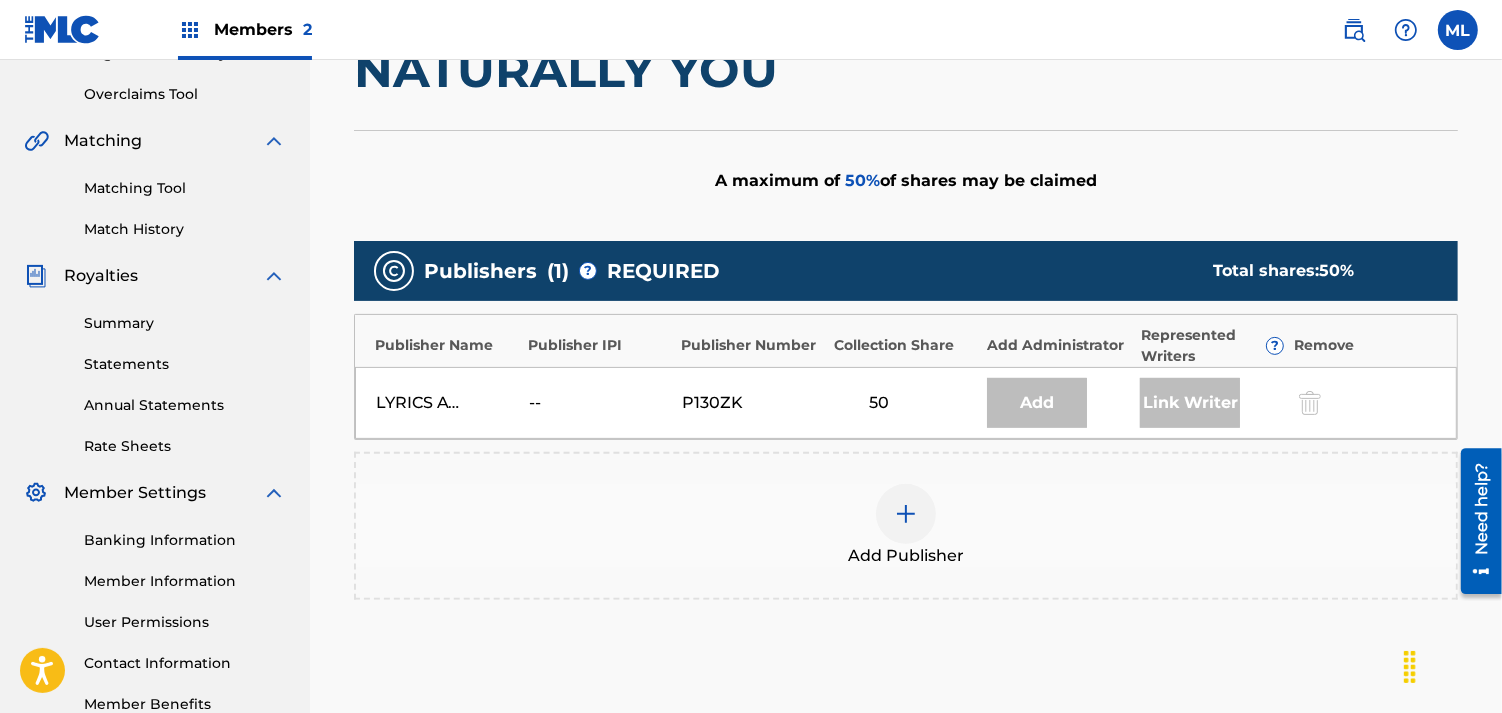 click on "Link Writer" at bounding box center (1190, 403) 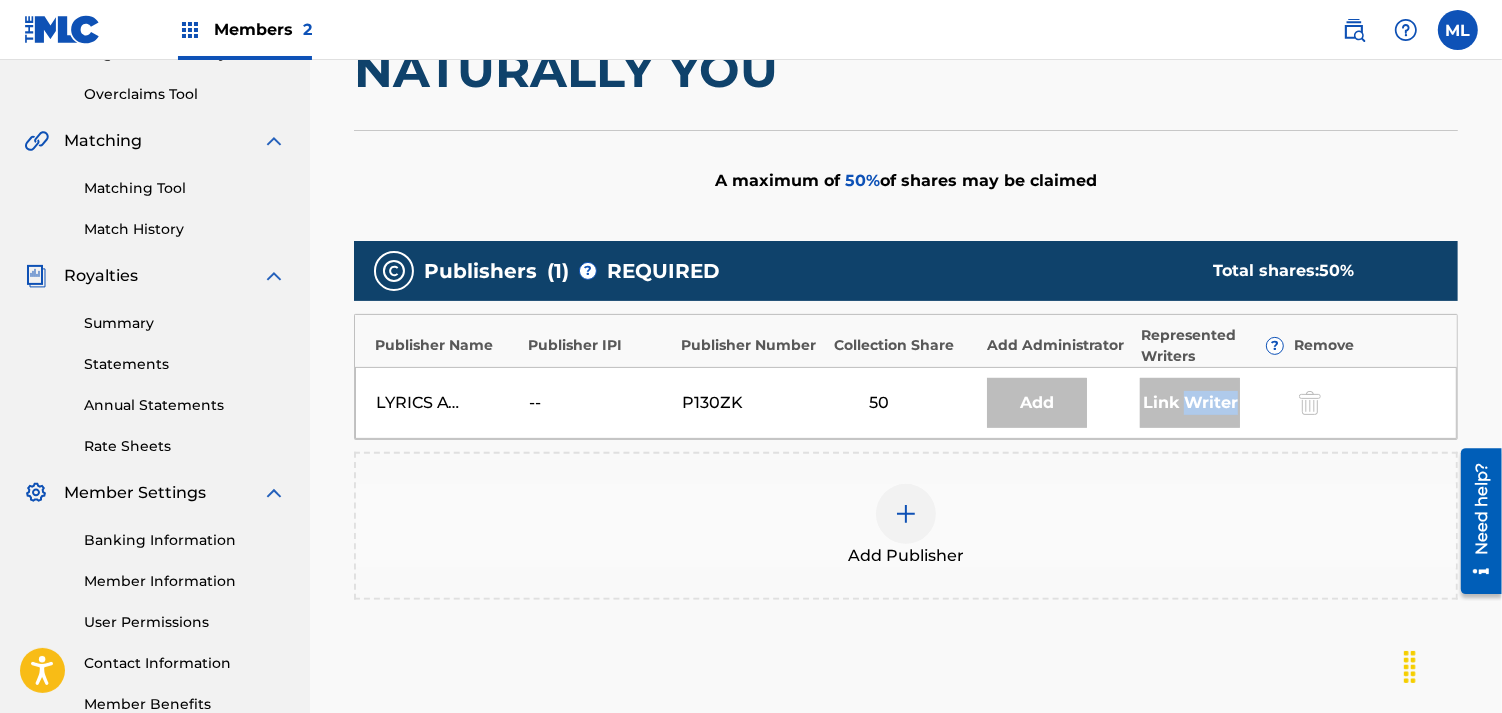 click on "Link Writer" at bounding box center (1190, 403) 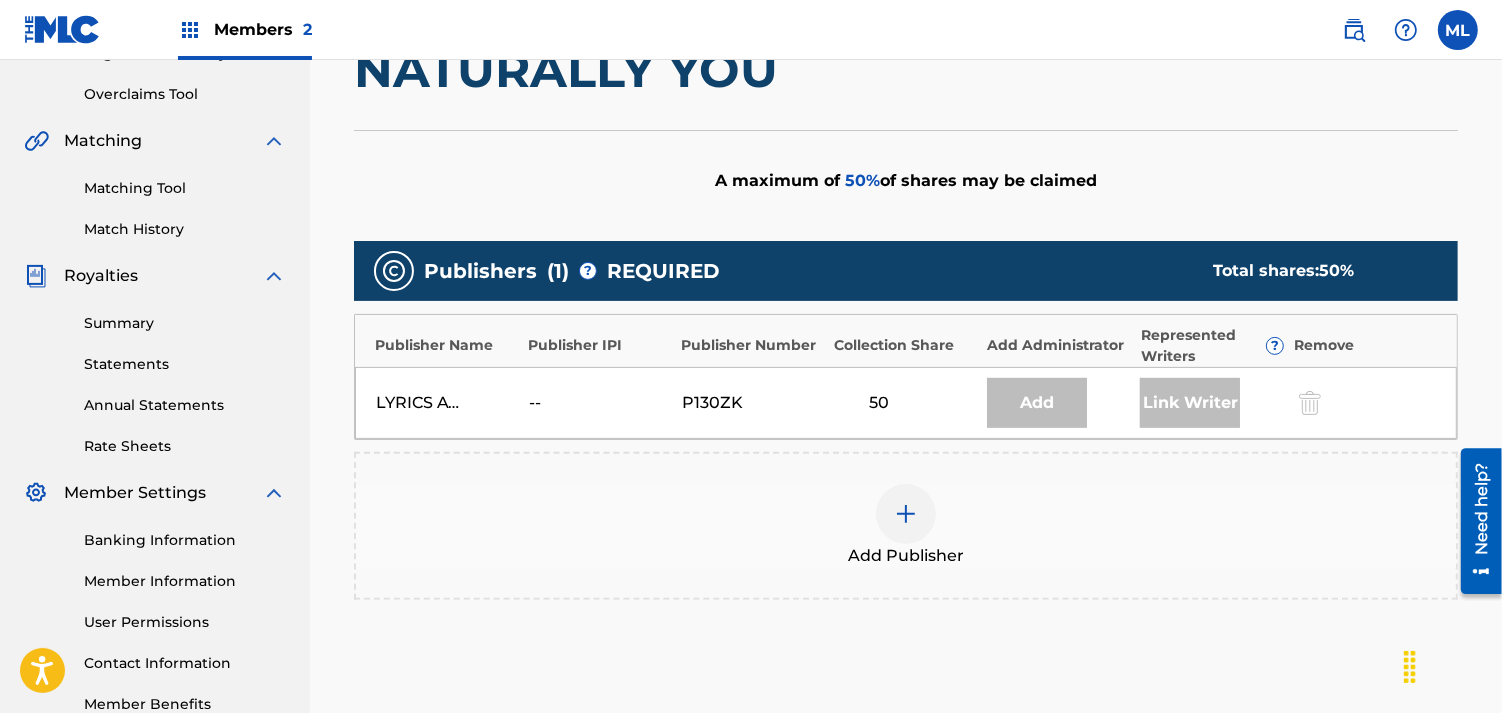 drag, startPoint x: 1188, startPoint y: 405, endPoint x: 1138, endPoint y: 342, distance: 80.43009 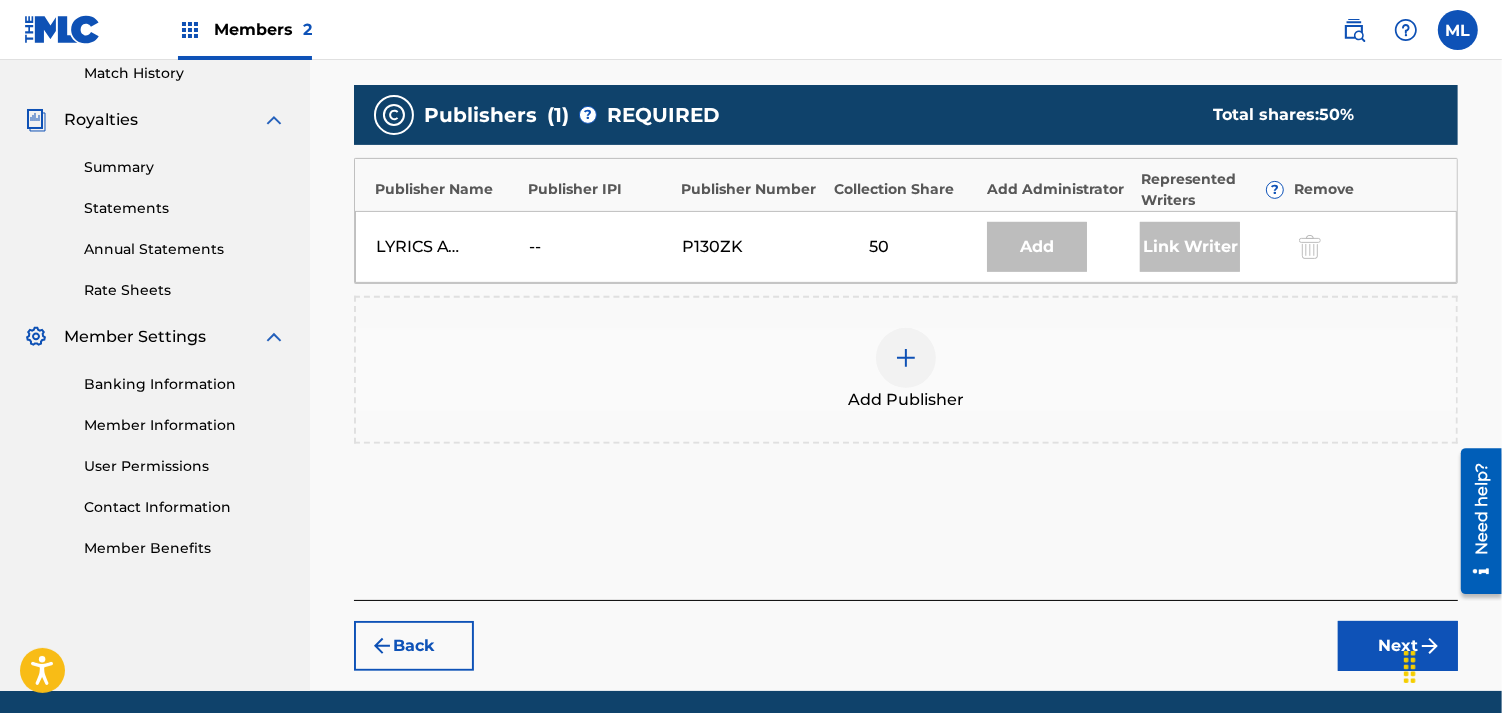 scroll, scrollTop: 578, scrollLeft: 0, axis: vertical 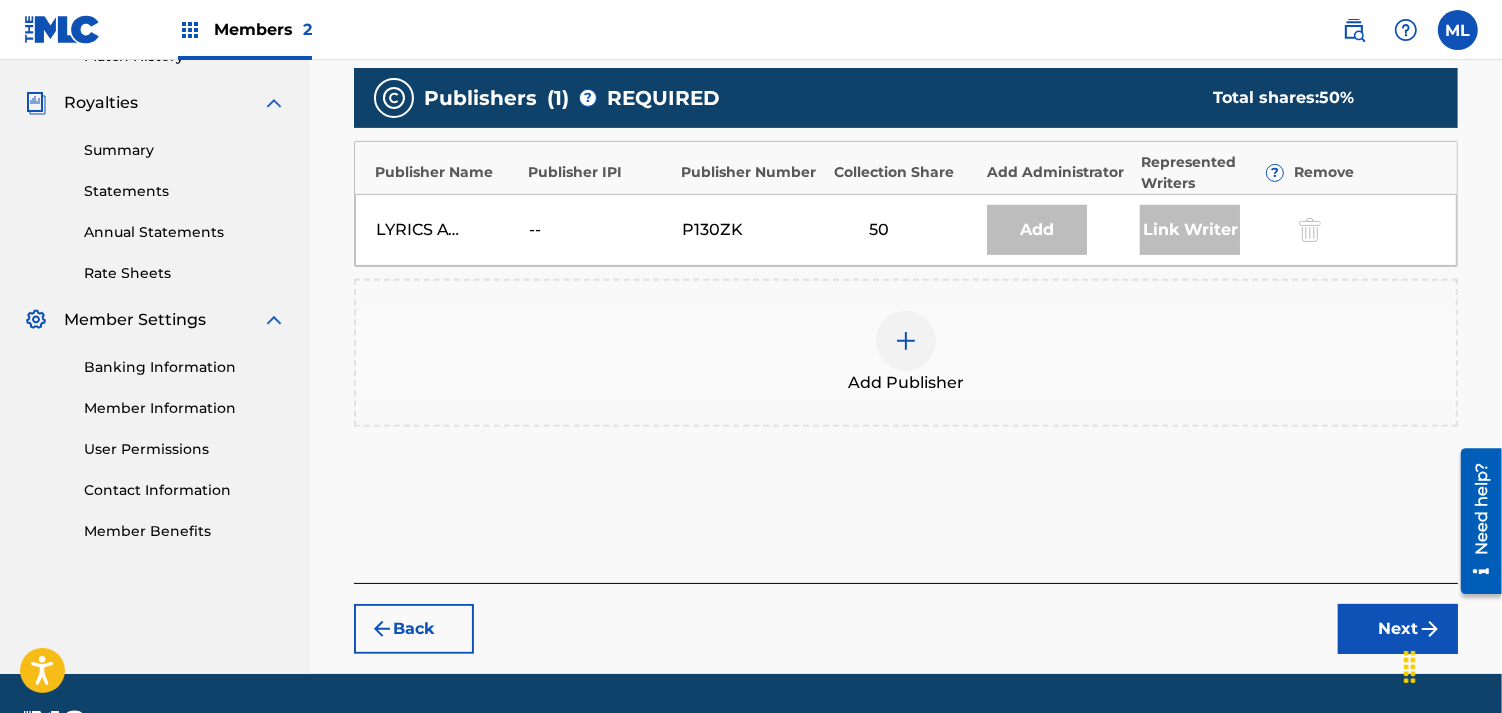 click on "Back" at bounding box center (414, 629) 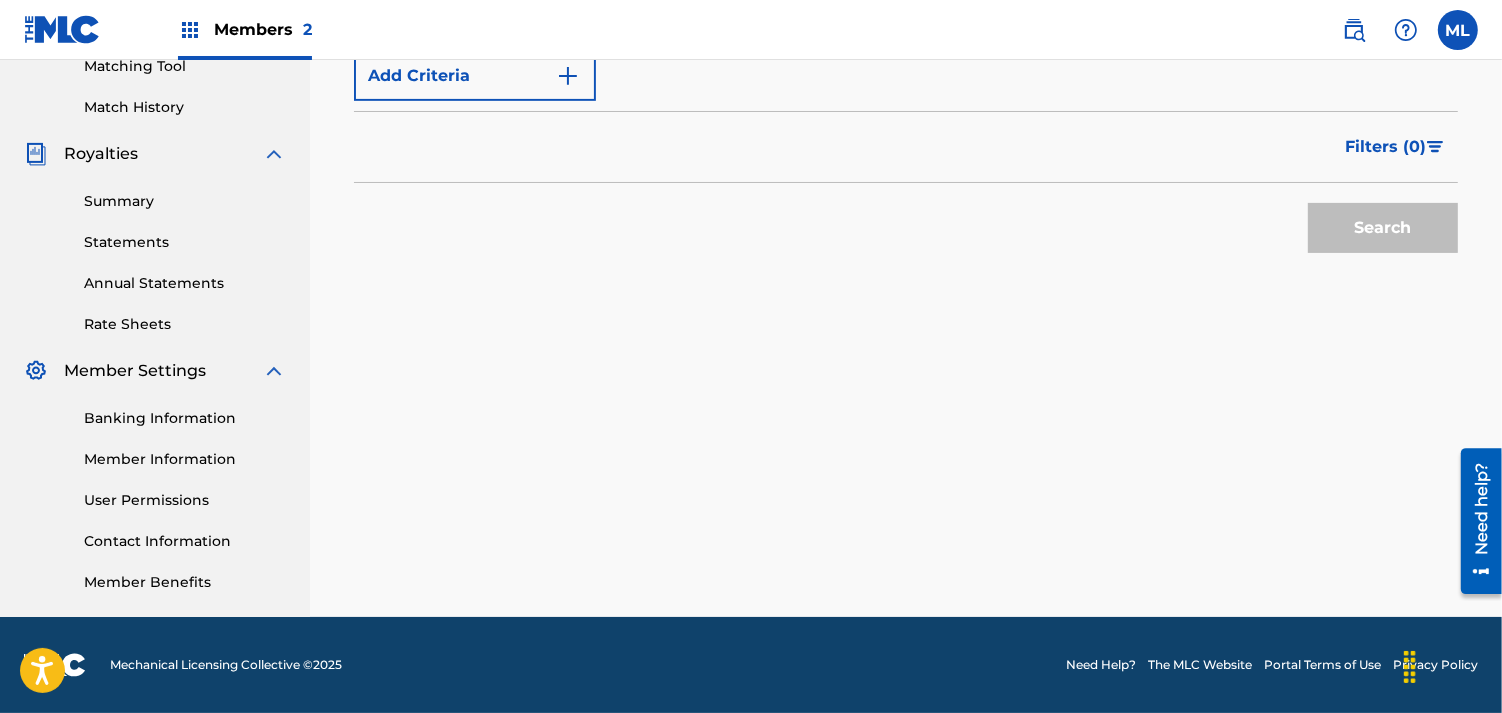 scroll, scrollTop: 526, scrollLeft: 0, axis: vertical 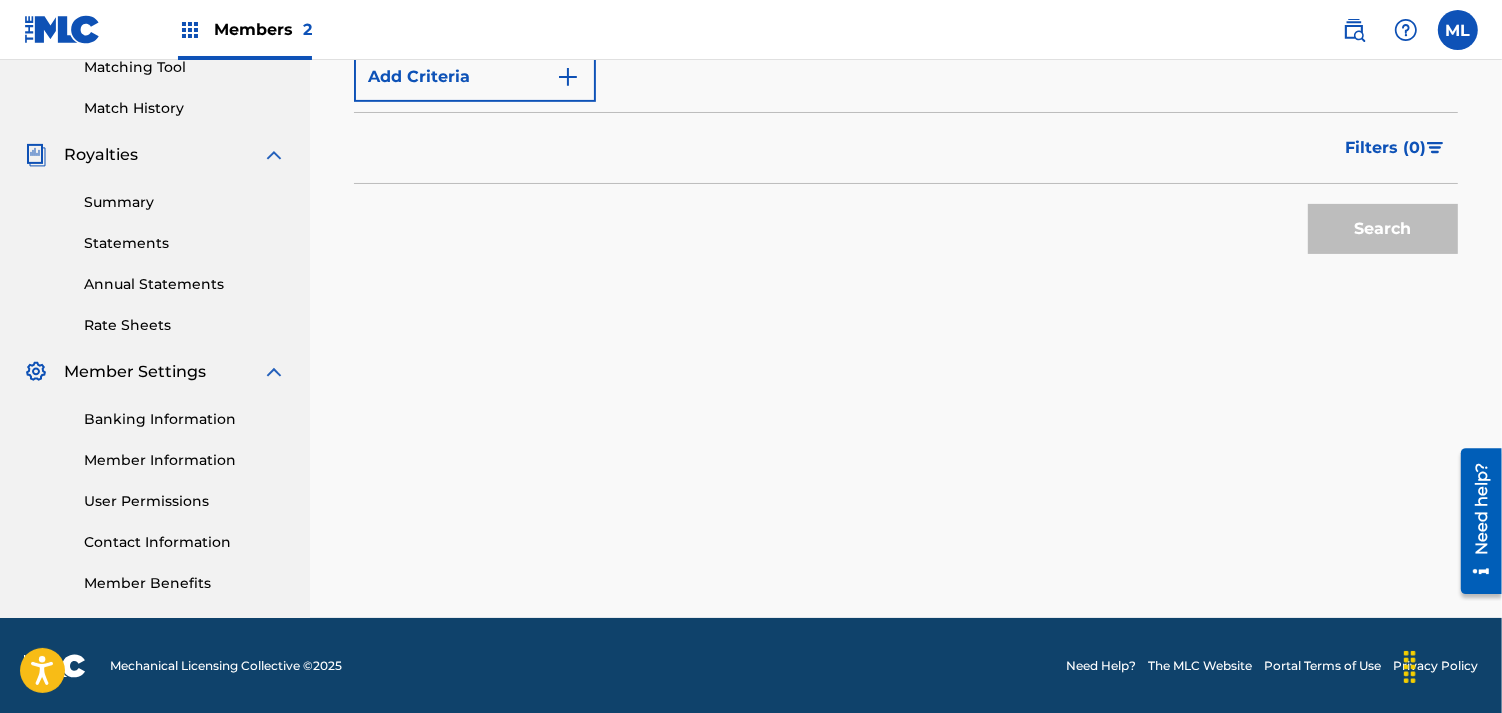 drag, startPoint x: 1500, startPoint y: 342, endPoint x: 1483, endPoint y: 213, distance: 130.11533 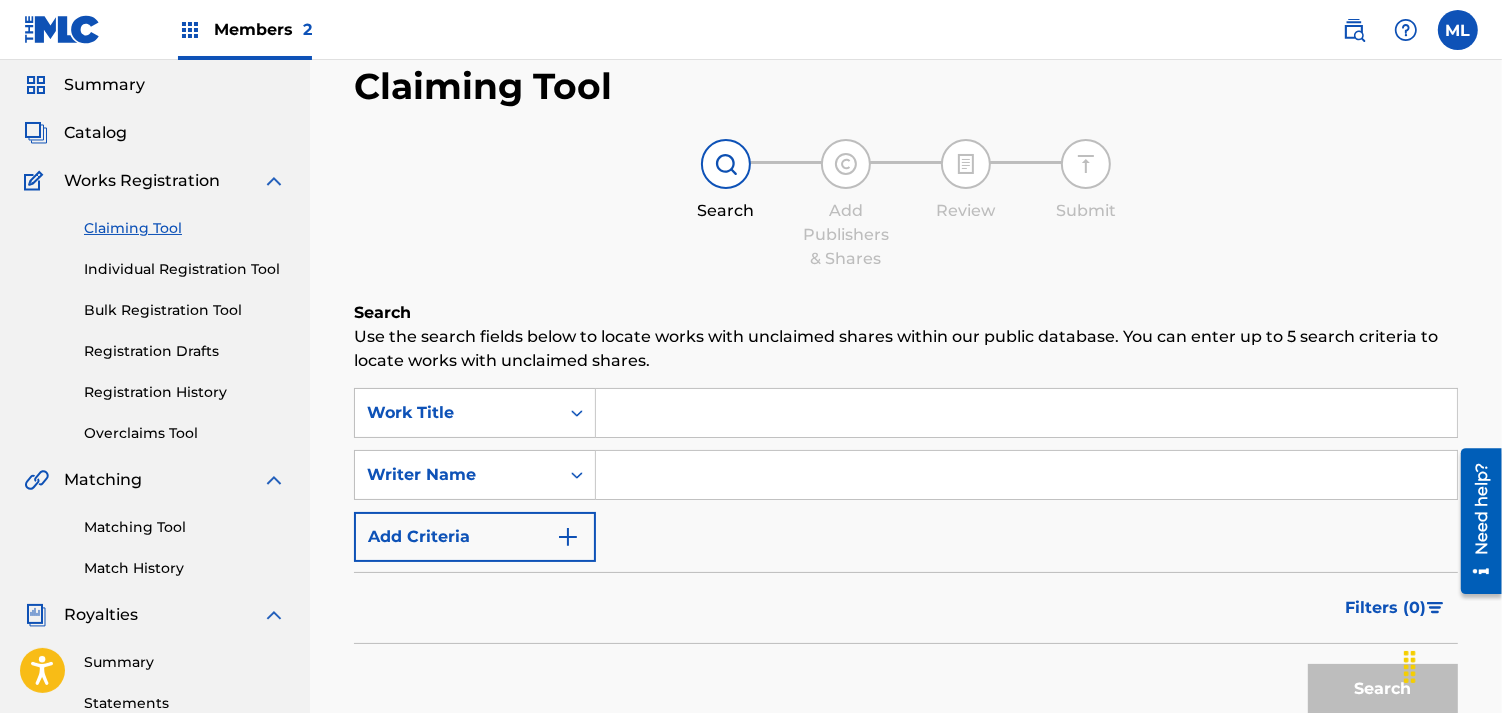 scroll, scrollTop: 0, scrollLeft: 0, axis: both 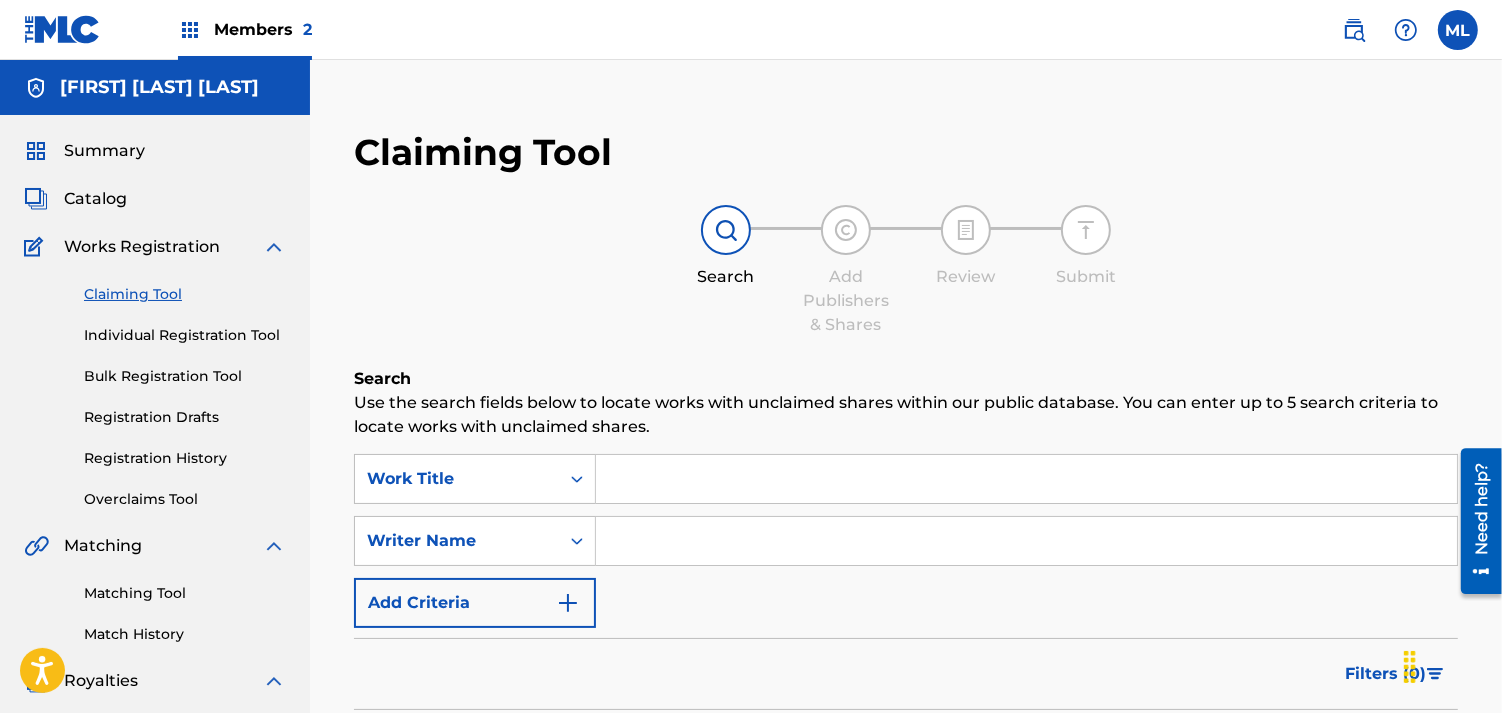 click on "Members    2" at bounding box center [263, 29] 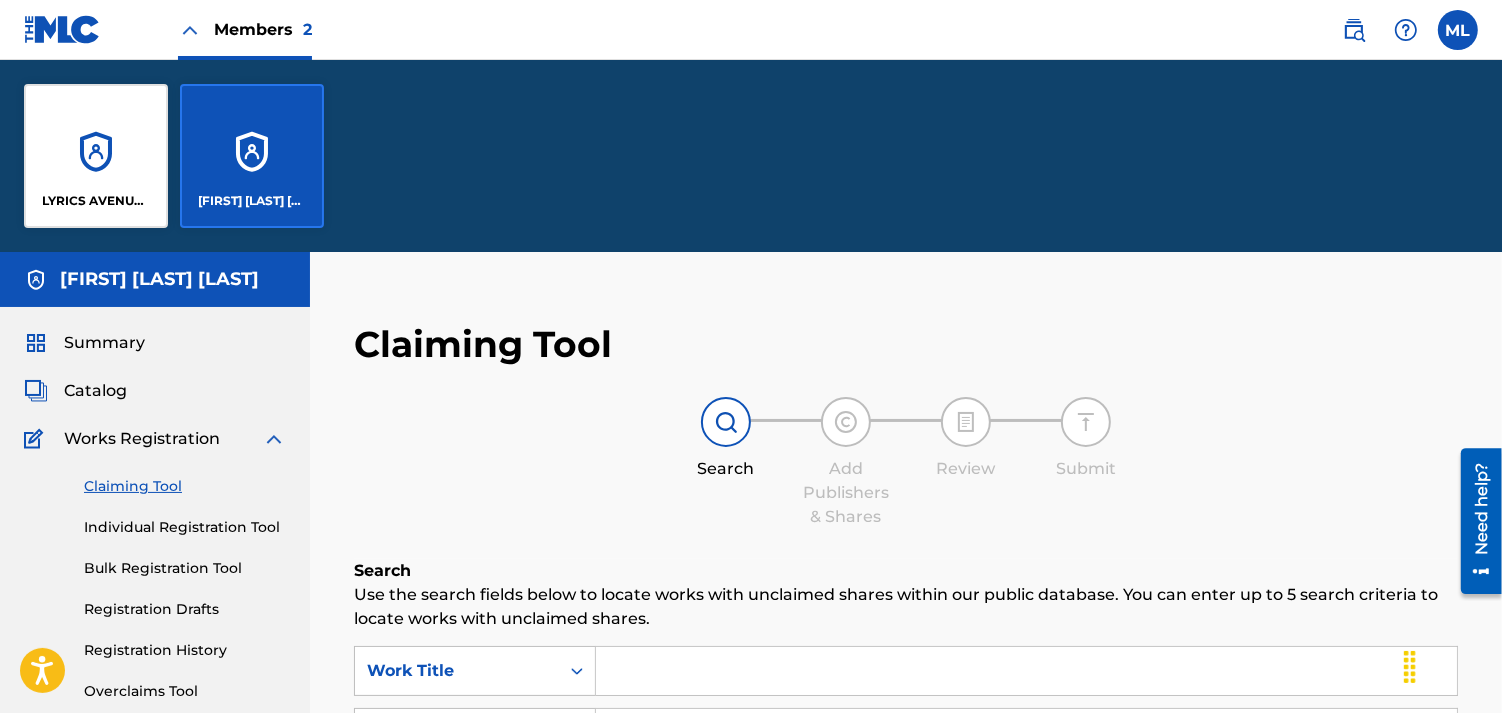 click on "LYRICS AVENUE CREATIVE GROUP" at bounding box center [96, 156] 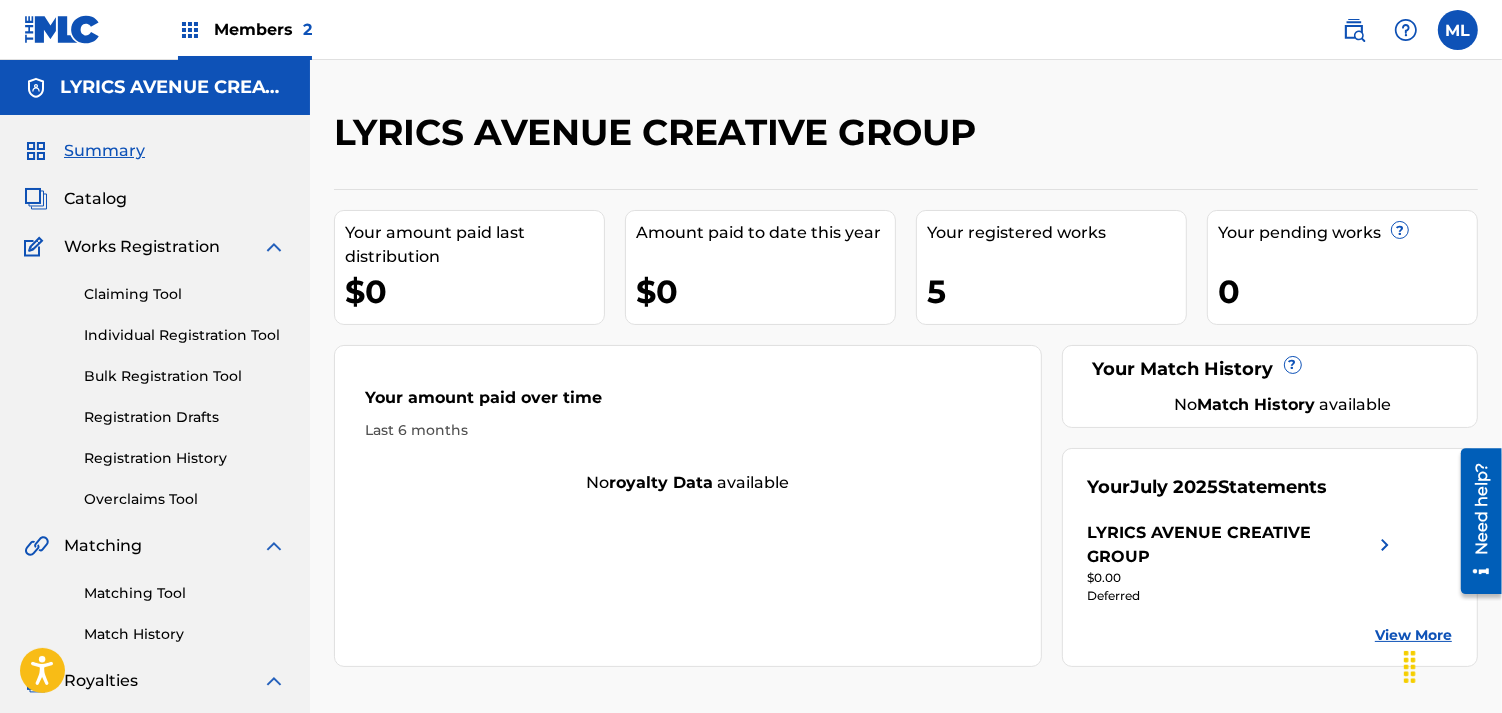 click on "Catalog" at bounding box center (95, 199) 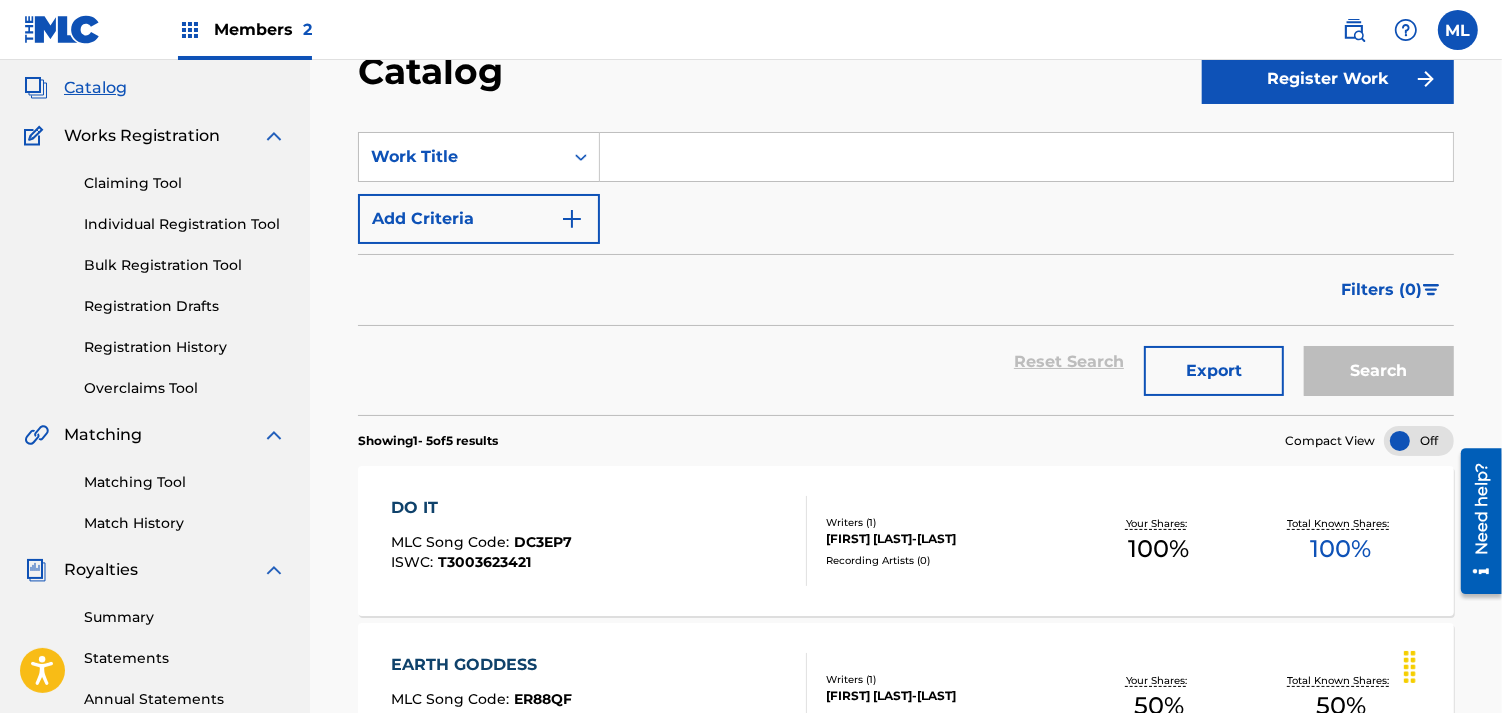 scroll, scrollTop: 146, scrollLeft: 0, axis: vertical 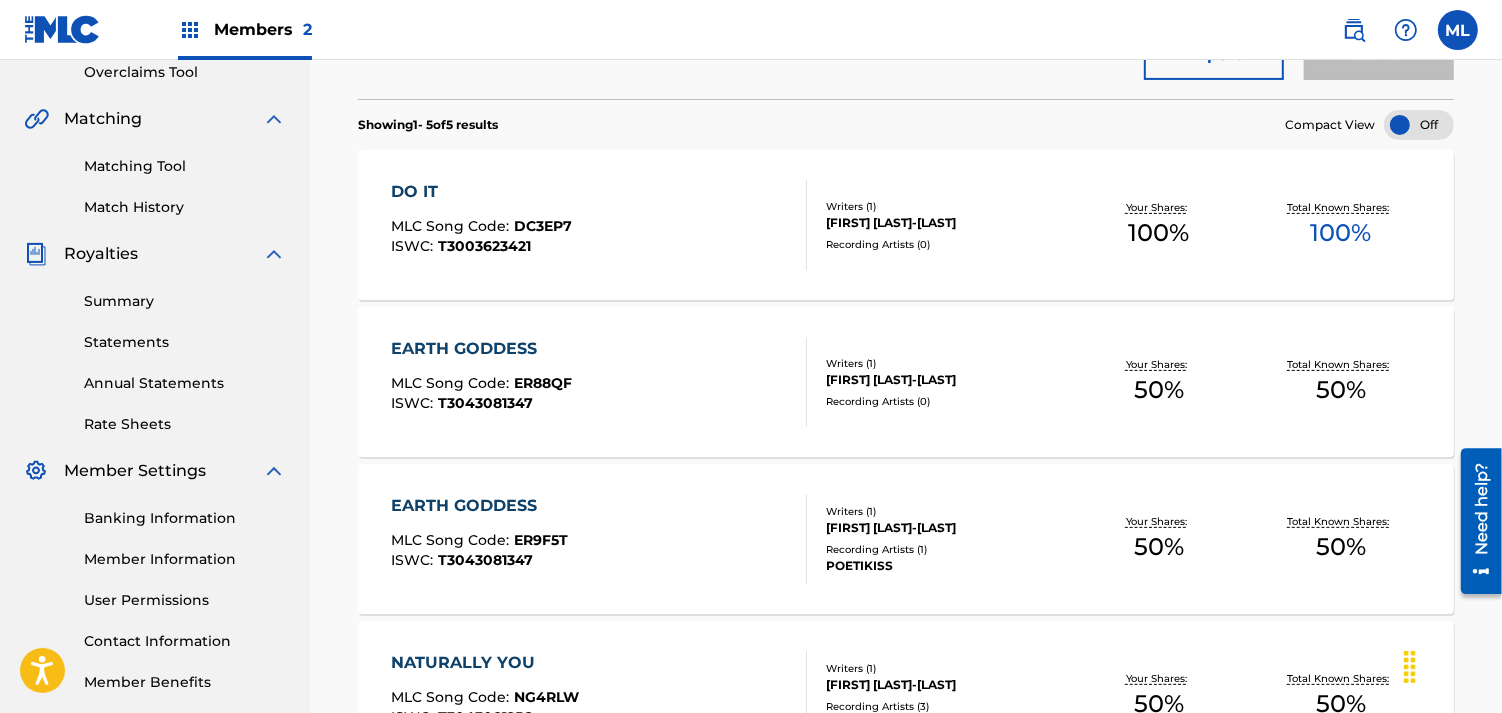 click on "EARTH GODDESS MLC Song Code : ER88QF ISWC : T3043081347 Writers ( 1 ) [FIRST] [LAST]-[LAST] Recording Artists ( 0 ) Your Shares: 50 % Total Known Shares: 50 %" at bounding box center [906, 382] 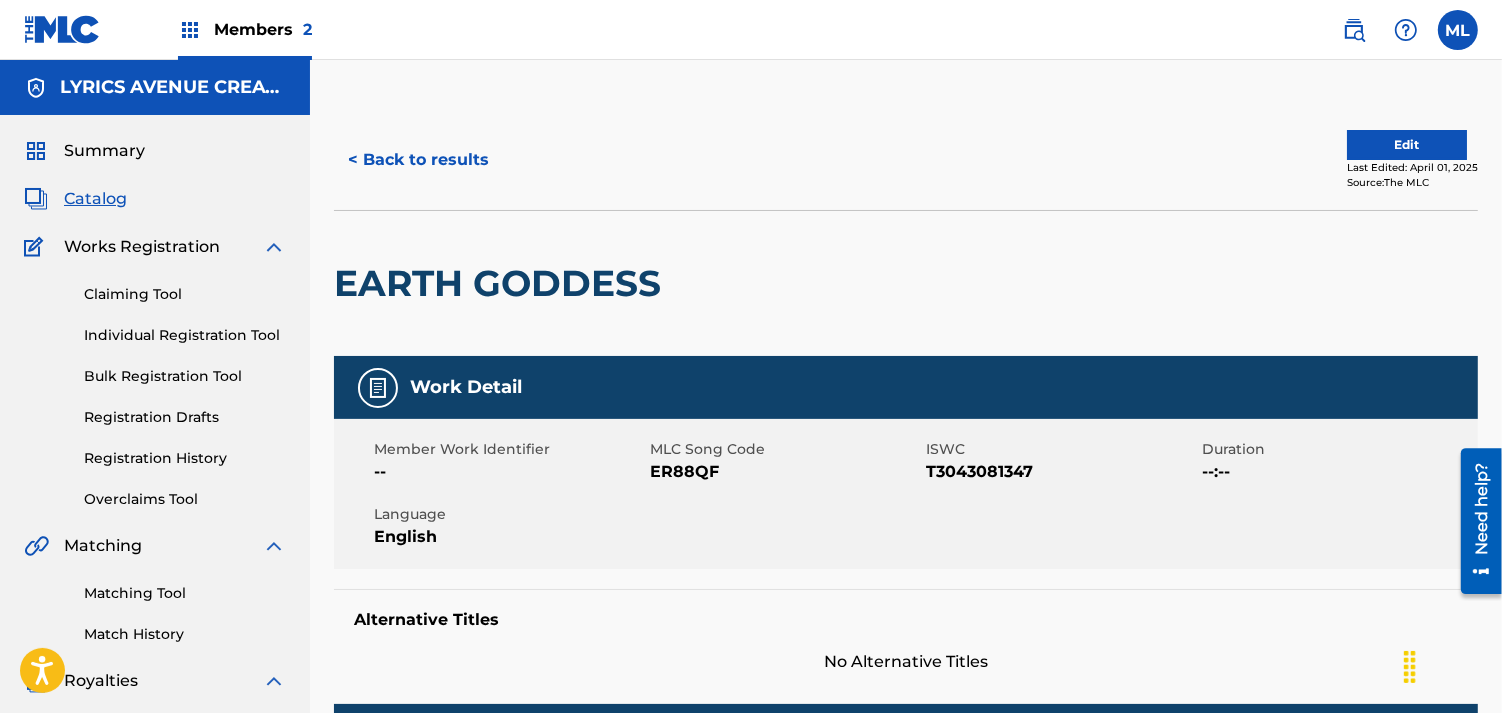 click on "Edit" at bounding box center (1407, 145) 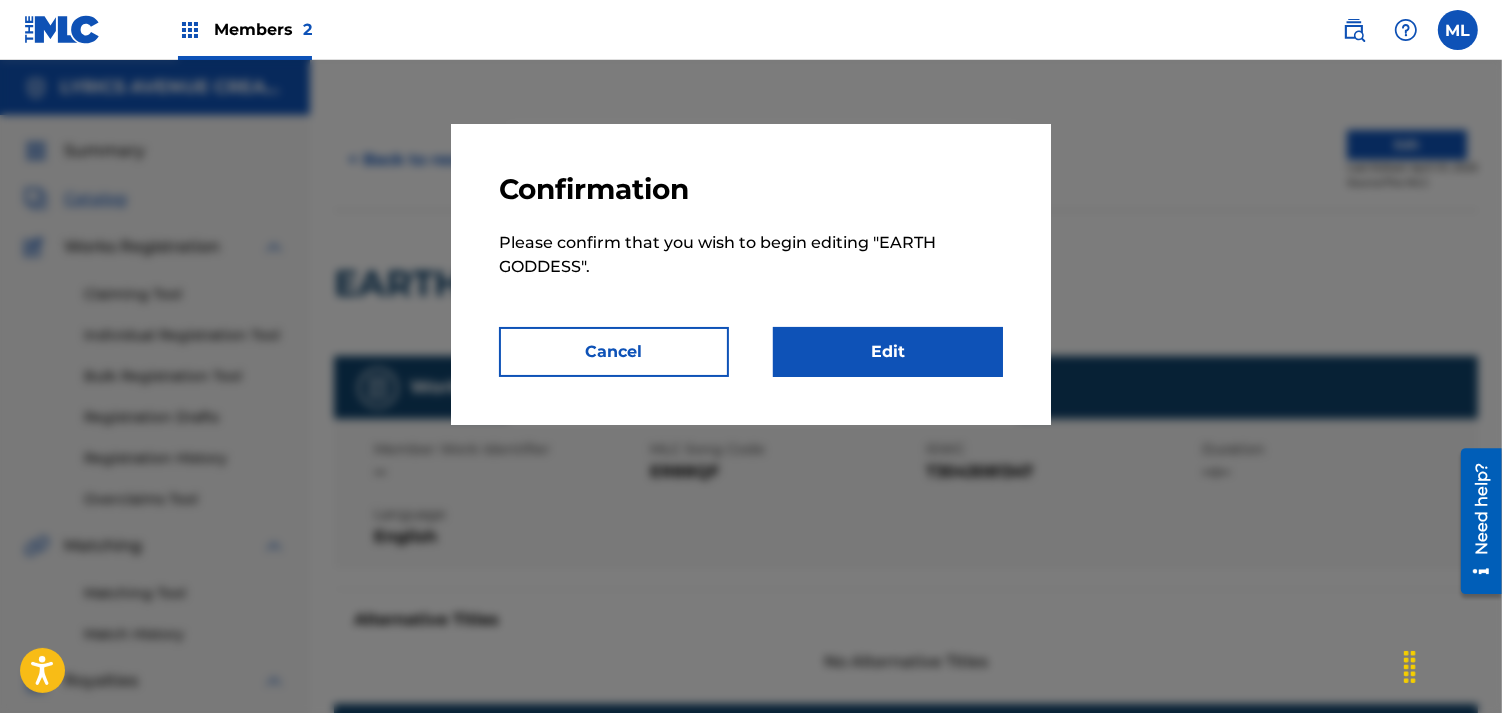 click on "Edit" at bounding box center [888, 352] 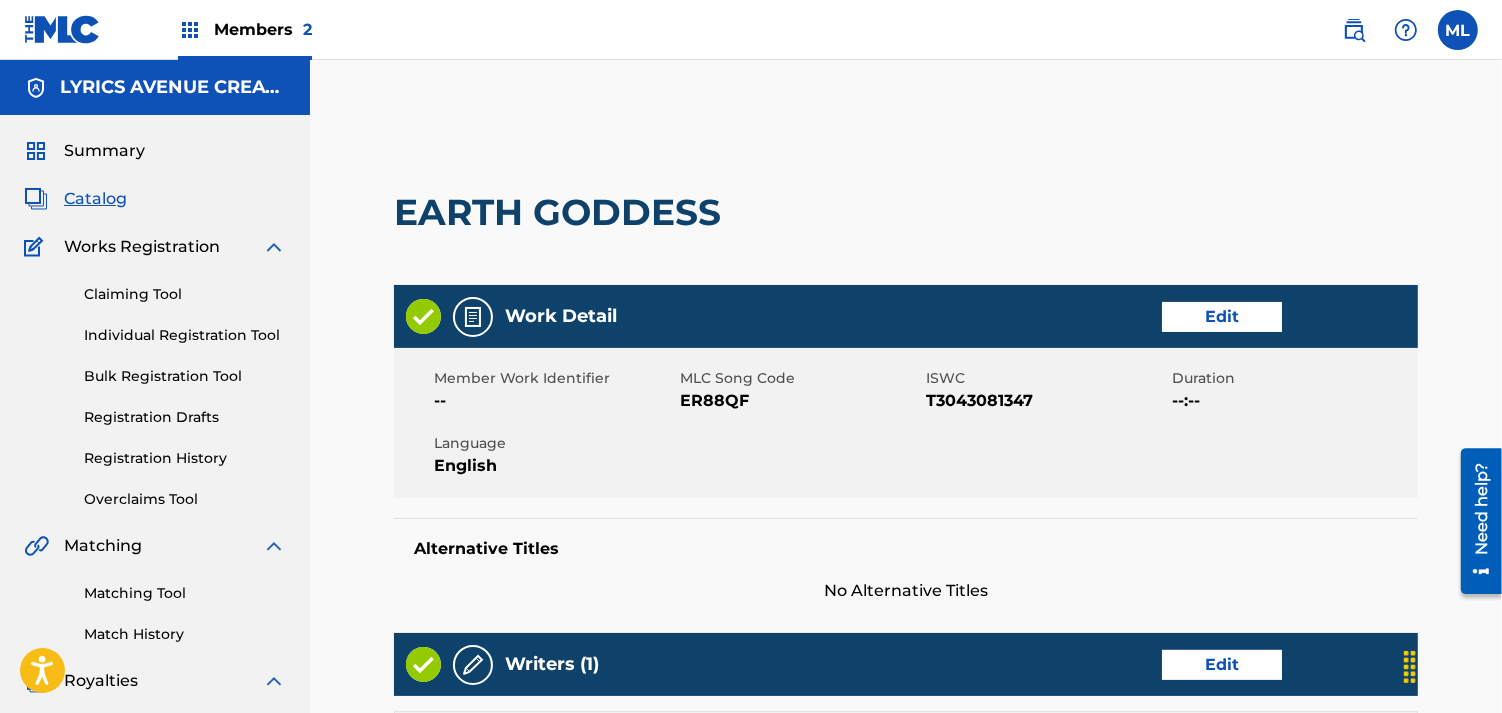 click on "Edit" at bounding box center (1222, 317) 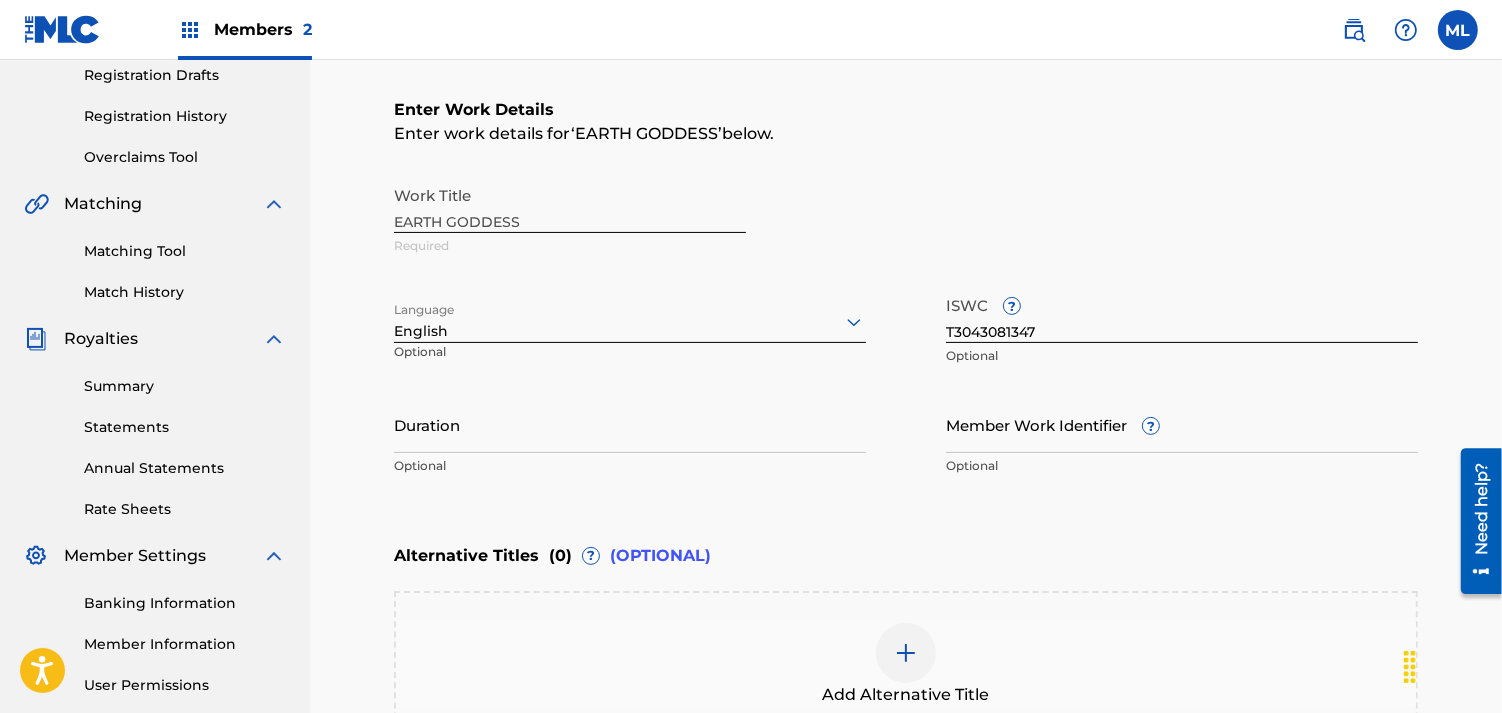 scroll, scrollTop: 366, scrollLeft: 0, axis: vertical 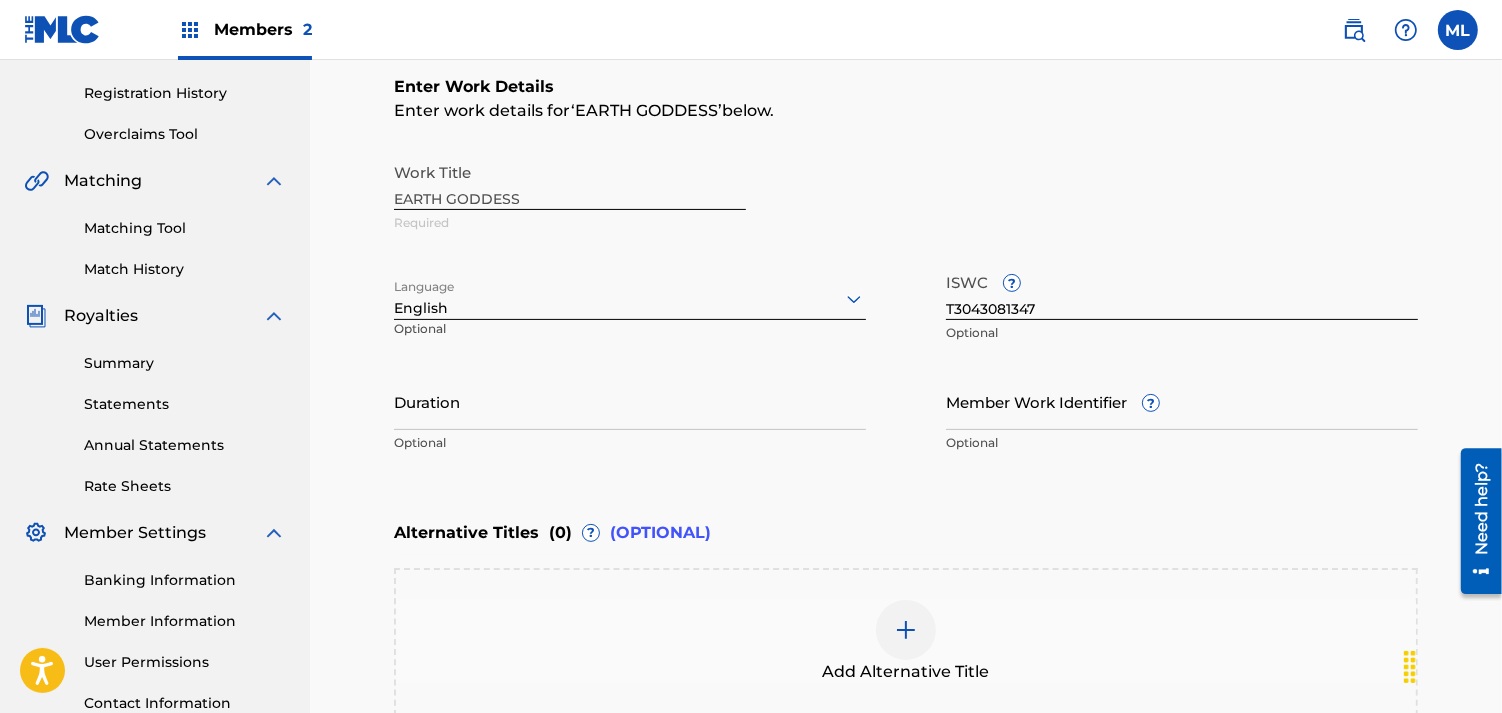 drag, startPoint x: 1503, startPoint y: 247, endPoint x: 49, endPoint y: 4, distance: 1474.1659 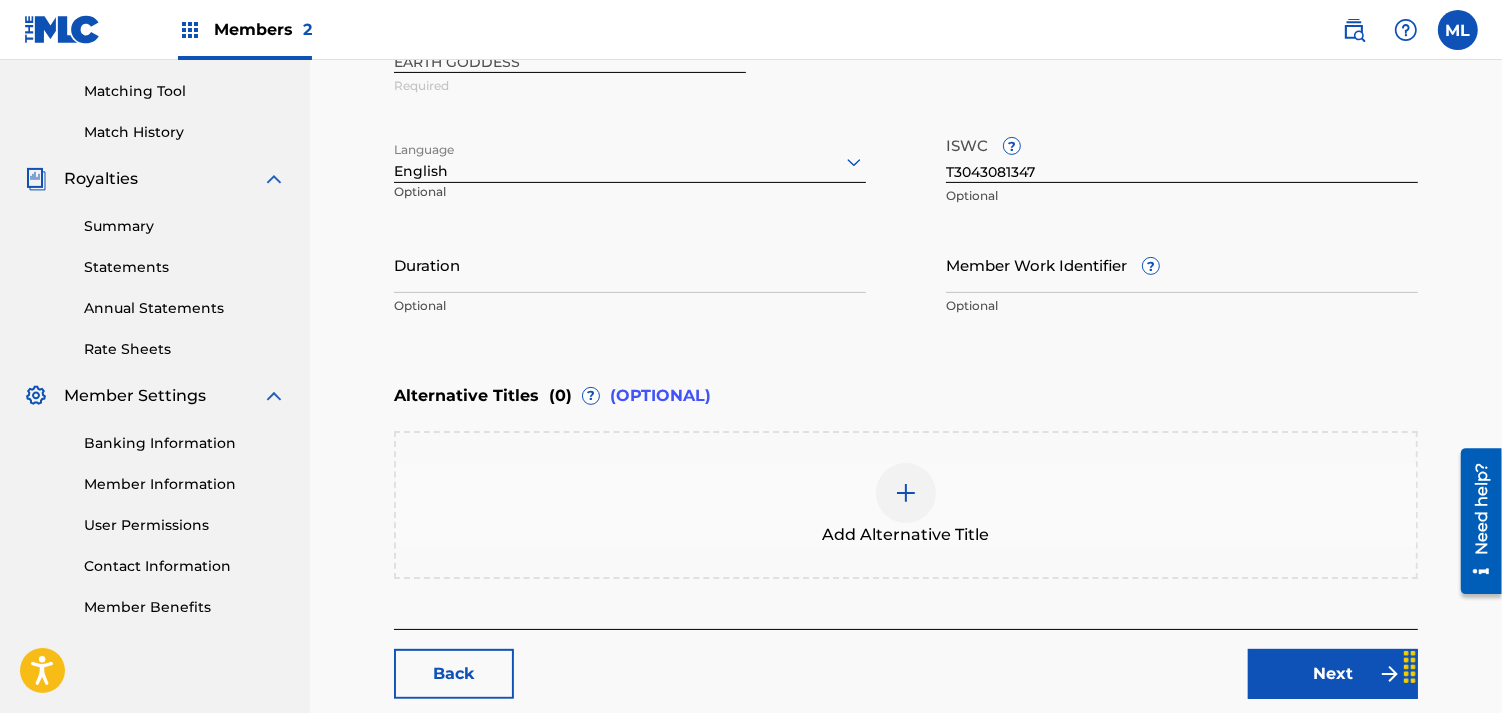 scroll, scrollTop: 611, scrollLeft: 0, axis: vertical 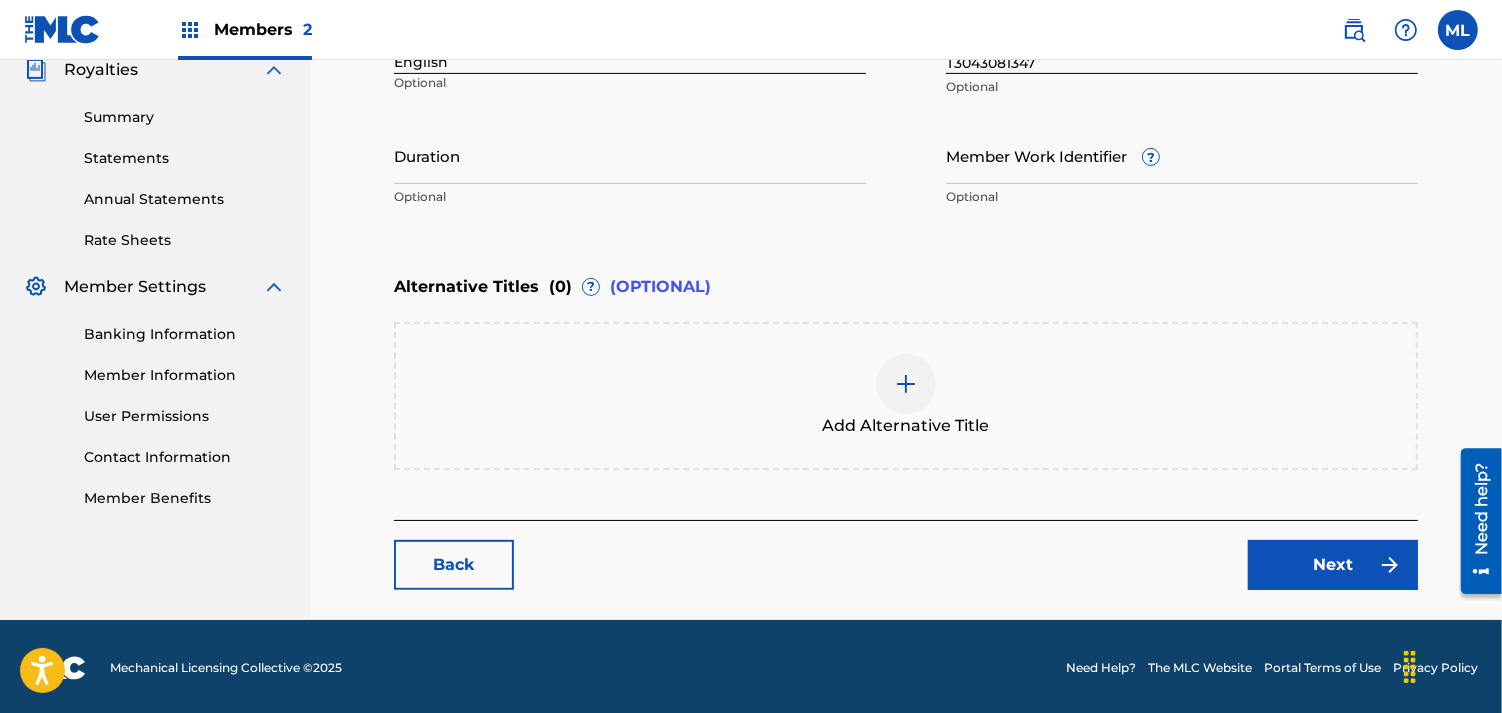 click at bounding box center [906, 384] 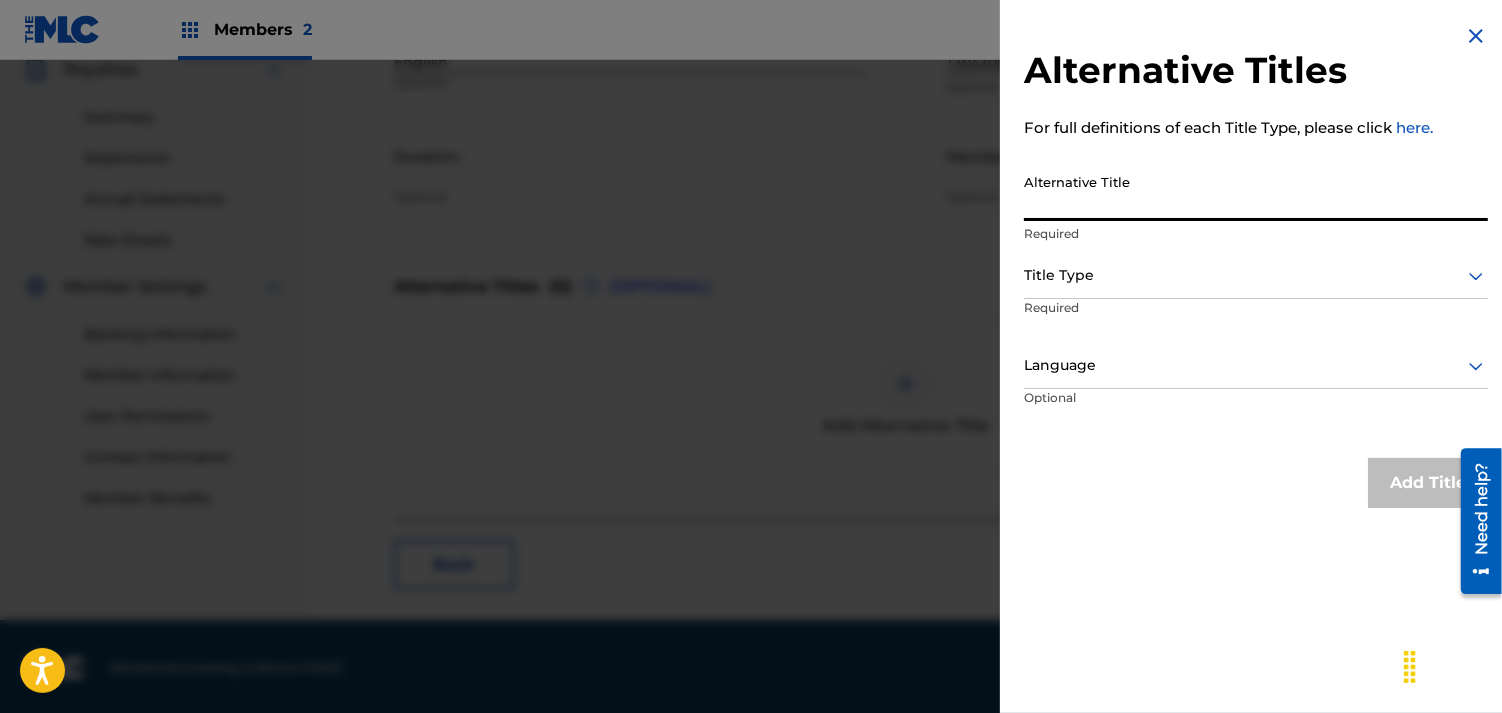 click on "Alternative Title" at bounding box center (1256, 192) 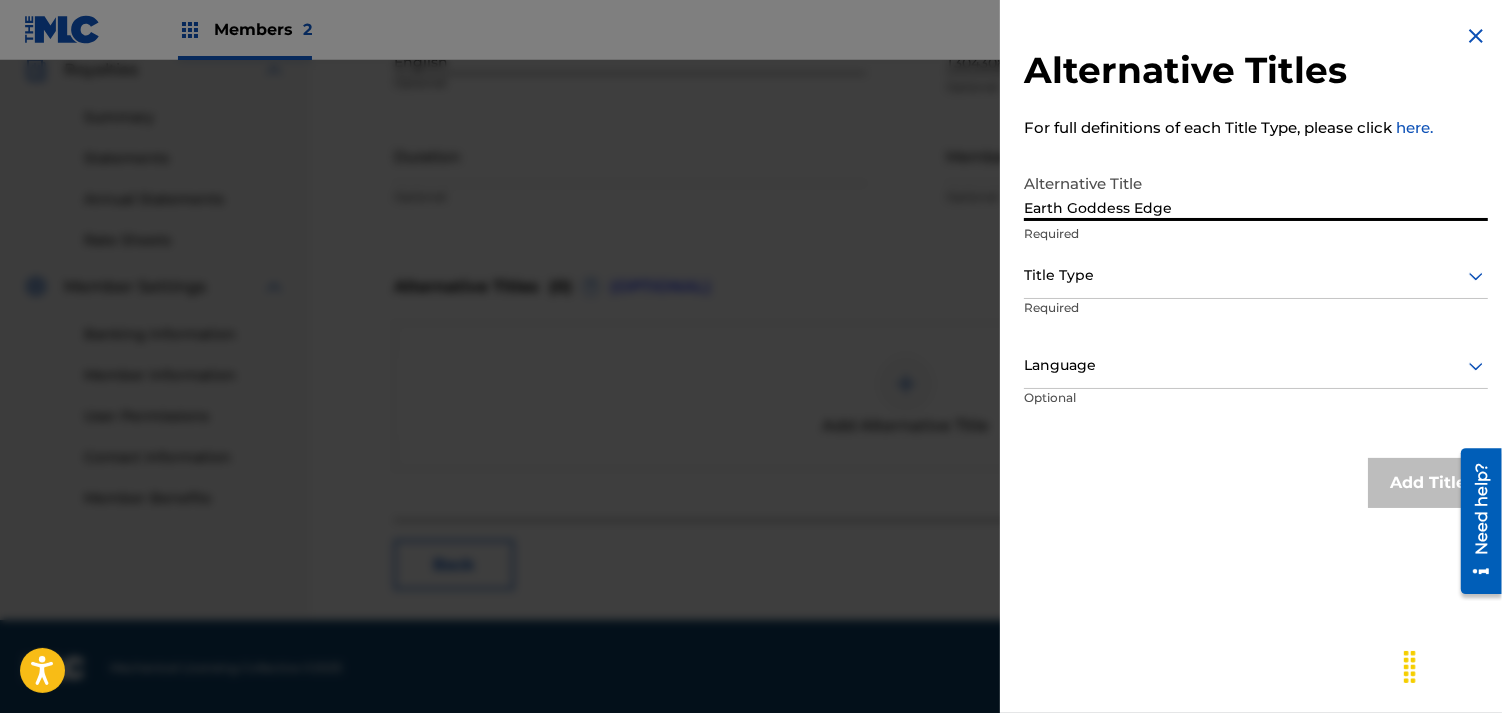 type on "Earth Goddess Edge" 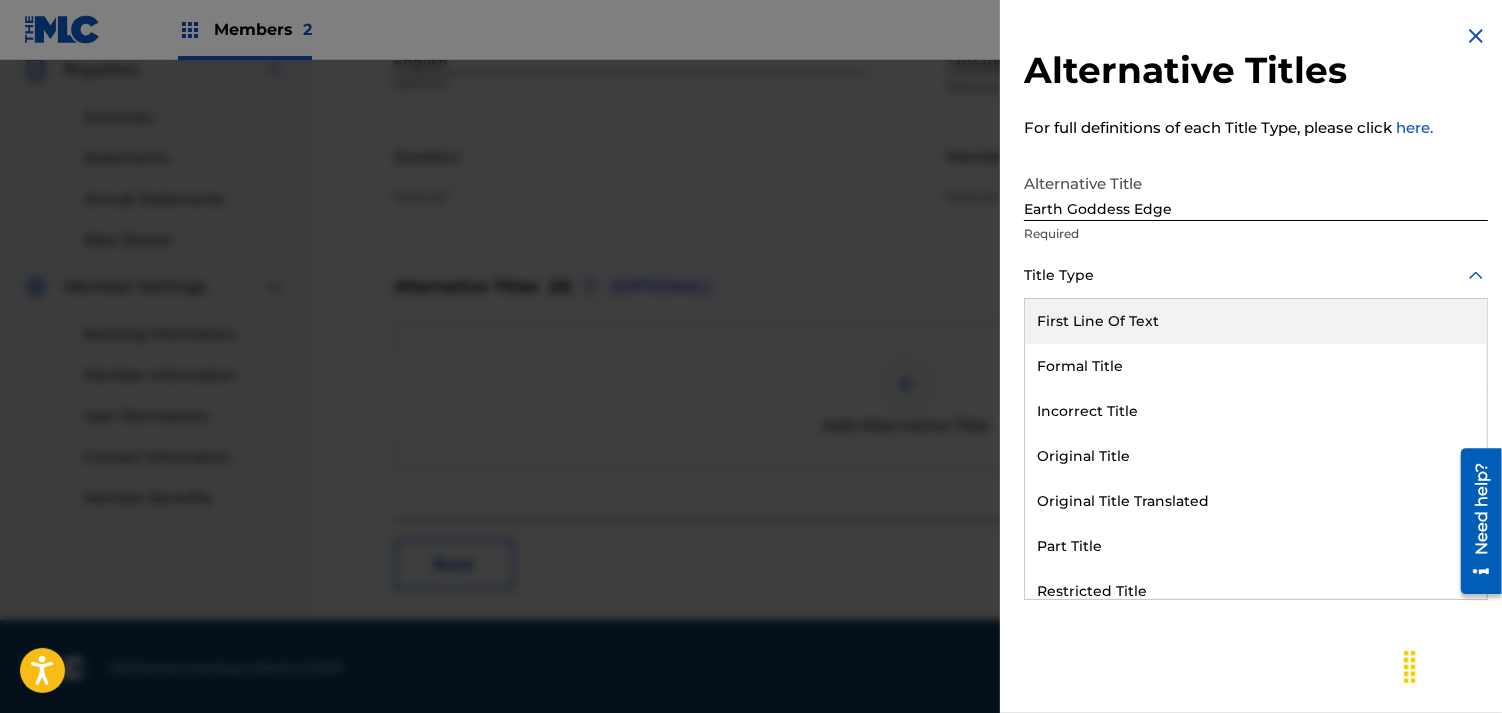 drag, startPoint x: 1147, startPoint y: 268, endPoint x: 1252, endPoint y: 344, distance: 129.61867 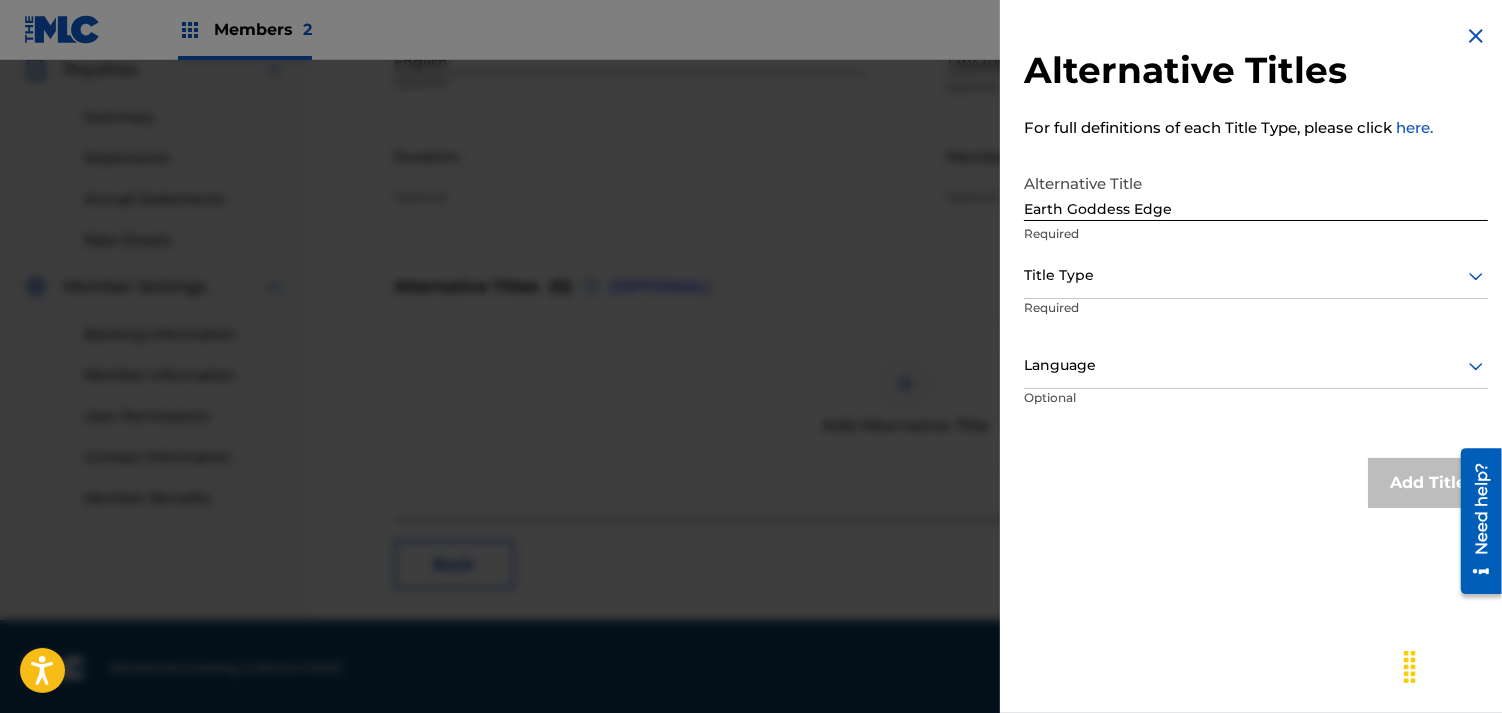 drag, startPoint x: 1252, startPoint y: 344, endPoint x: 1318, endPoint y: 261, distance: 106.04244 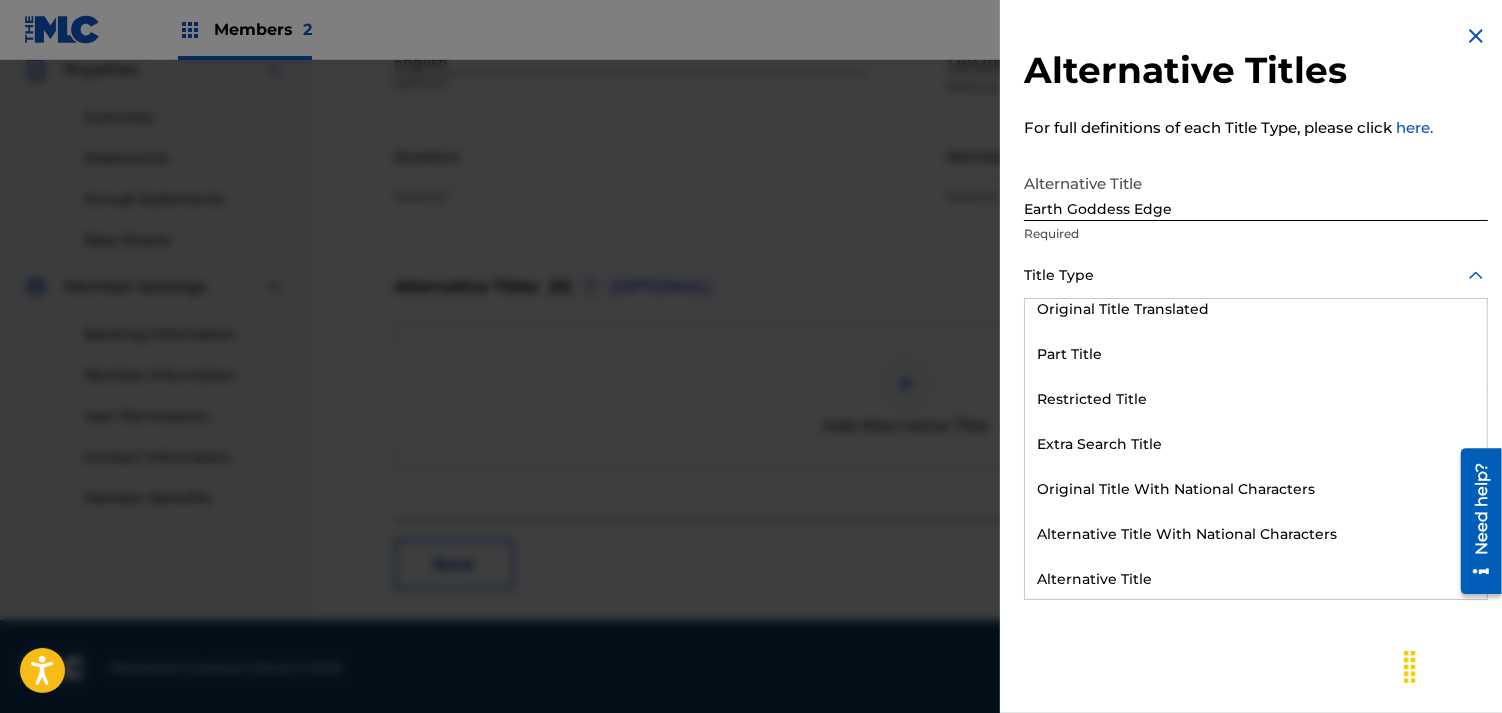 scroll, scrollTop: 194, scrollLeft: 0, axis: vertical 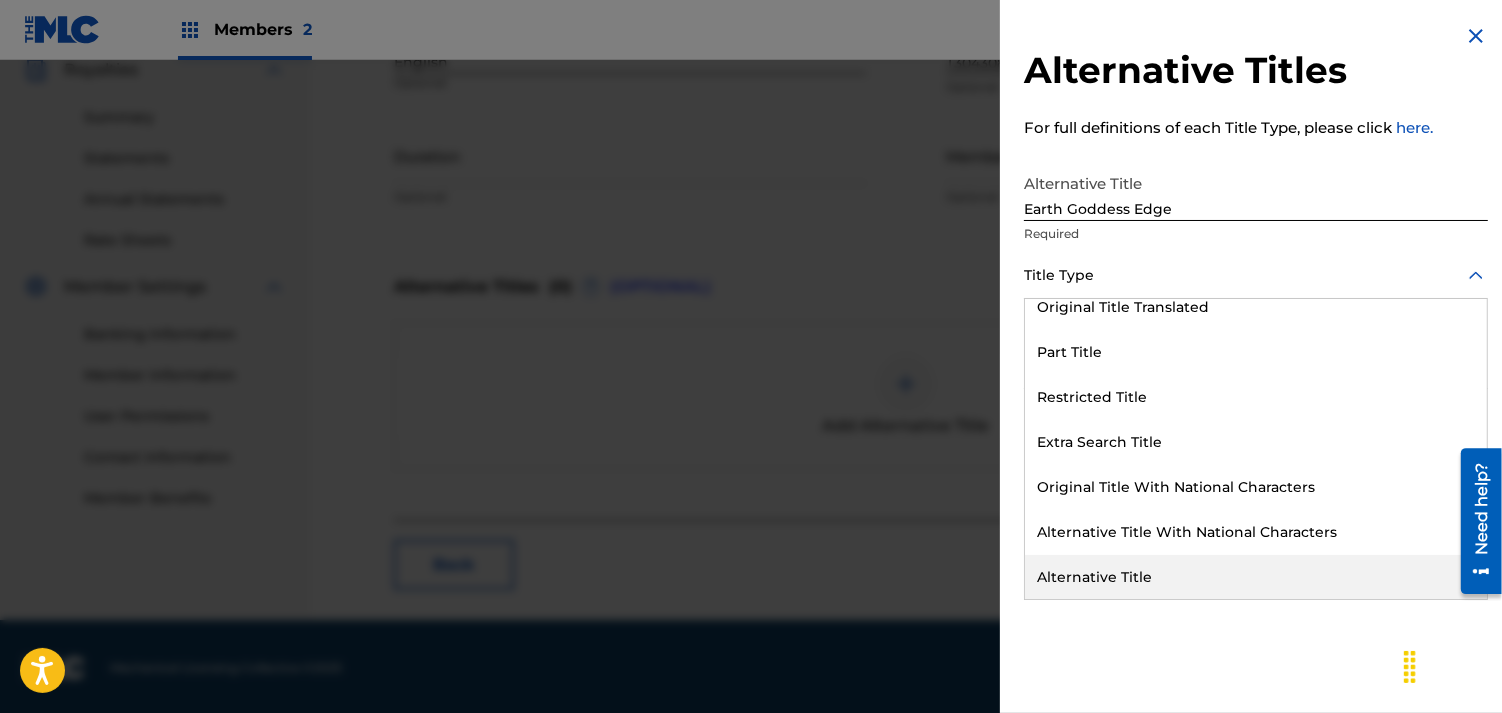 click on "Alternative Title" at bounding box center (1256, 577) 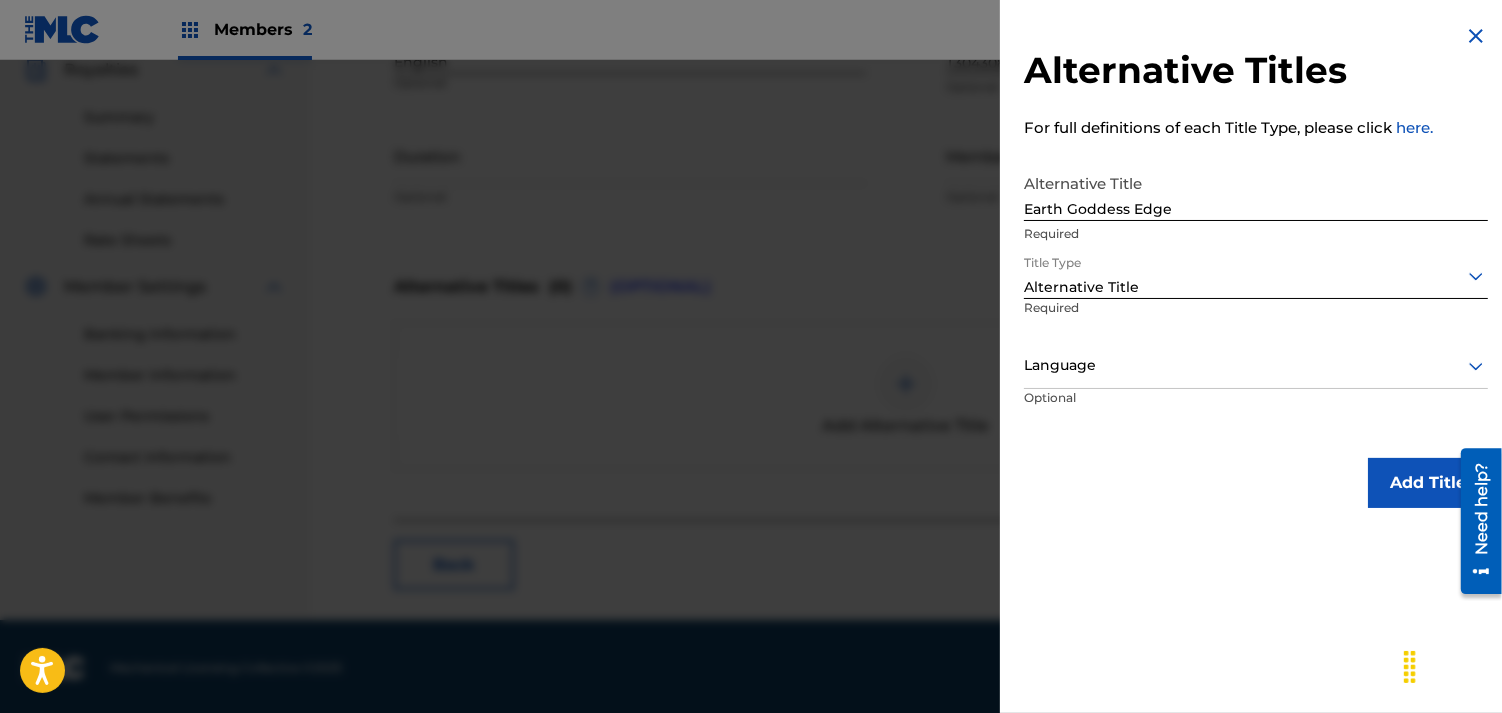 click on "Add Title" at bounding box center [1428, 483] 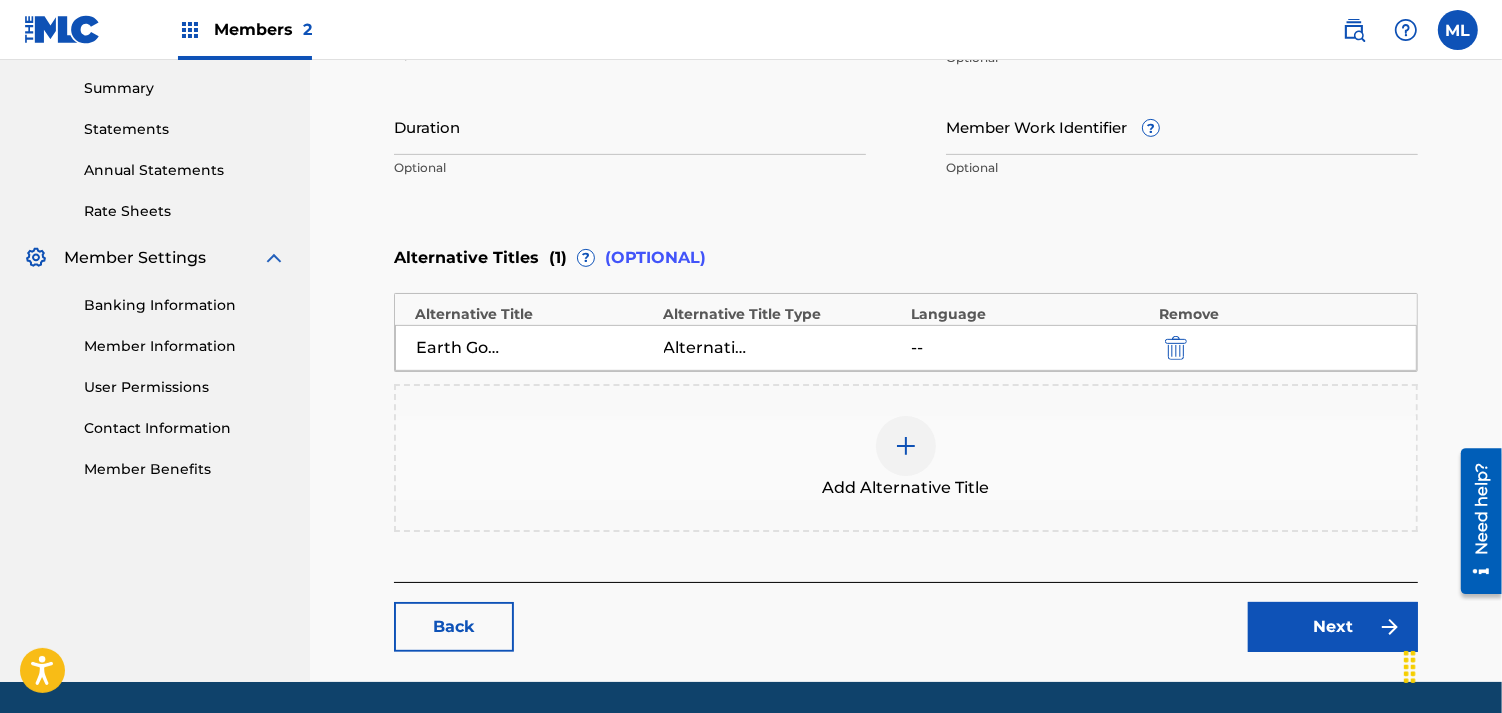 scroll, scrollTop: 703, scrollLeft: 0, axis: vertical 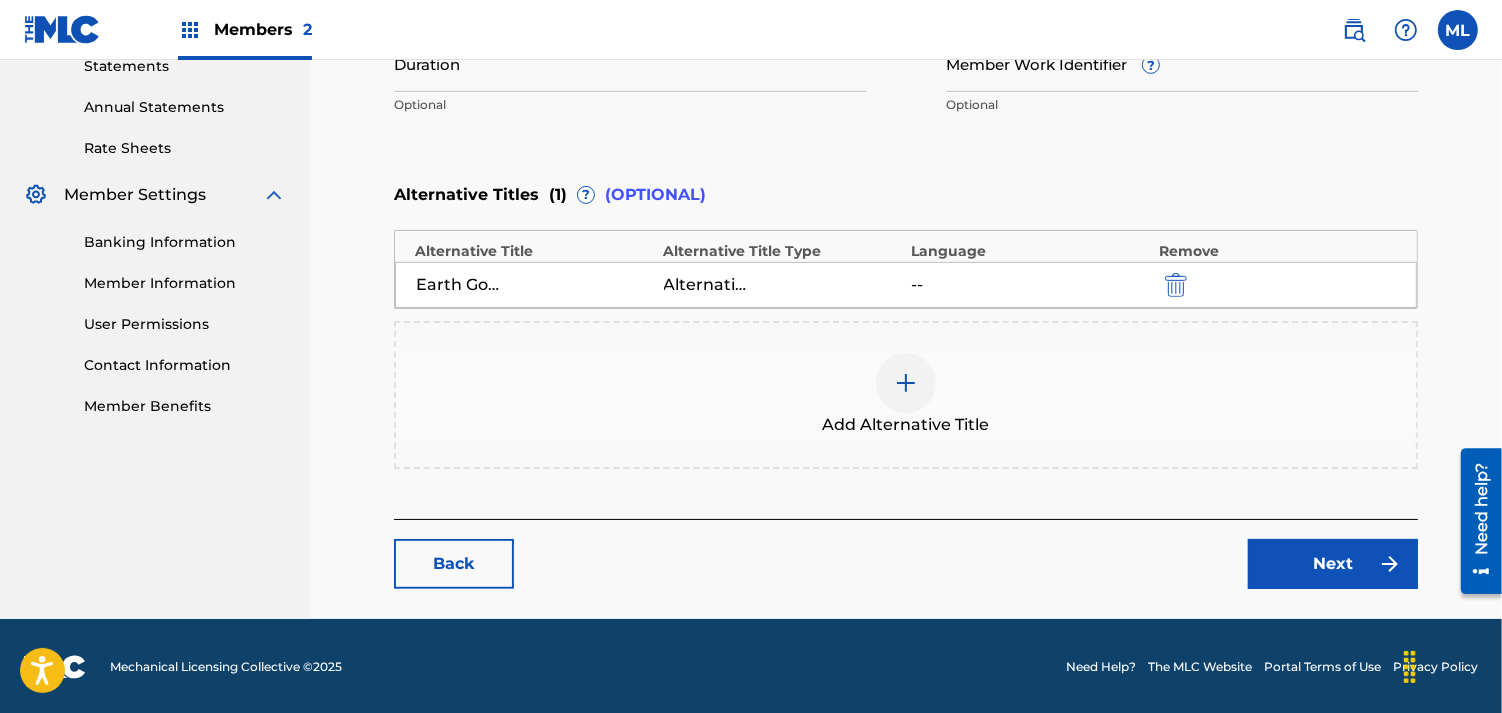 drag, startPoint x: 1505, startPoint y: 368, endPoint x: 19, endPoint y: 25, distance: 1525.0721 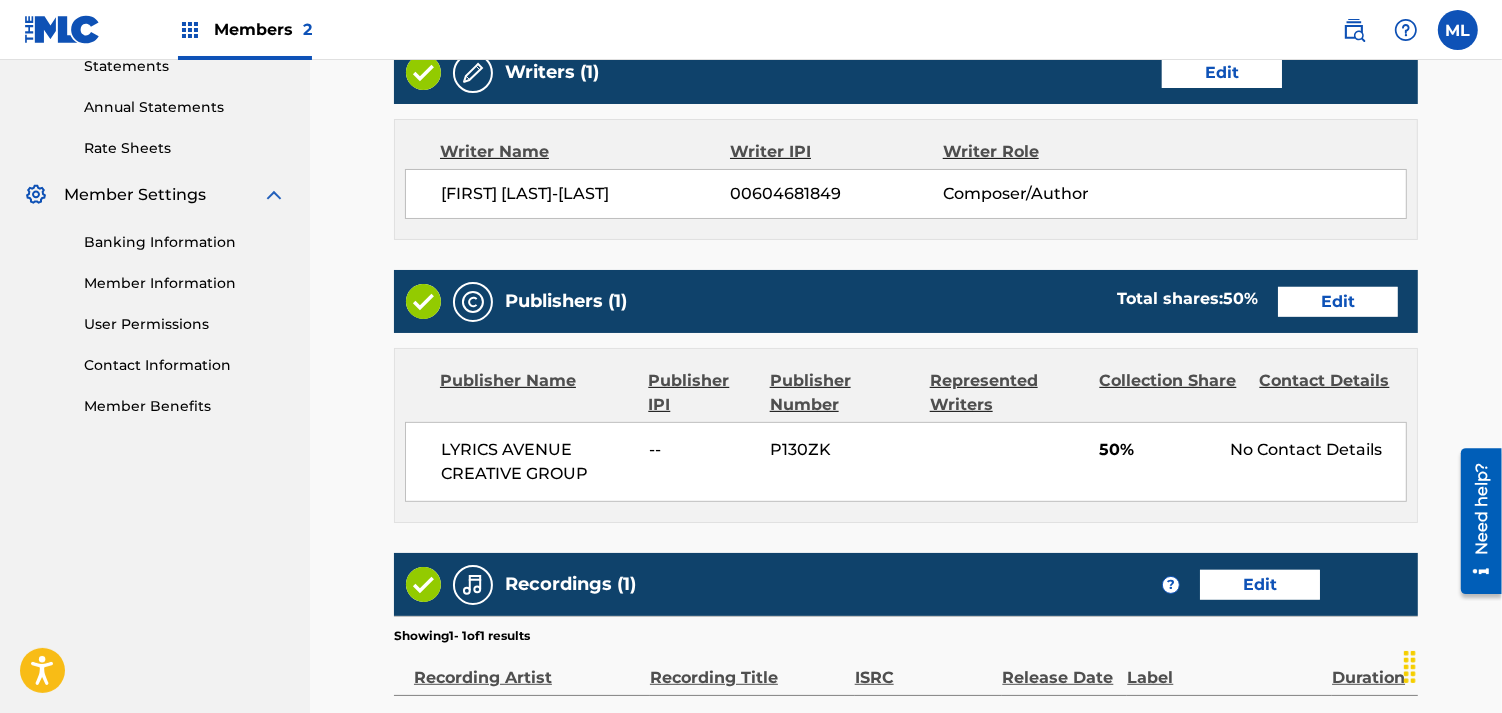scroll, scrollTop: 0, scrollLeft: 0, axis: both 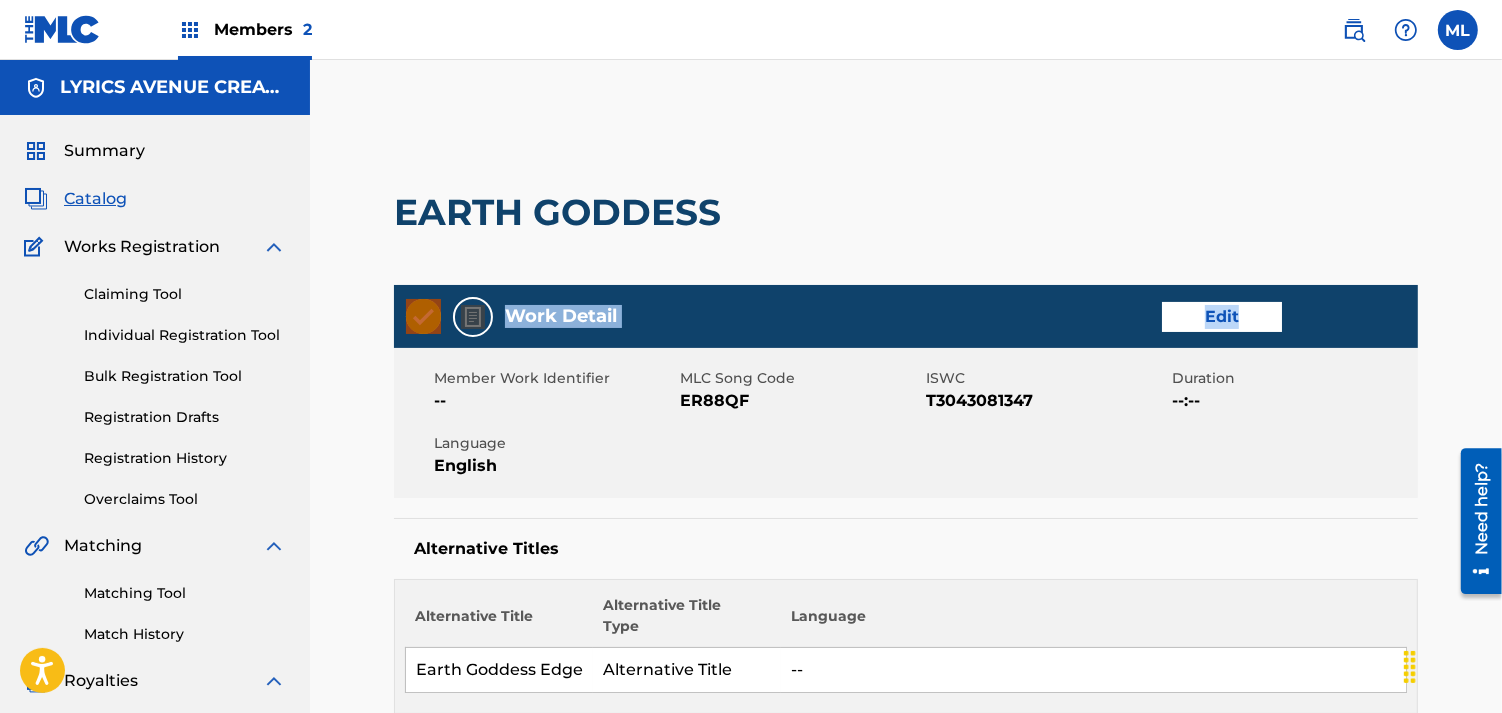 drag, startPoint x: 1501, startPoint y: 264, endPoint x: 1487, endPoint y: 331, distance: 68.44706 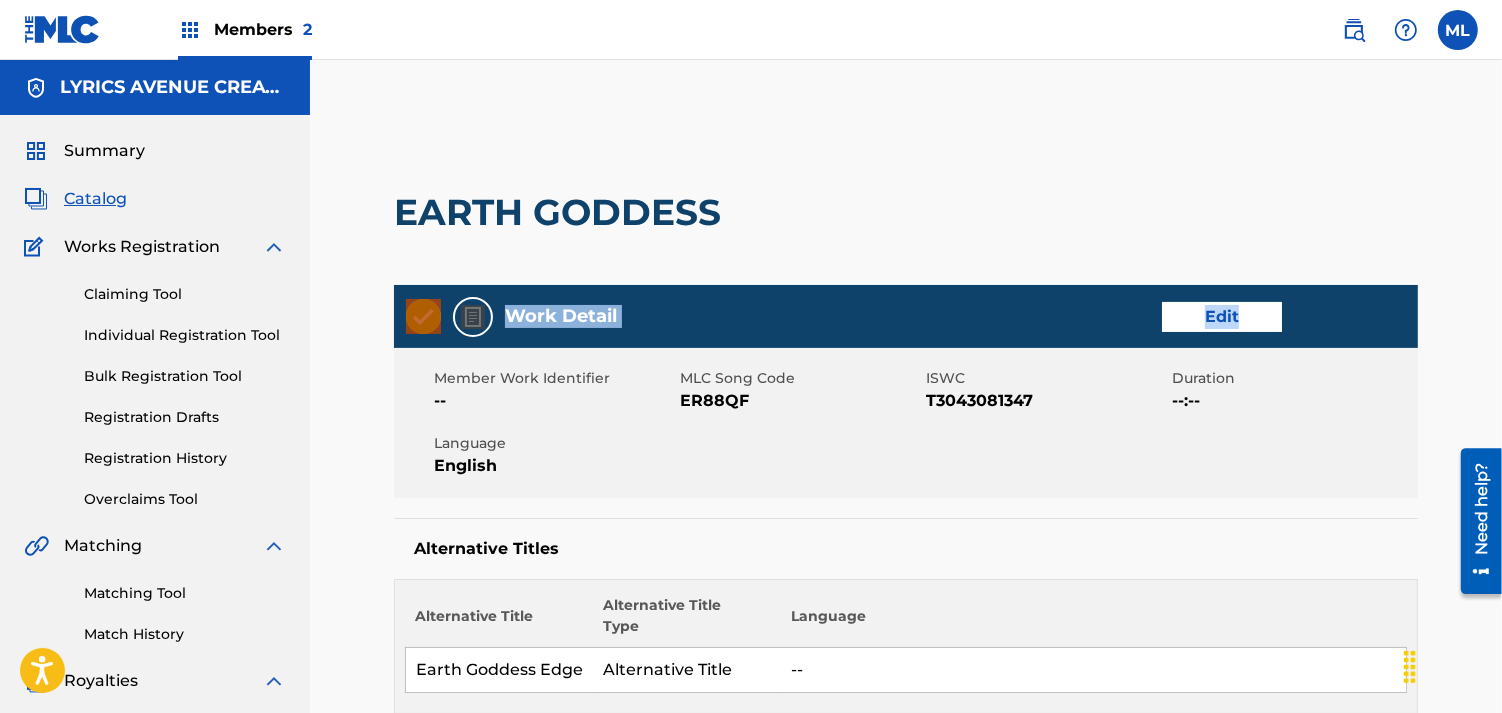 drag, startPoint x: 1487, startPoint y: 331, endPoint x: 1465, endPoint y: 337, distance: 22.803509 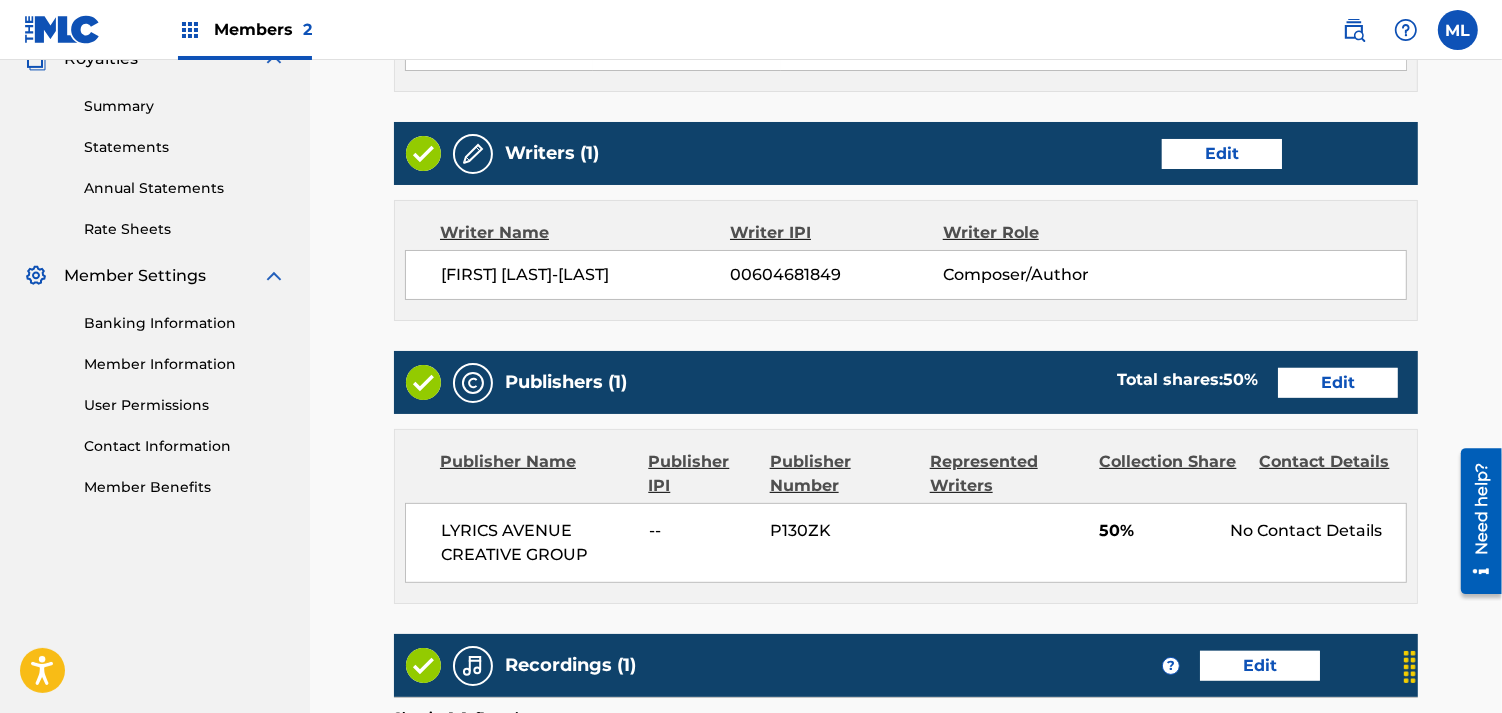 scroll, scrollTop: 577, scrollLeft: 0, axis: vertical 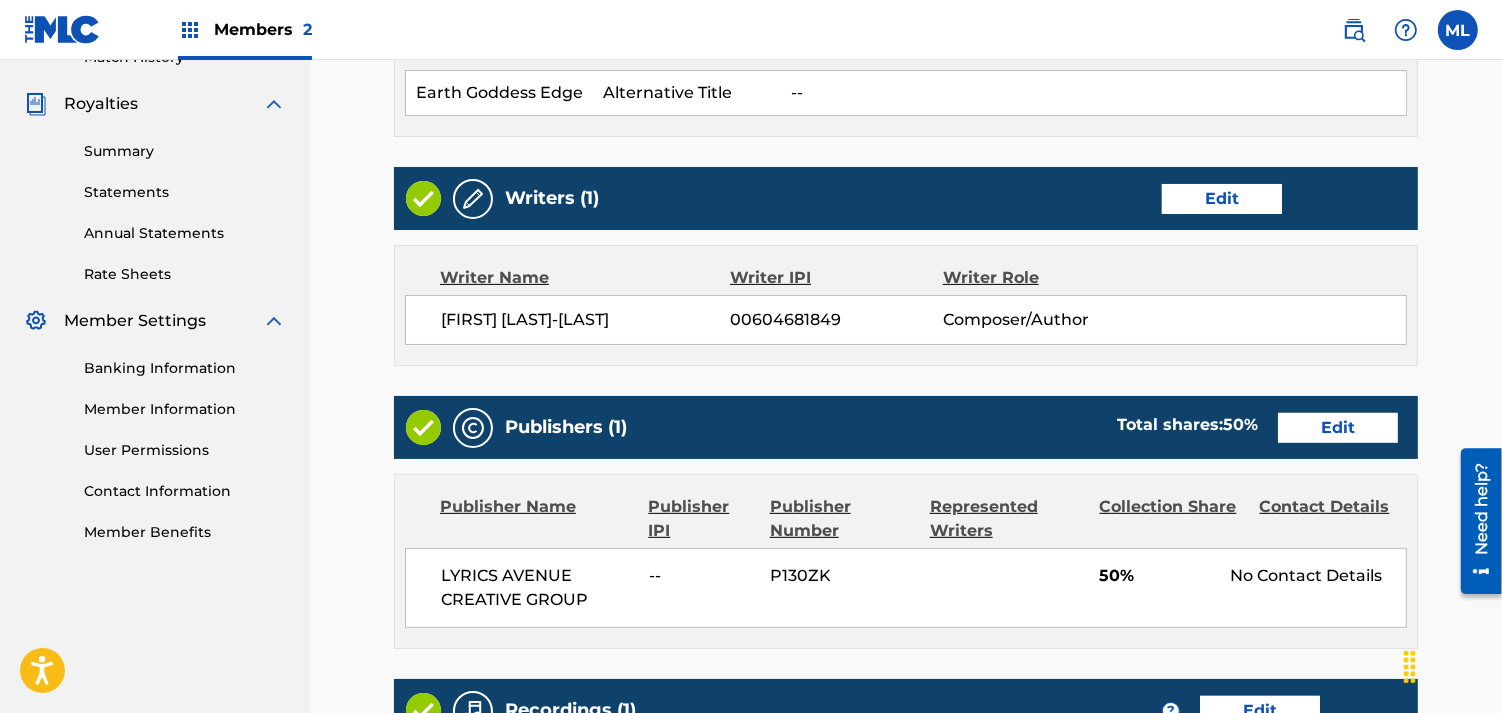 click on "Edit" at bounding box center (1222, 199) 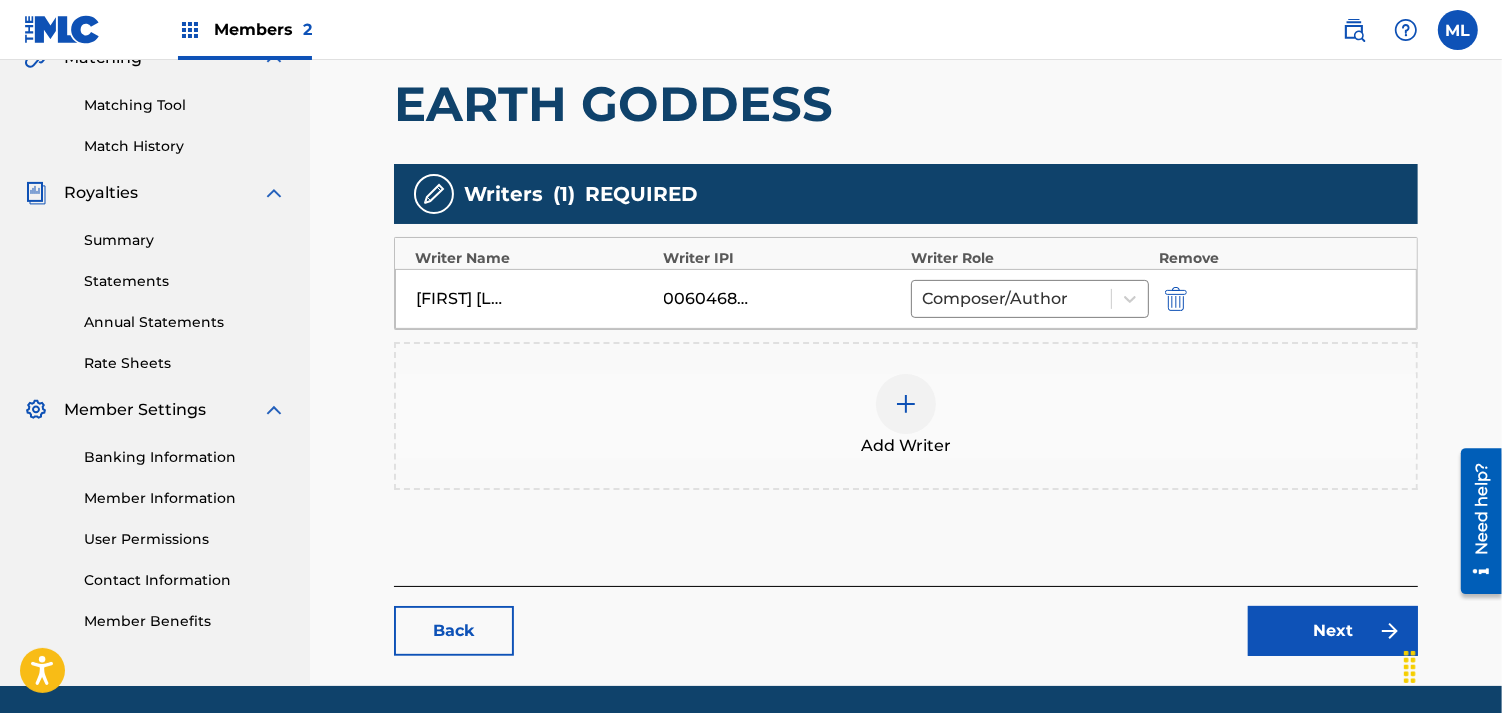 scroll, scrollTop: 533, scrollLeft: 0, axis: vertical 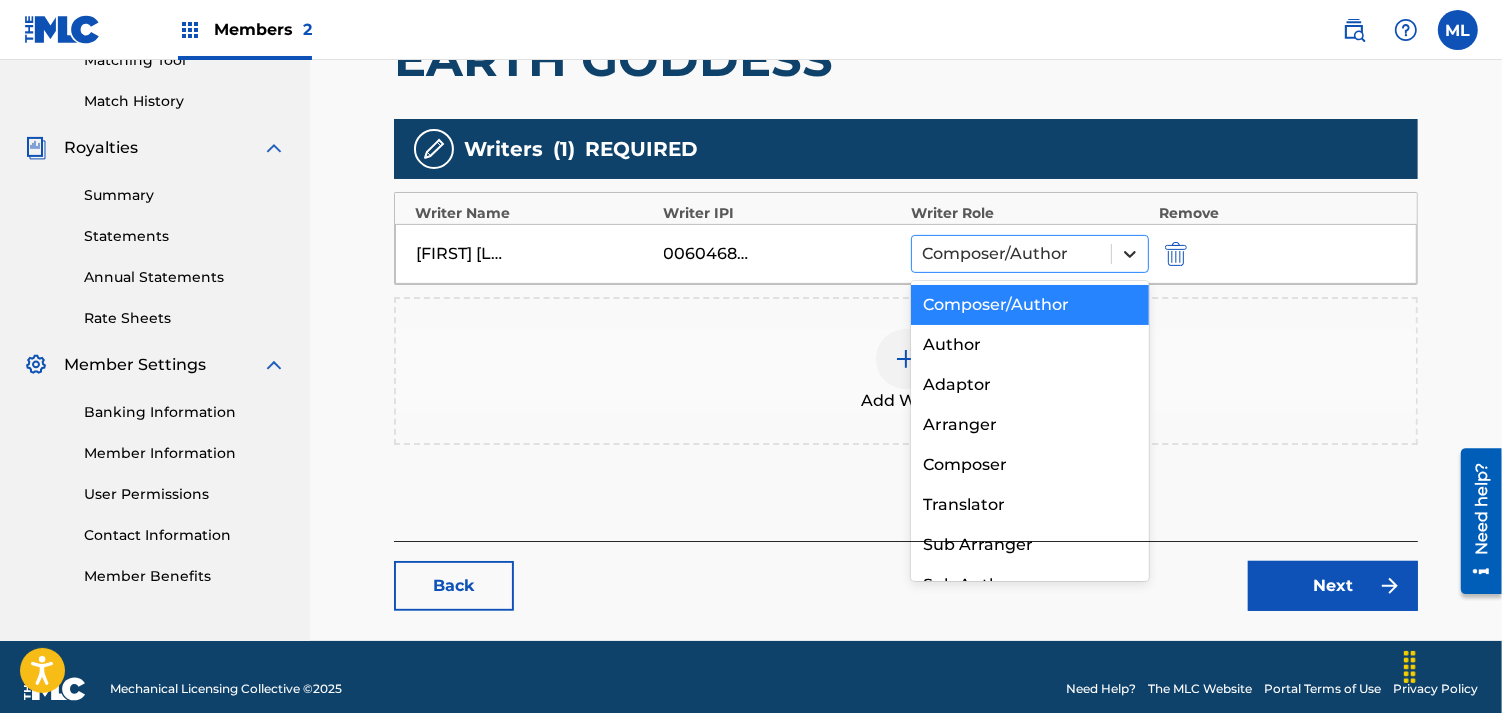click 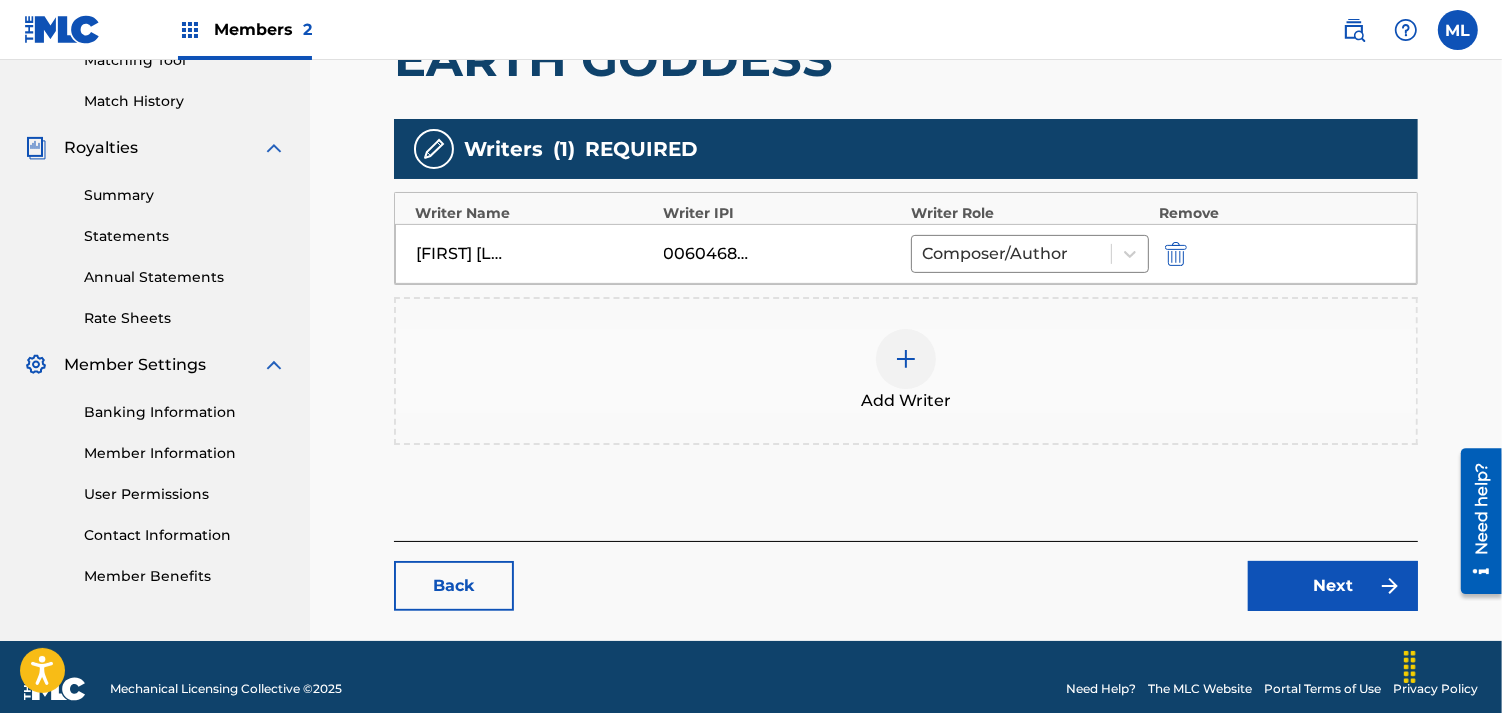 drag, startPoint x: 1138, startPoint y: 364, endPoint x: 685, endPoint y: 420, distance: 456.44824 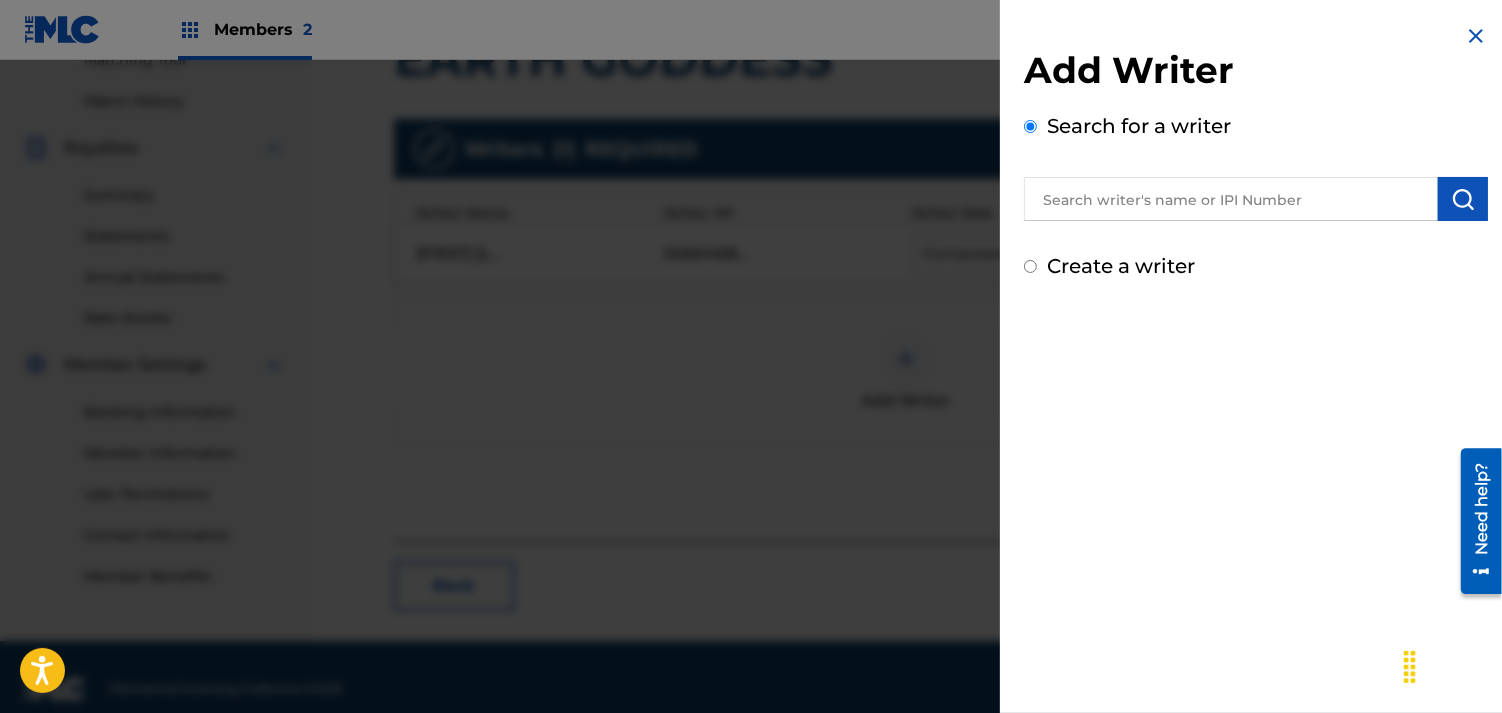 click at bounding box center (1476, 36) 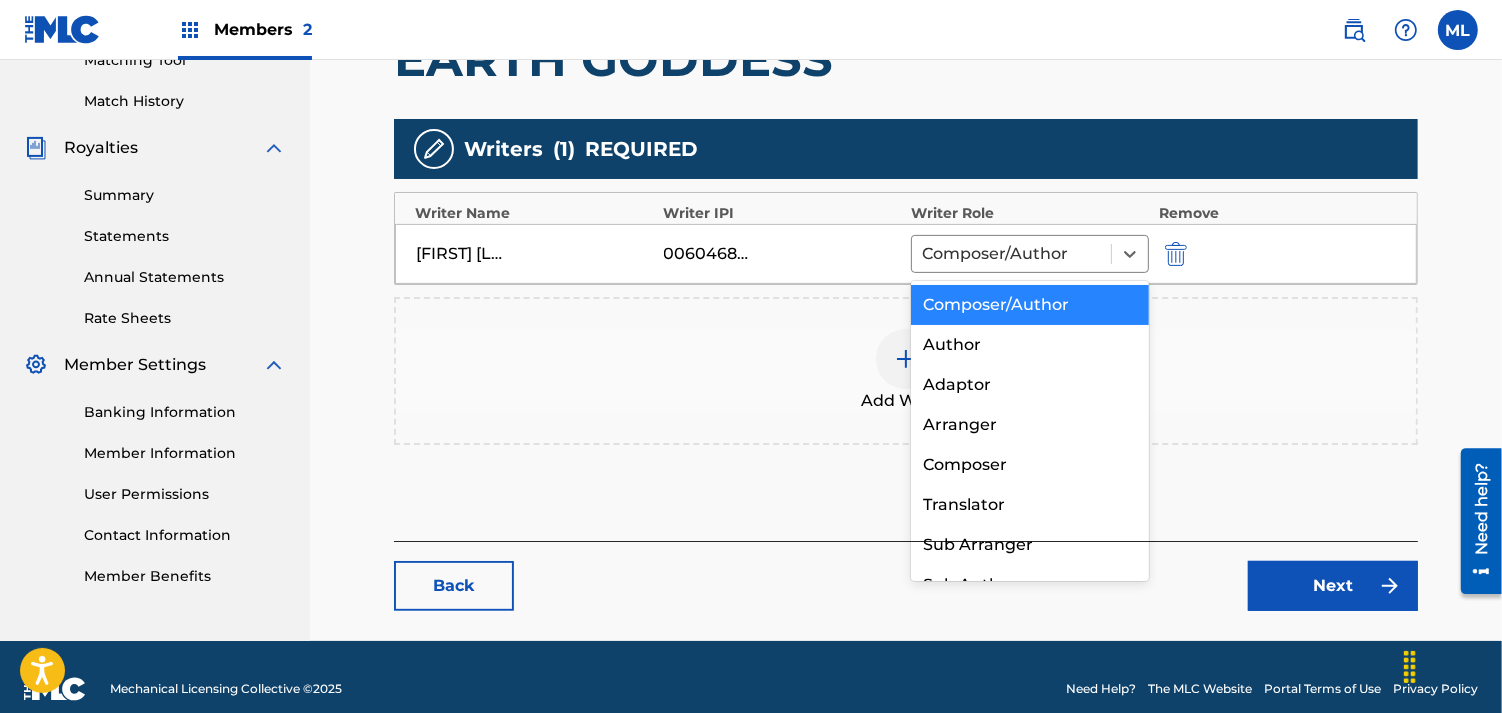 drag, startPoint x: 1091, startPoint y: 248, endPoint x: 1070, endPoint y: 38, distance: 211.0474 